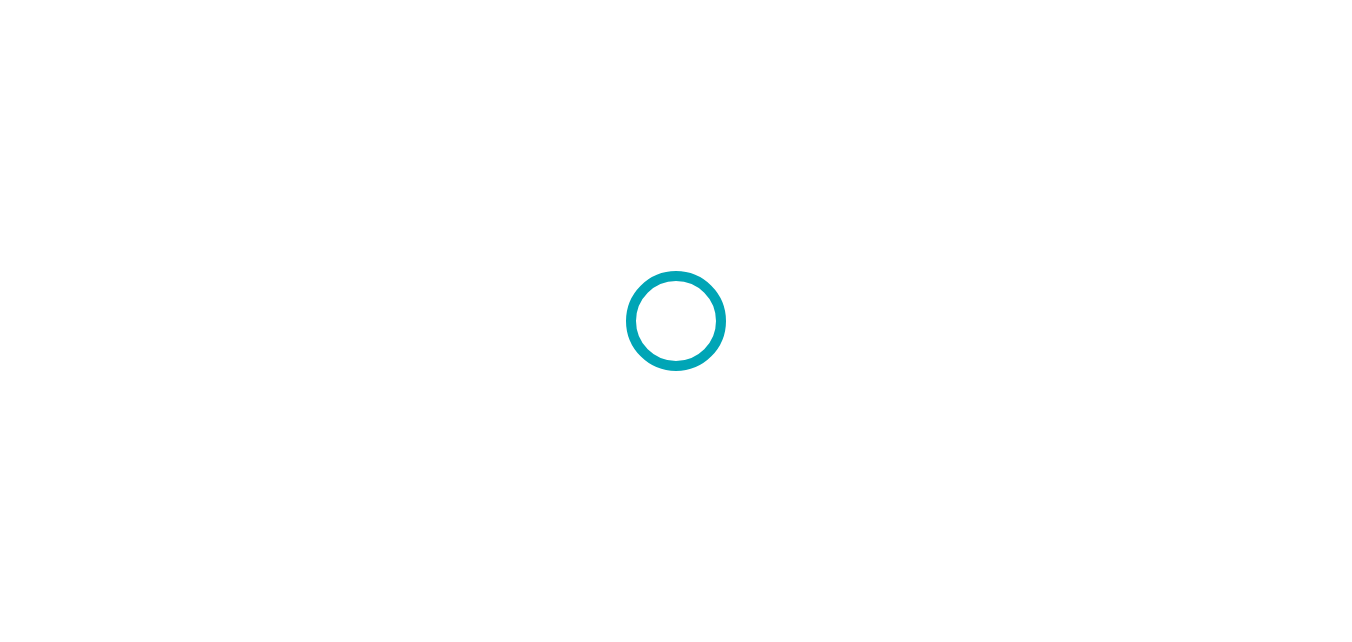 scroll, scrollTop: 0, scrollLeft: 0, axis: both 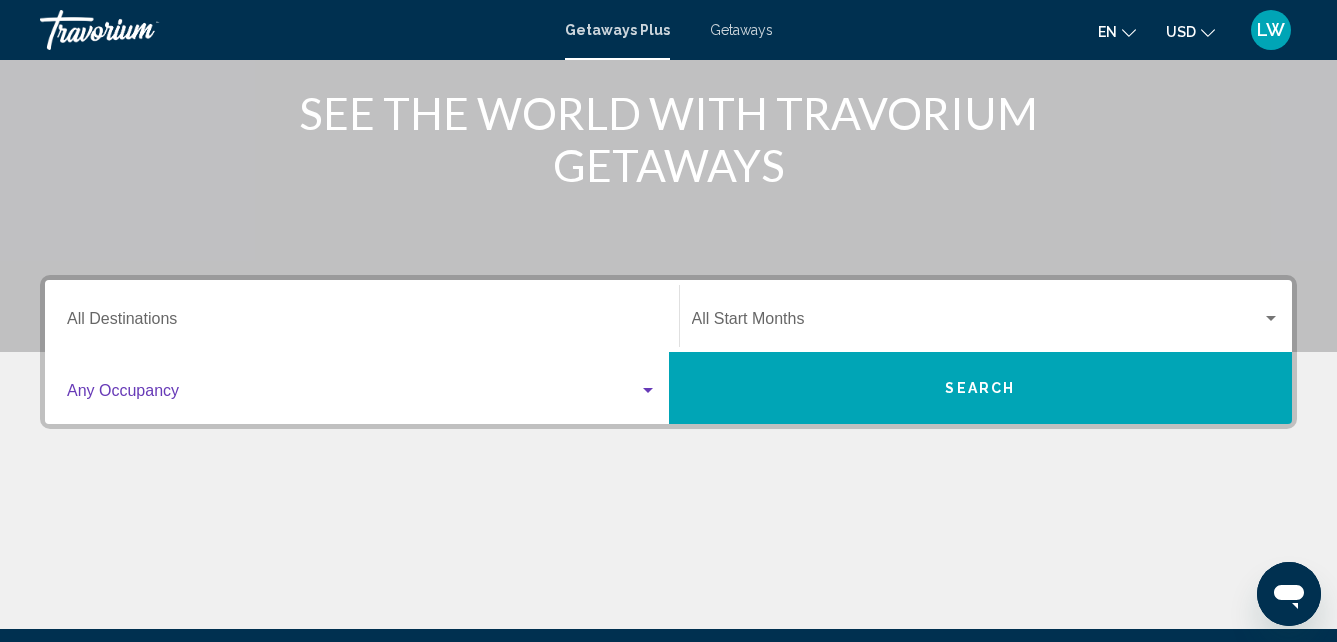 click at bounding box center [648, 390] 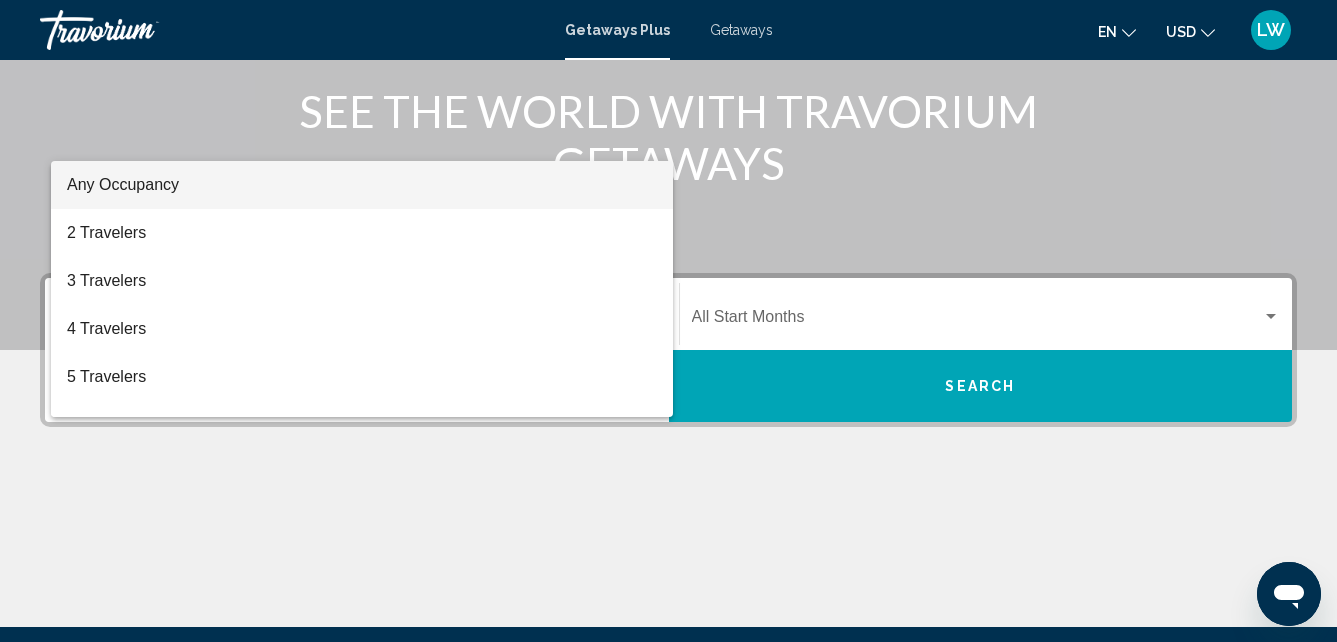 scroll, scrollTop: 458, scrollLeft: 0, axis: vertical 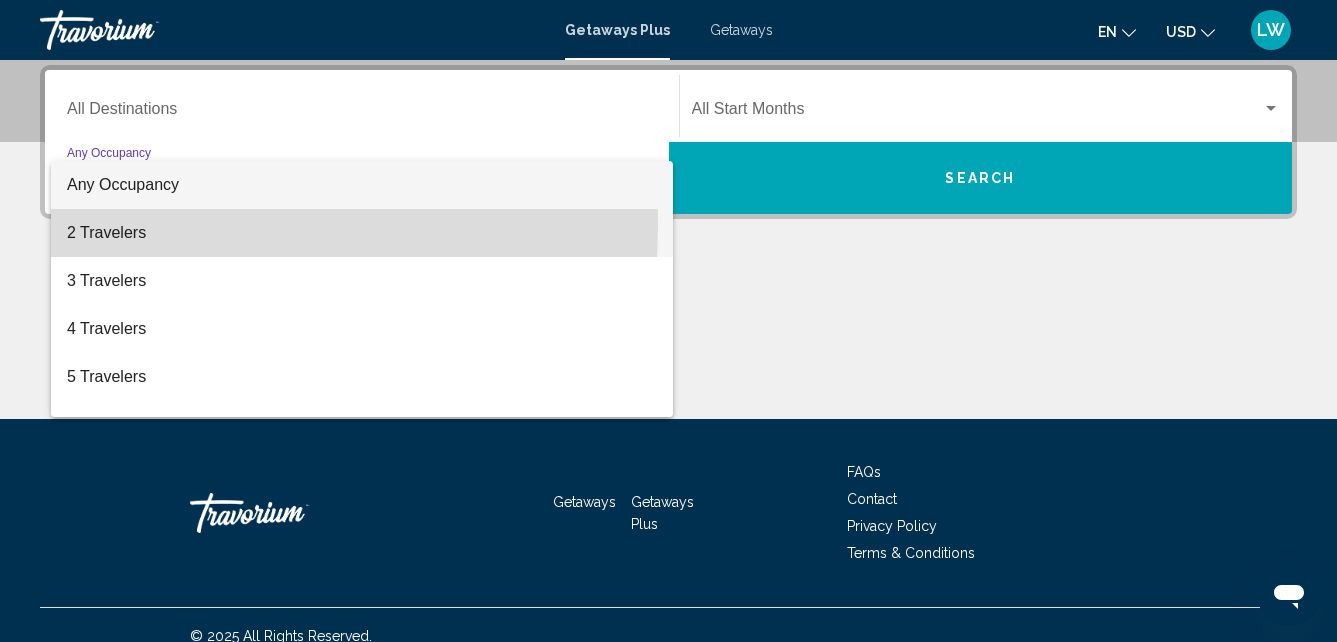 click on "2 Travelers" at bounding box center [362, 233] 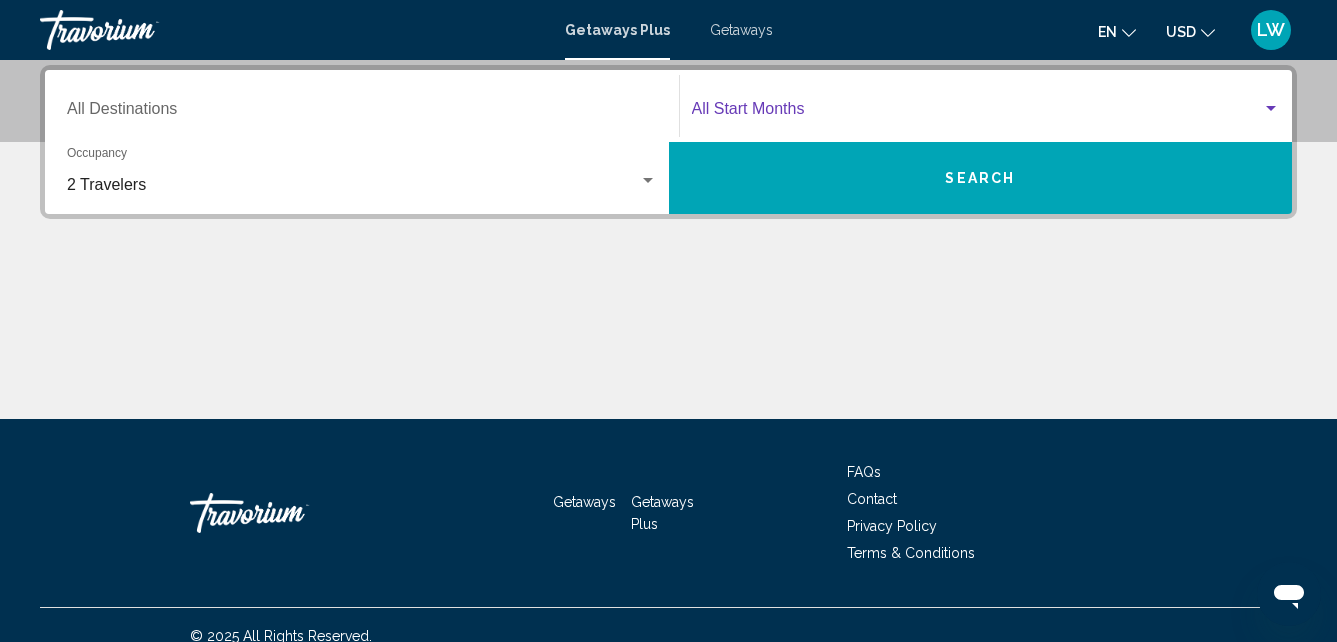 click at bounding box center (1271, 109) 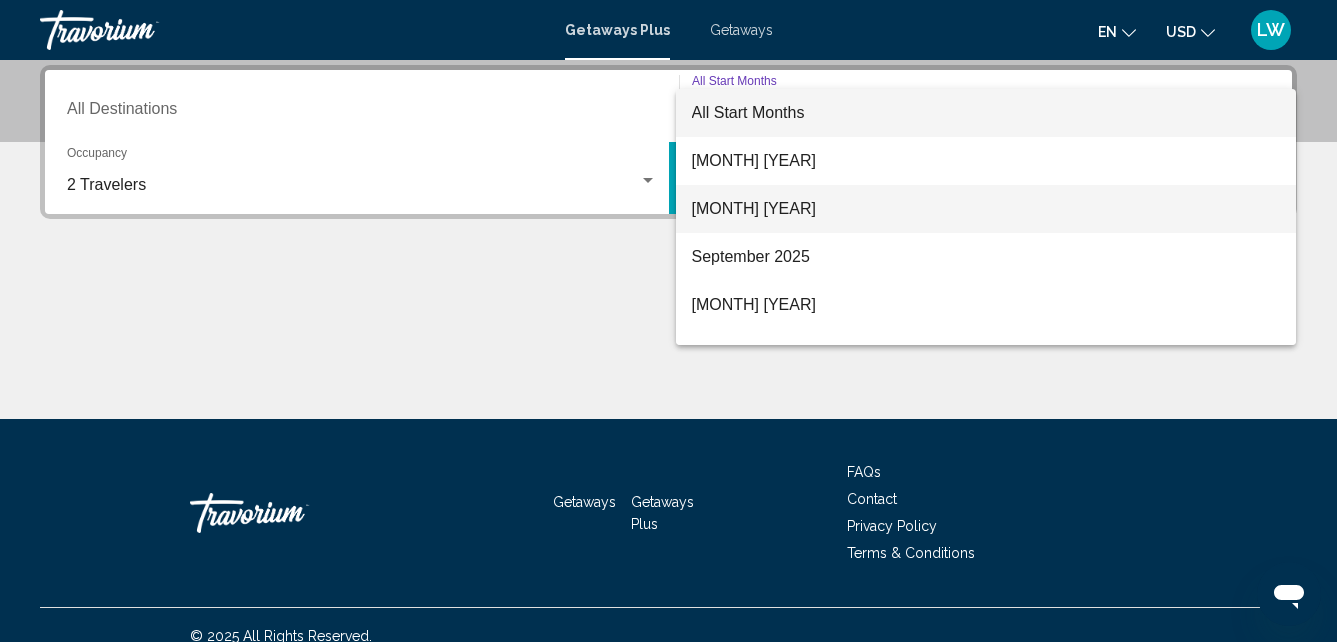 click on "August 2025" at bounding box center [986, 209] 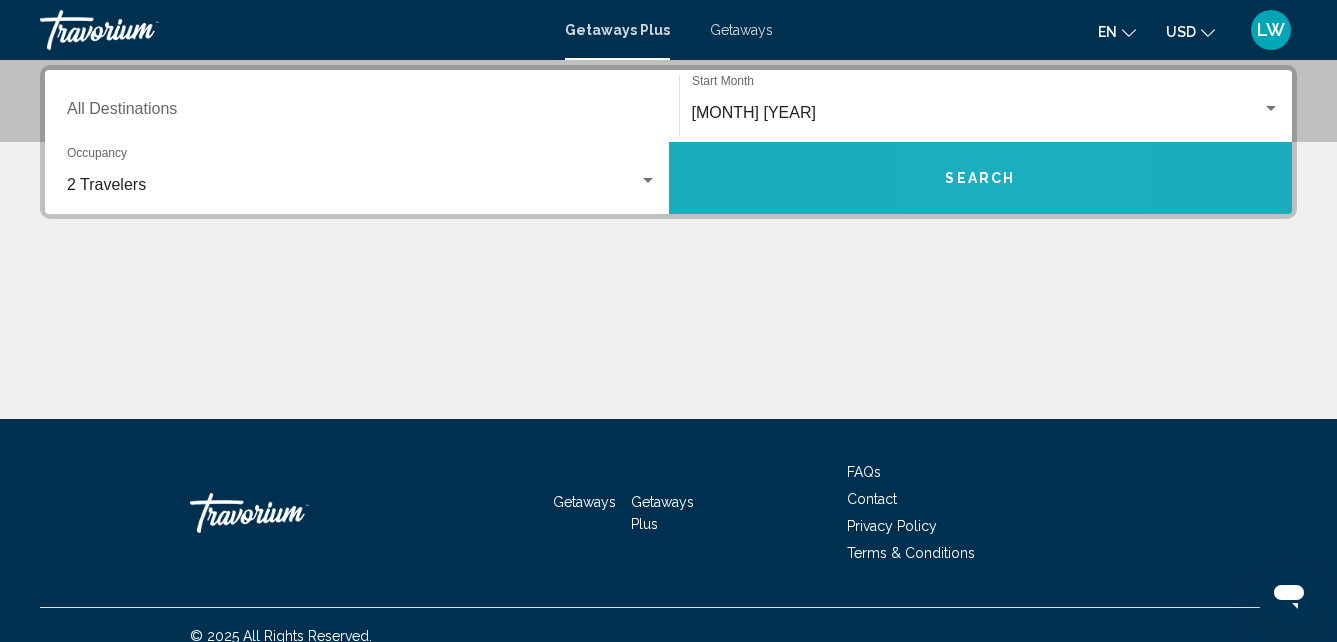 click on "Search" at bounding box center (980, 179) 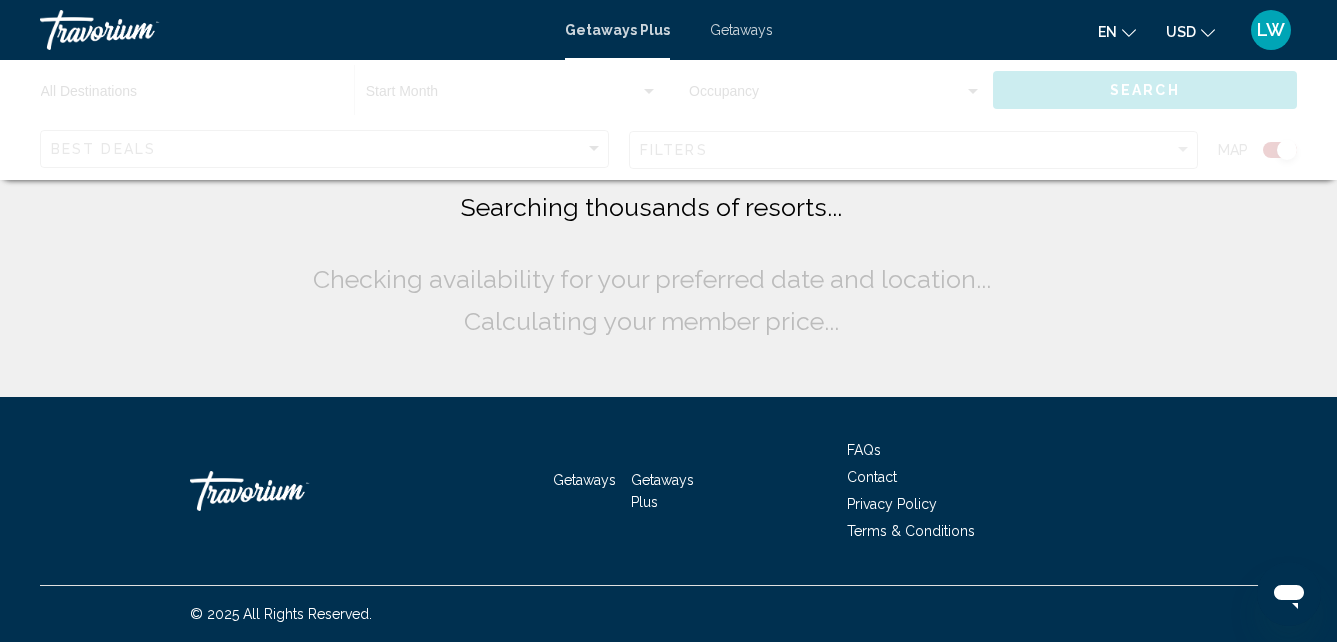 scroll, scrollTop: 0, scrollLeft: 0, axis: both 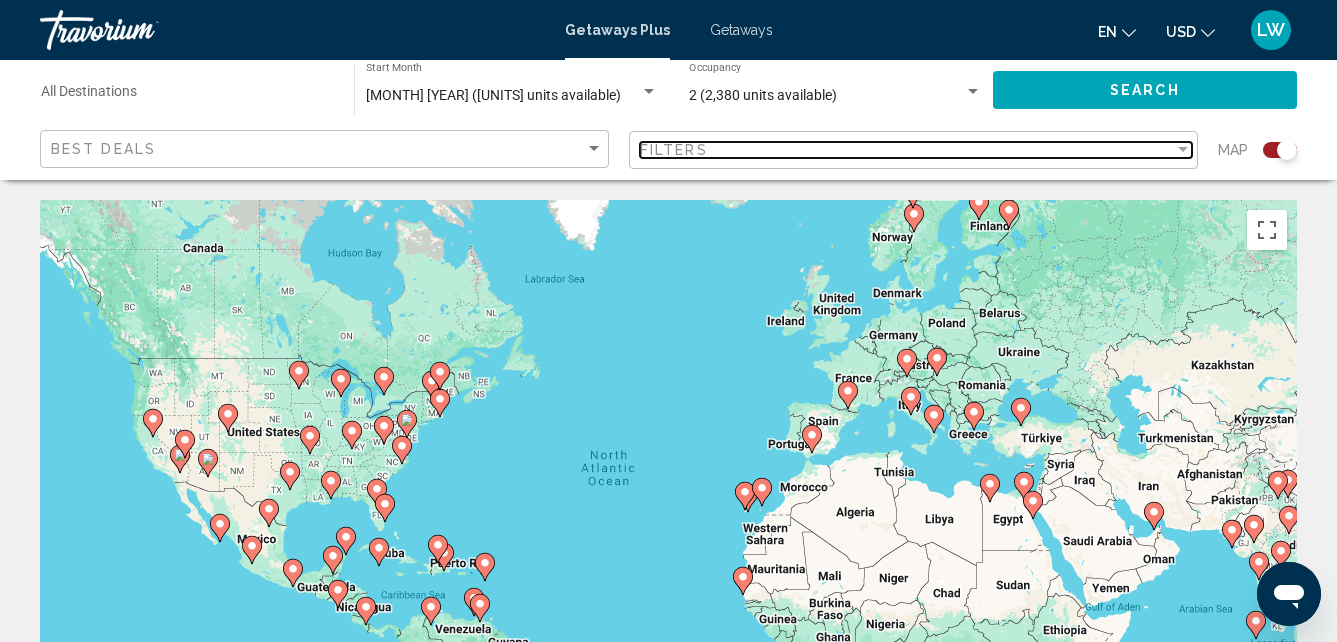 click at bounding box center [1183, 149] 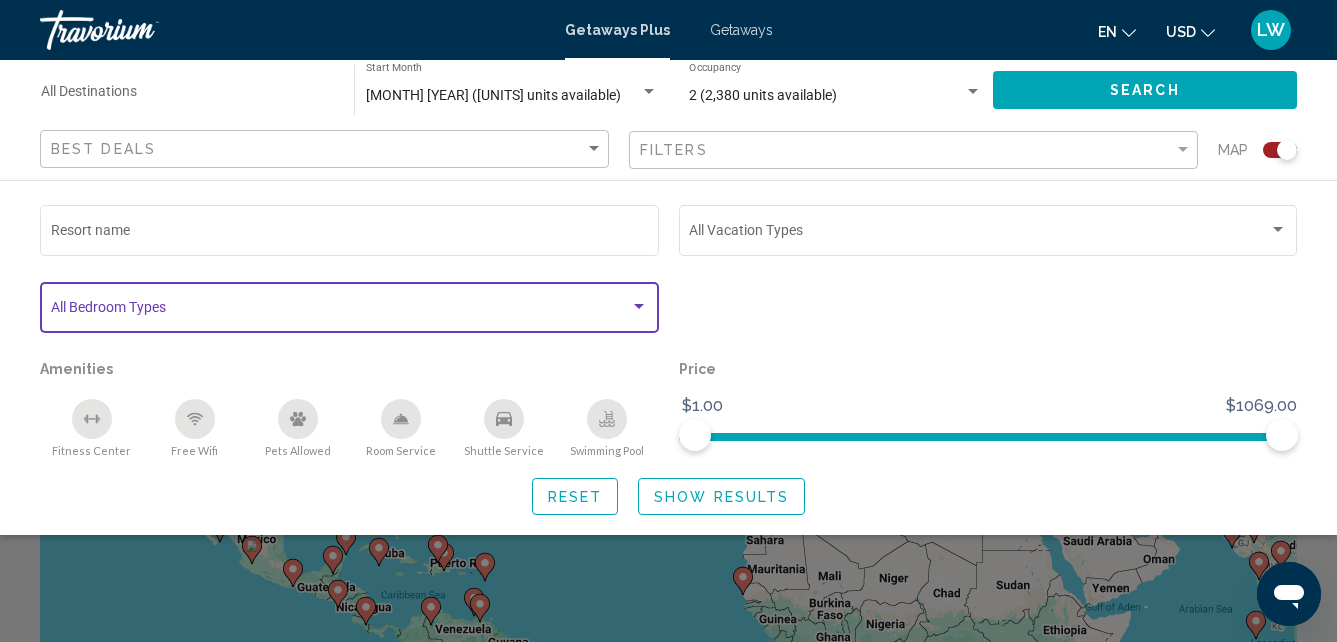 click at bounding box center (639, 306) 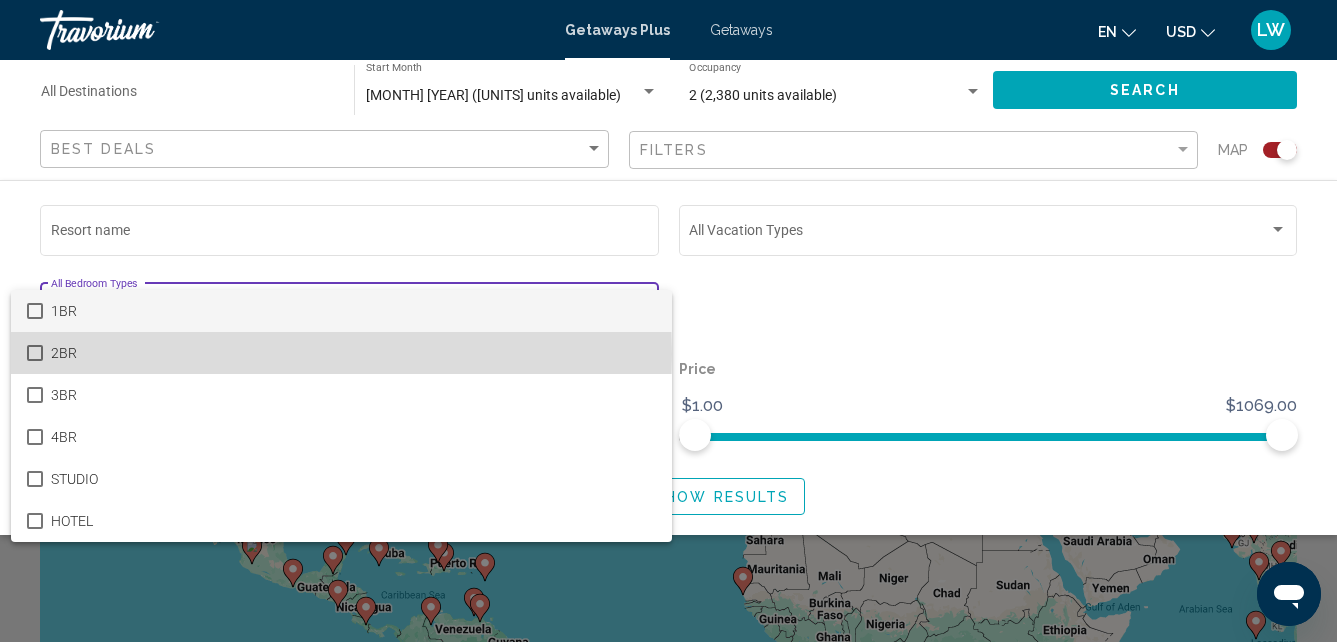 click at bounding box center (35, 353) 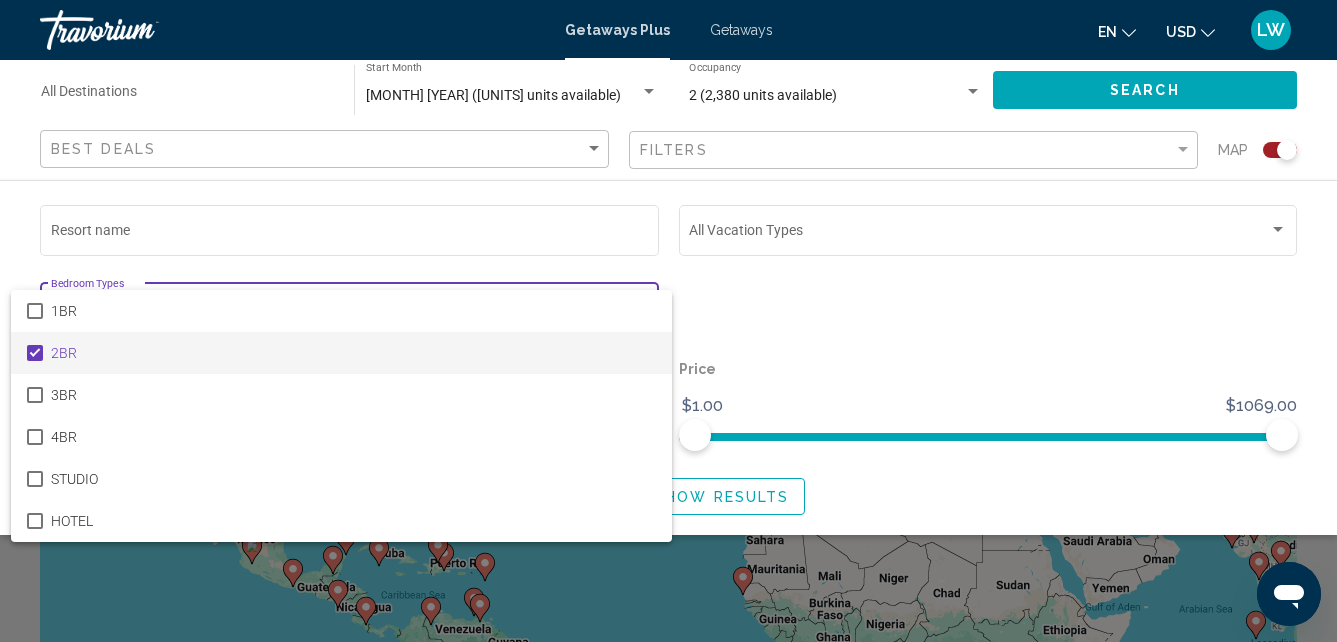 click at bounding box center (668, 321) 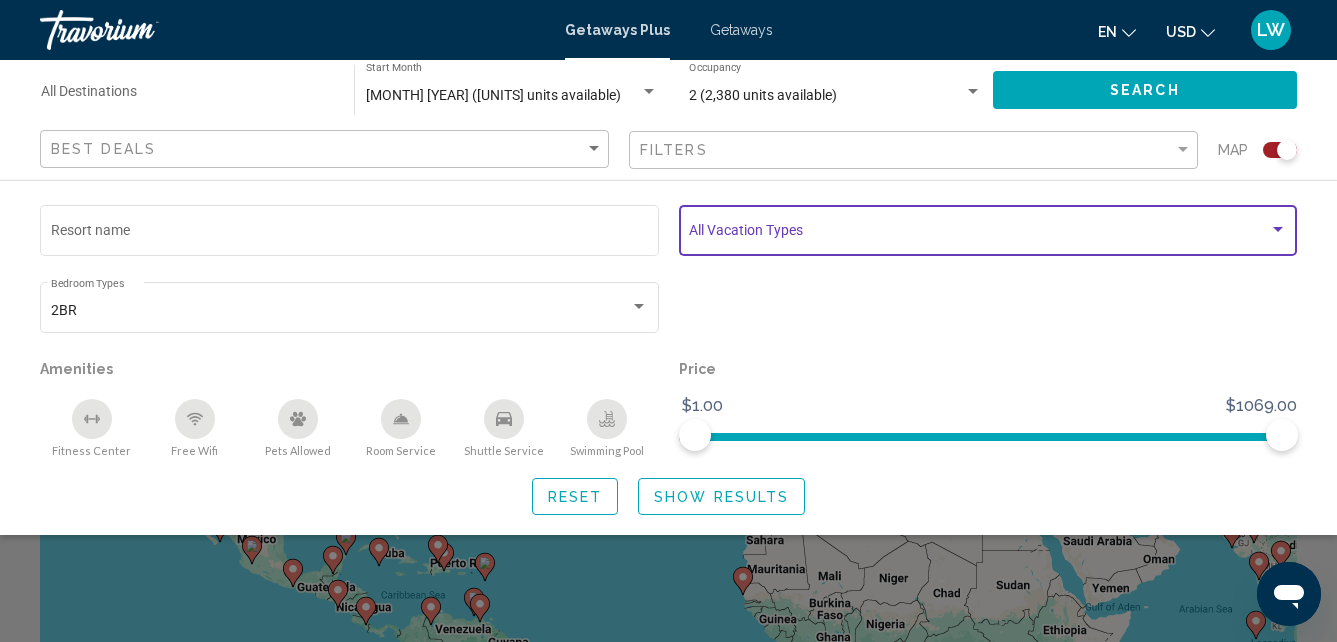 click at bounding box center (1278, 229) 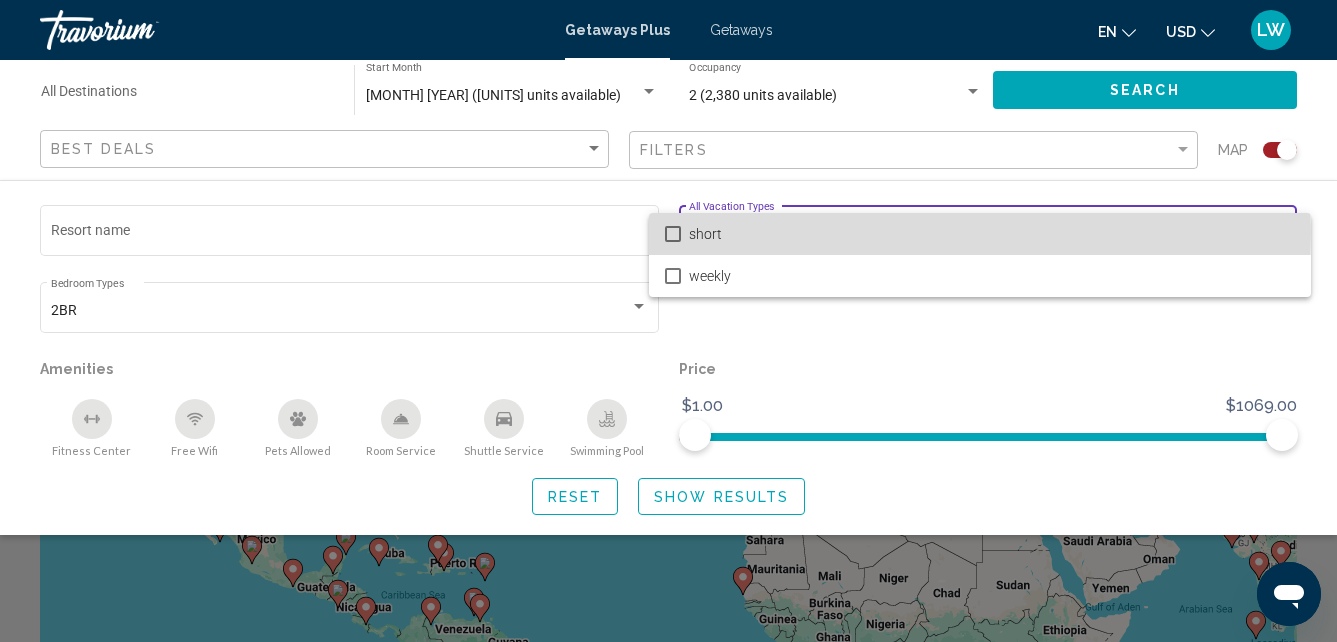 click at bounding box center (673, 234) 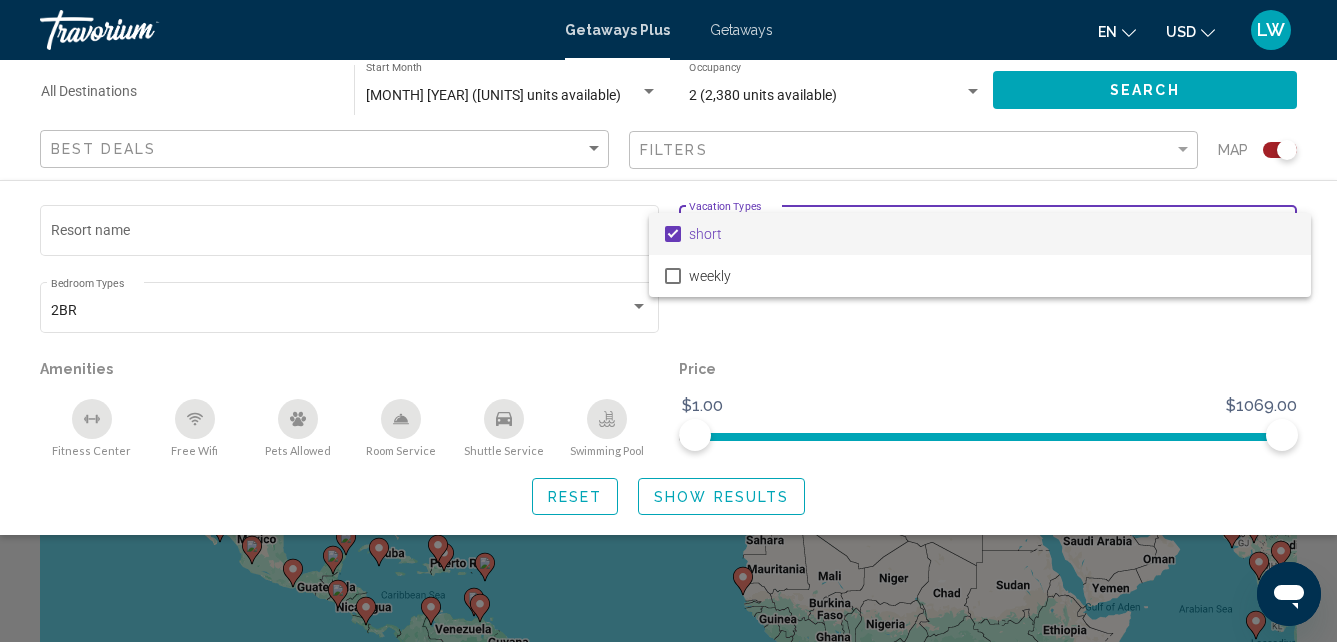 click at bounding box center [668, 321] 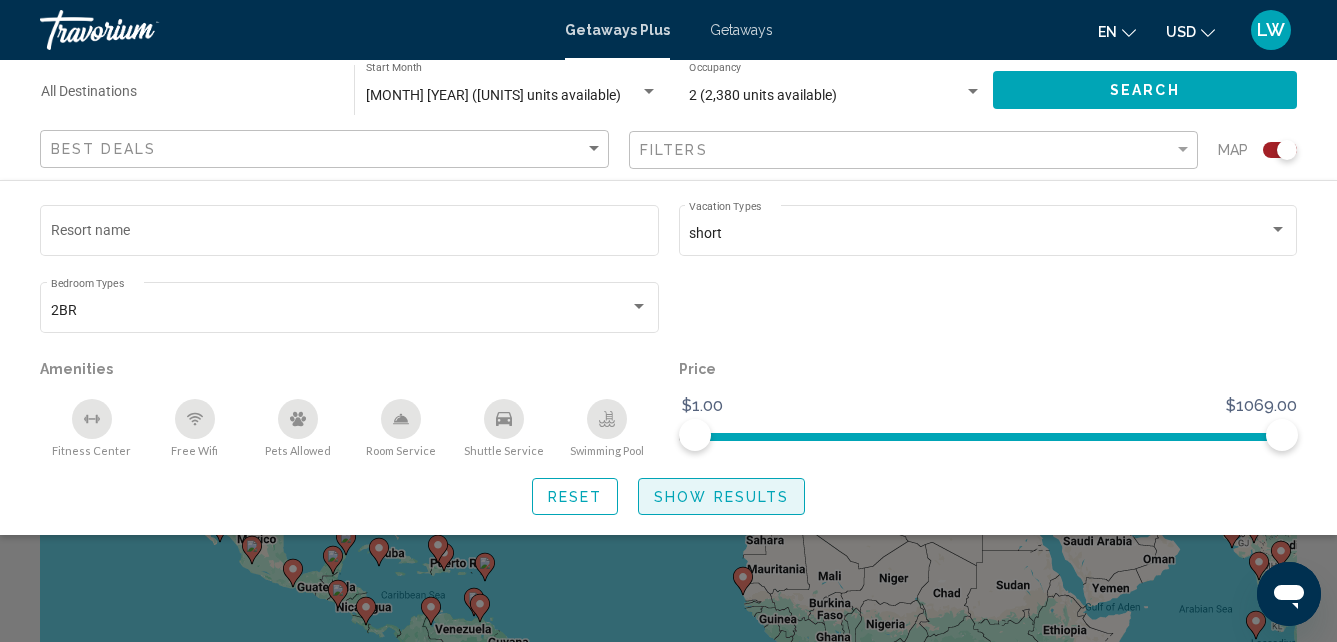 click on "Show Results" at bounding box center (721, 497) 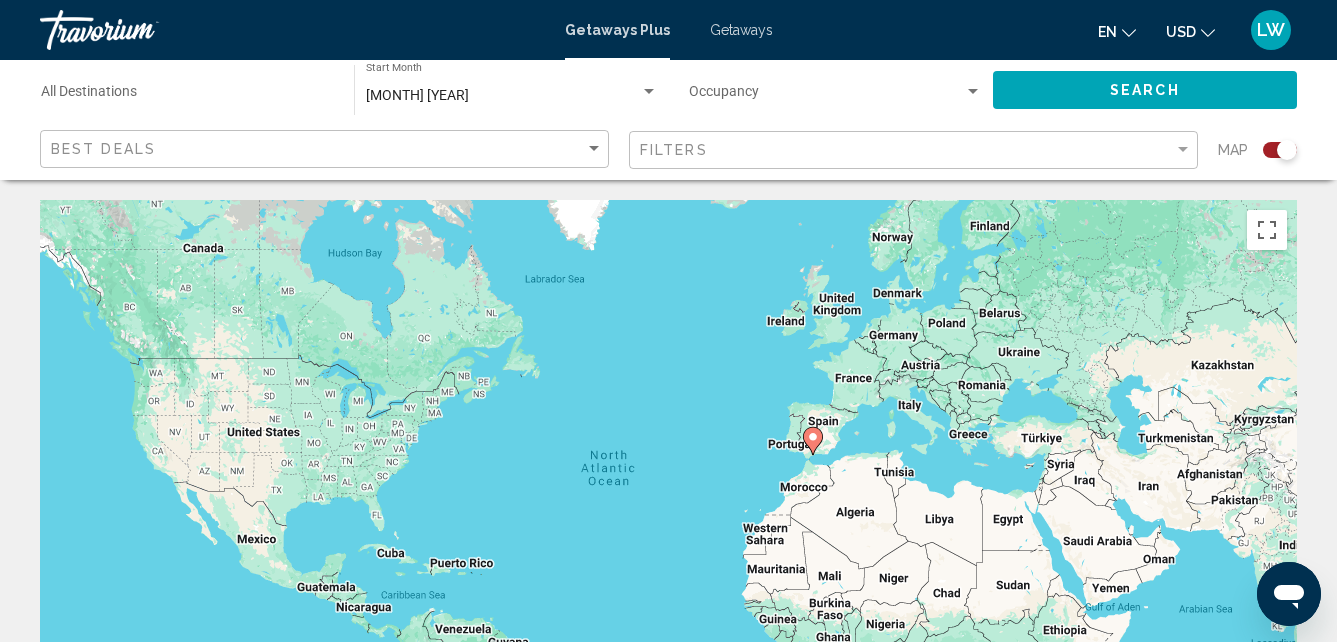 click at bounding box center [1287, 150] 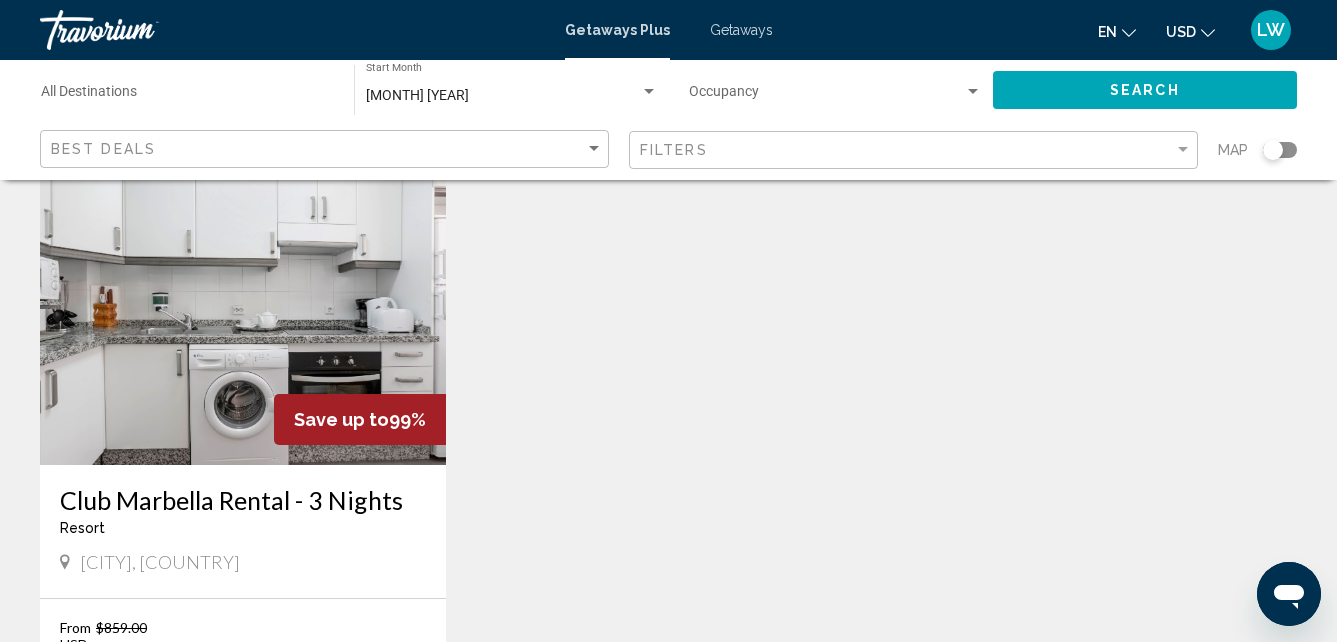 scroll, scrollTop: 96, scrollLeft: 0, axis: vertical 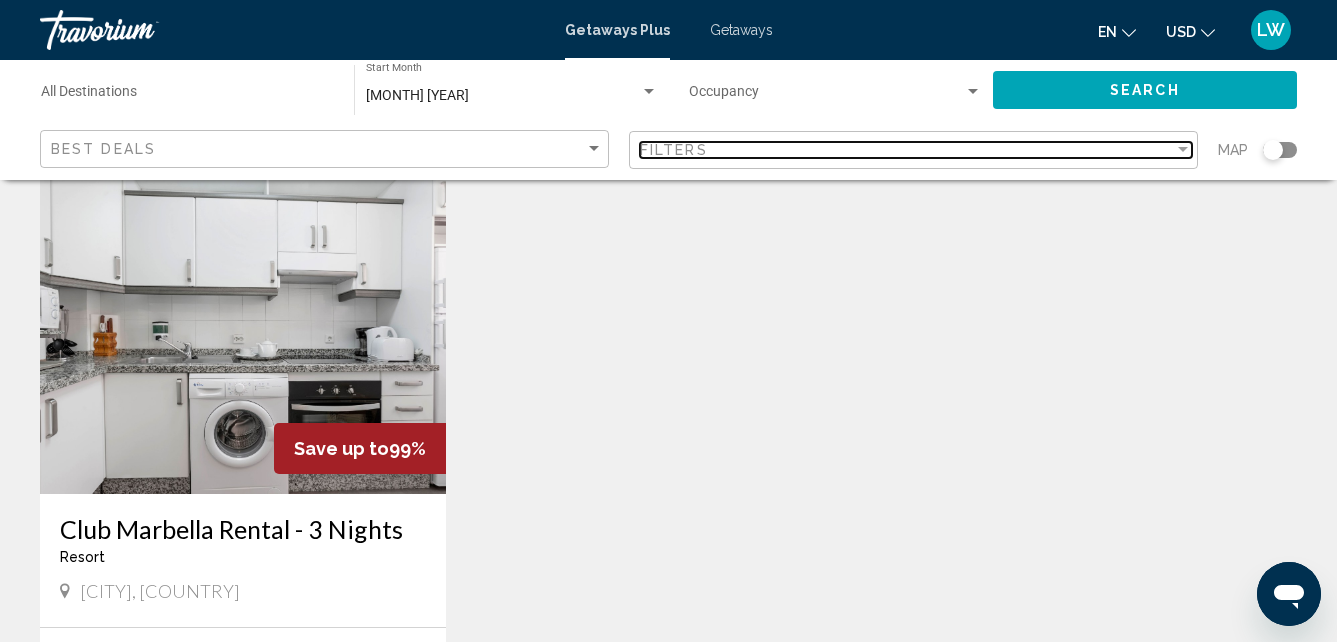 click at bounding box center [1183, 150] 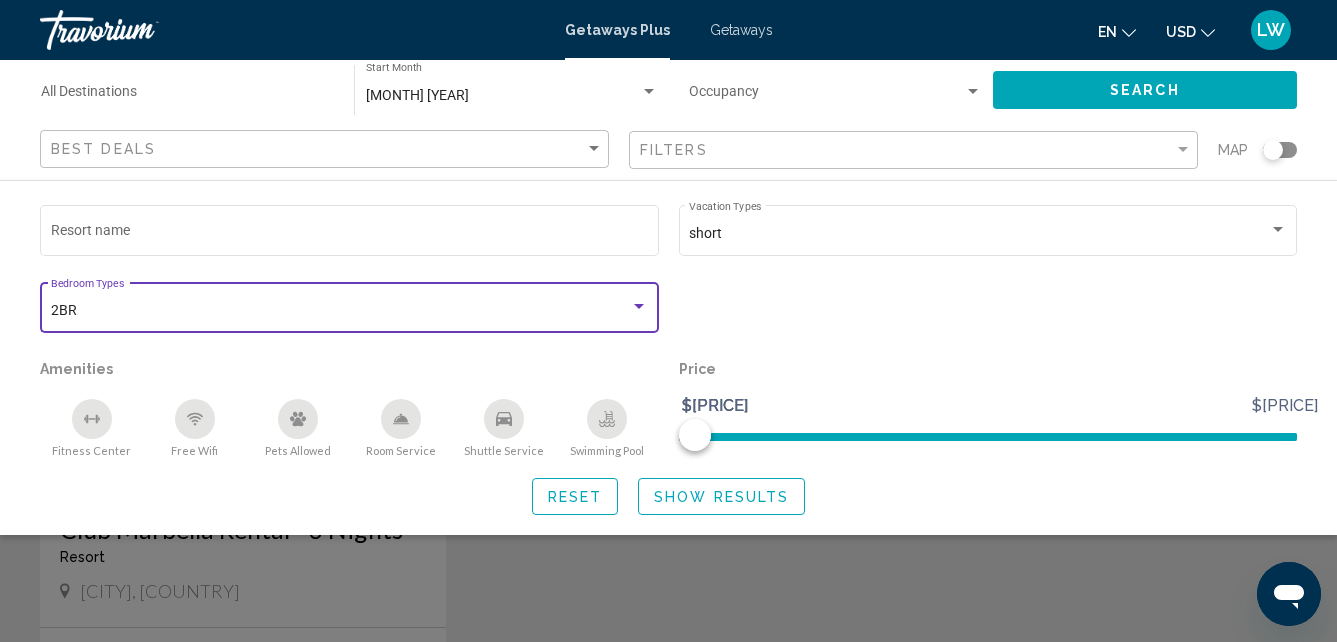 click at bounding box center [639, 306] 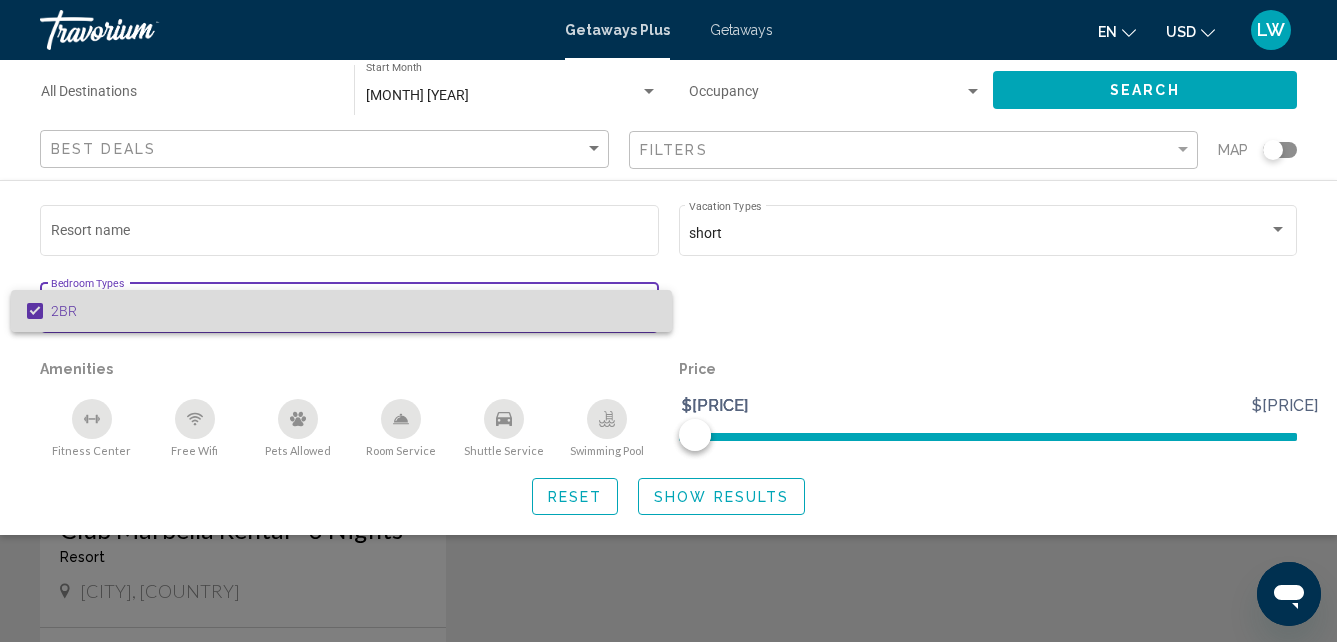 click at bounding box center [35, 311] 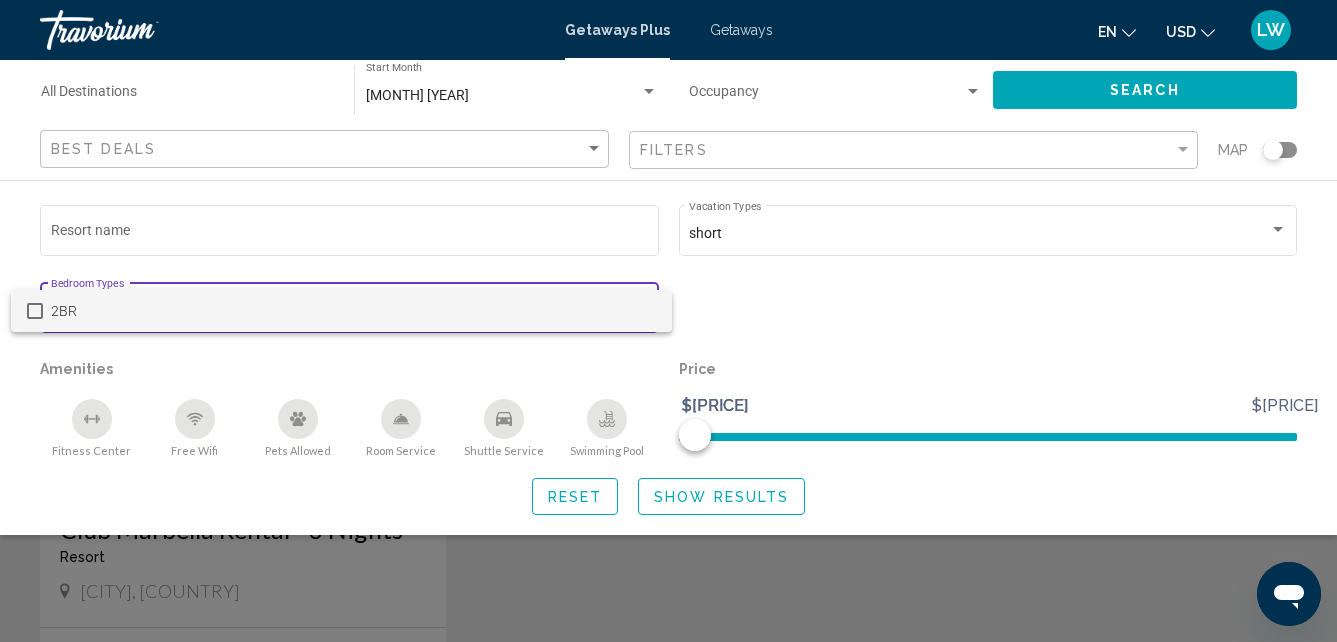 click at bounding box center [668, 321] 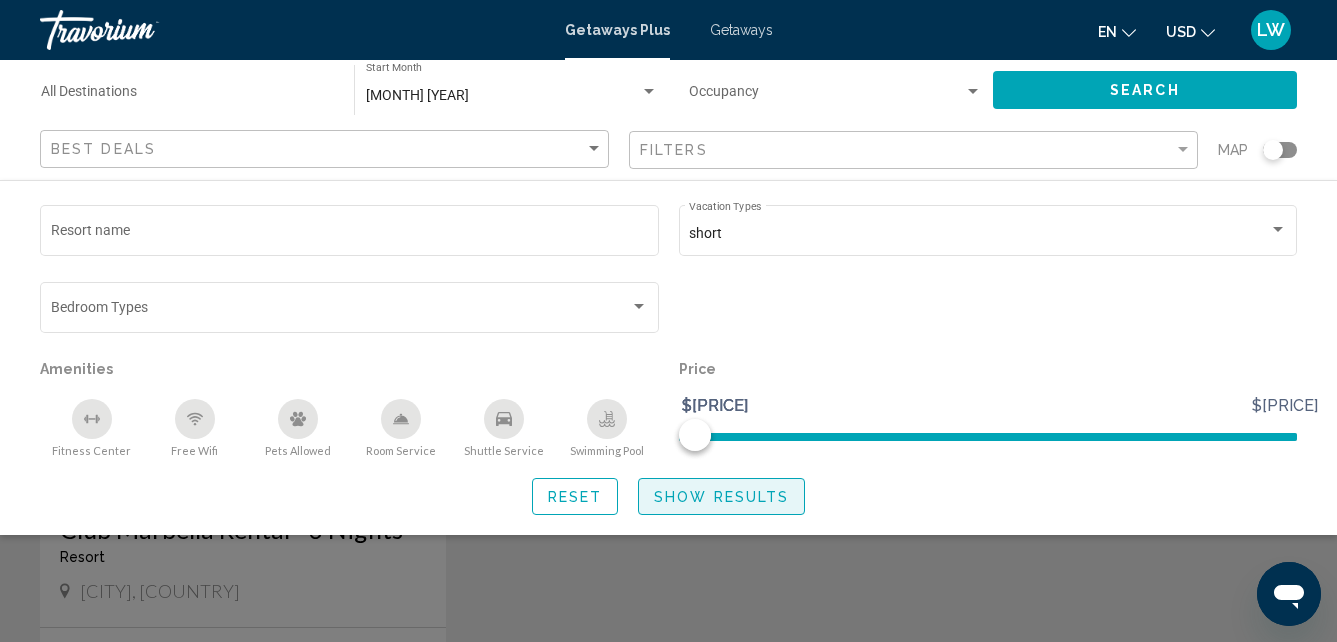 click on "Show Results" at bounding box center [721, 497] 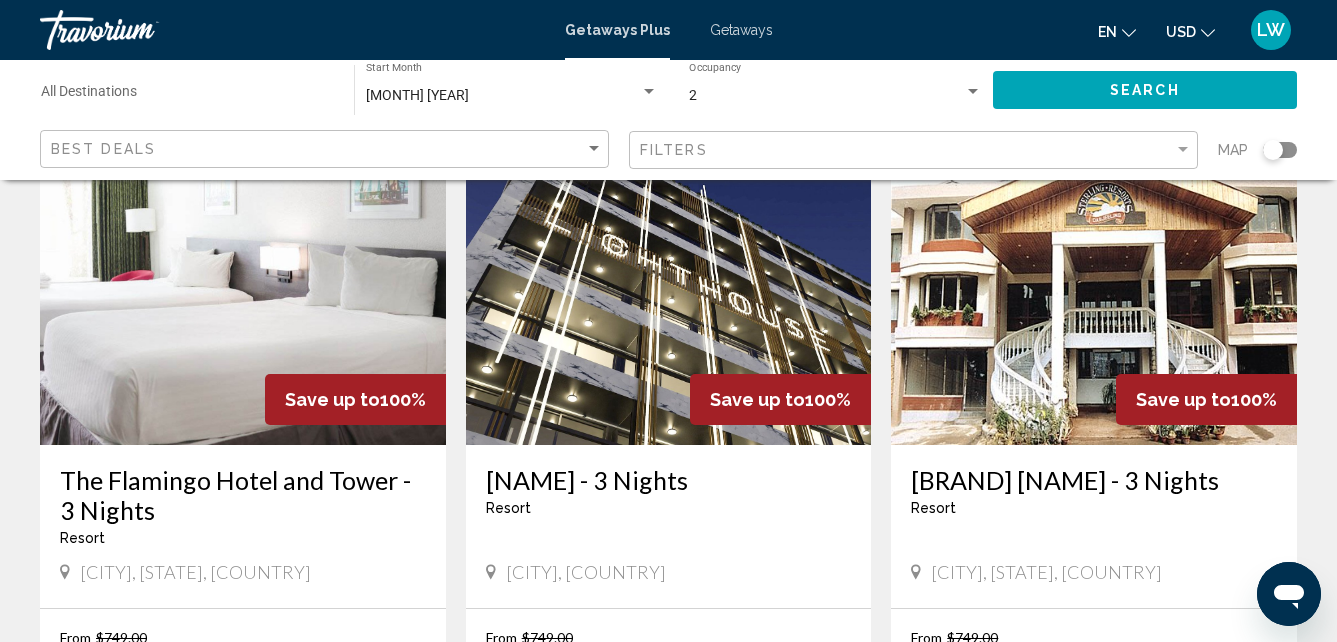 scroll, scrollTop: 0, scrollLeft: 0, axis: both 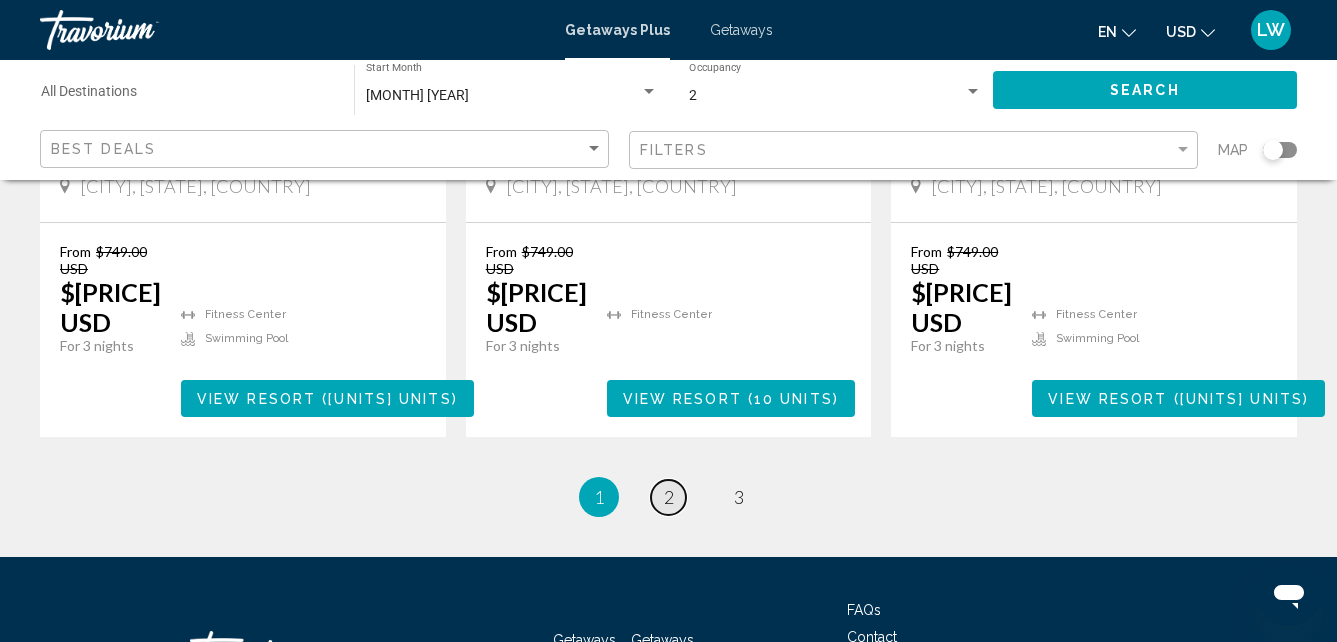 click on "•" at bounding box center [669, 497] 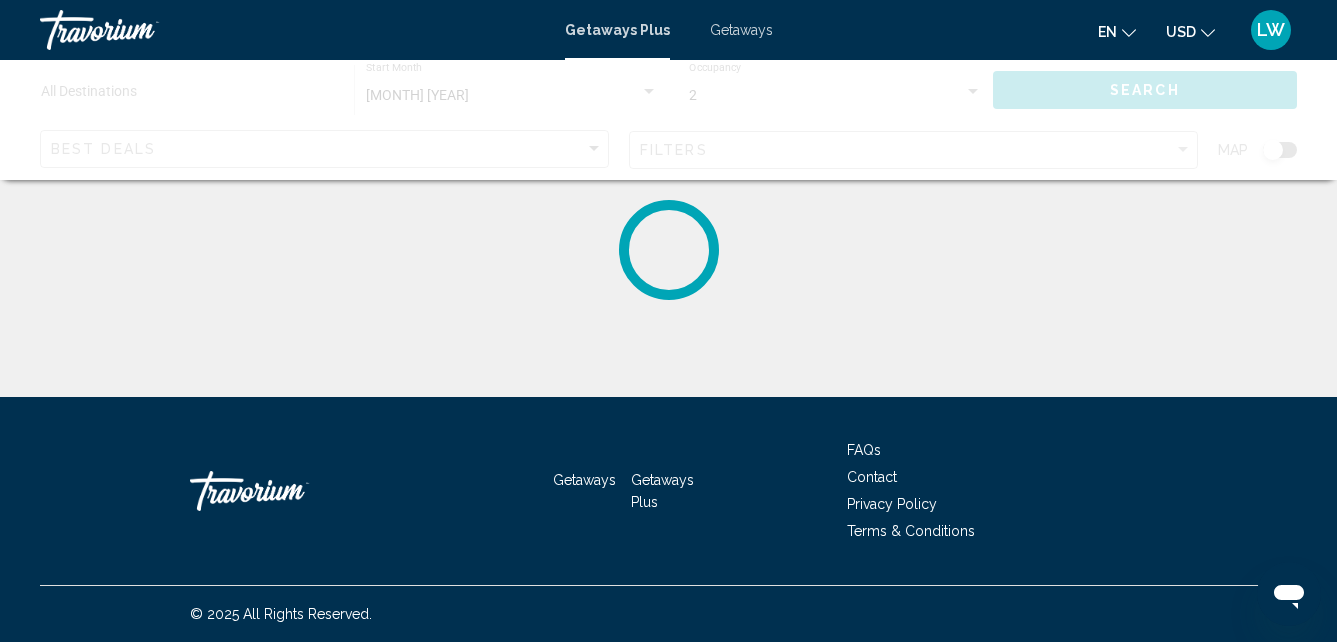 scroll, scrollTop: 0, scrollLeft: 0, axis: both 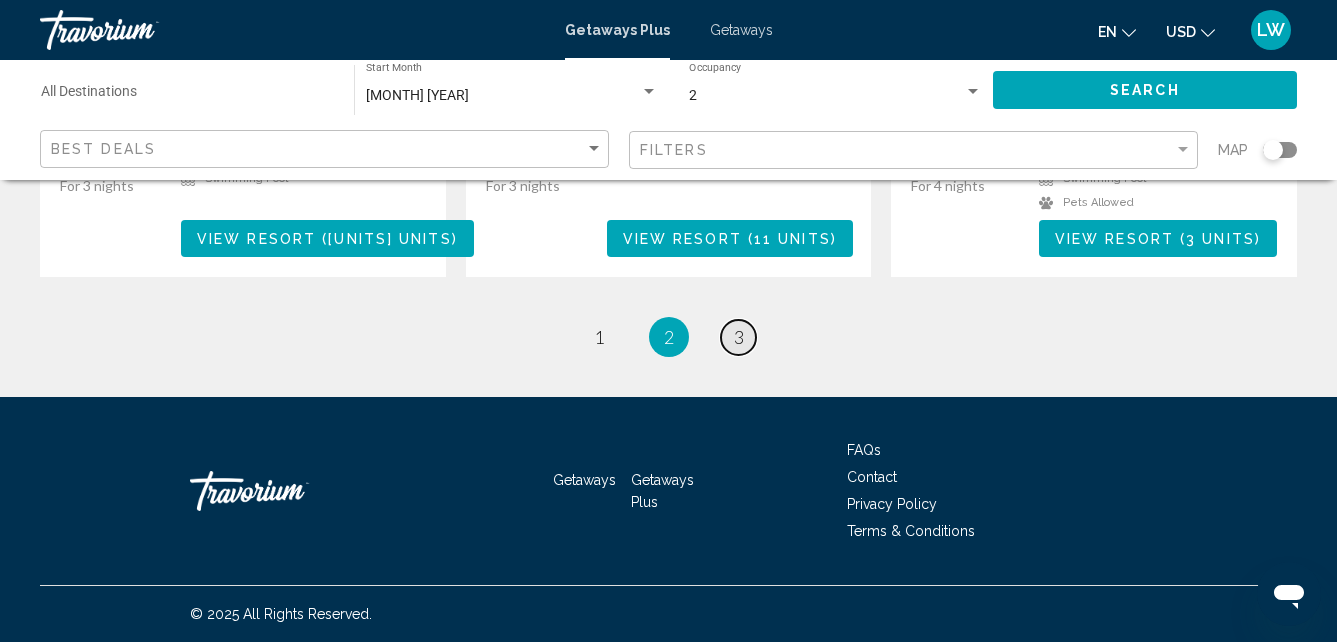 click on "•" at bounding box center (599, 337) 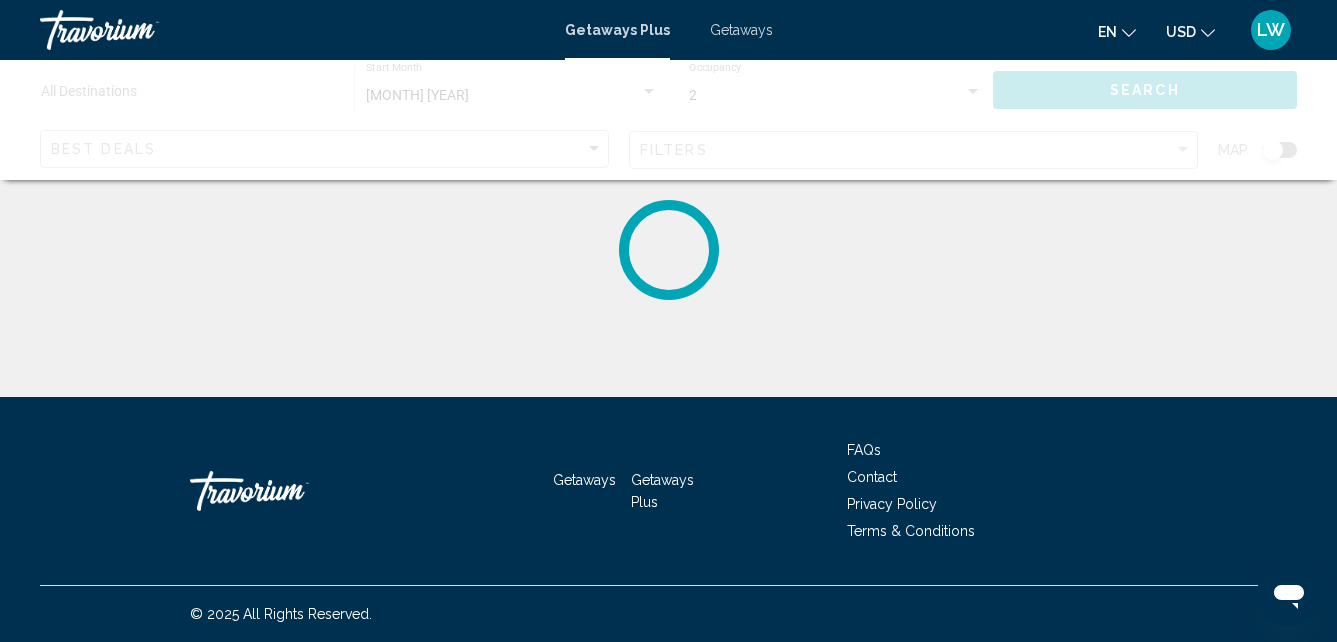 scroll, scrollTop: 0, scrollLeft: 0, axis: both 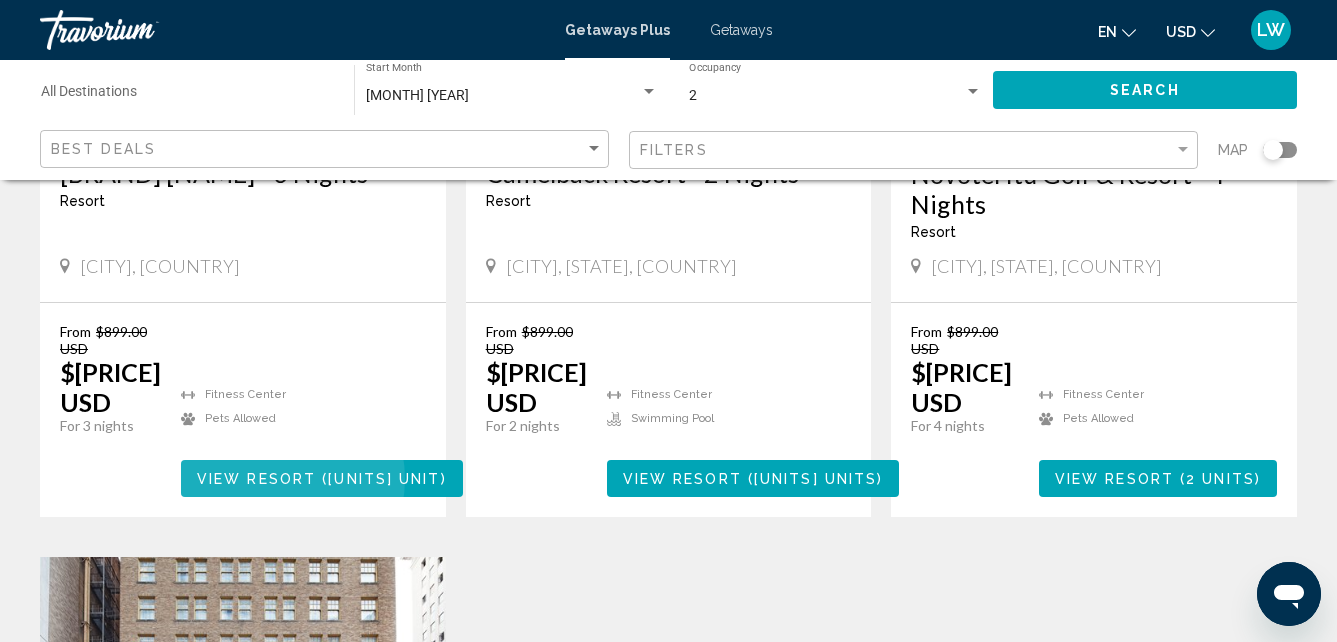 click on "View Resort" at bounding box center [256, 479] 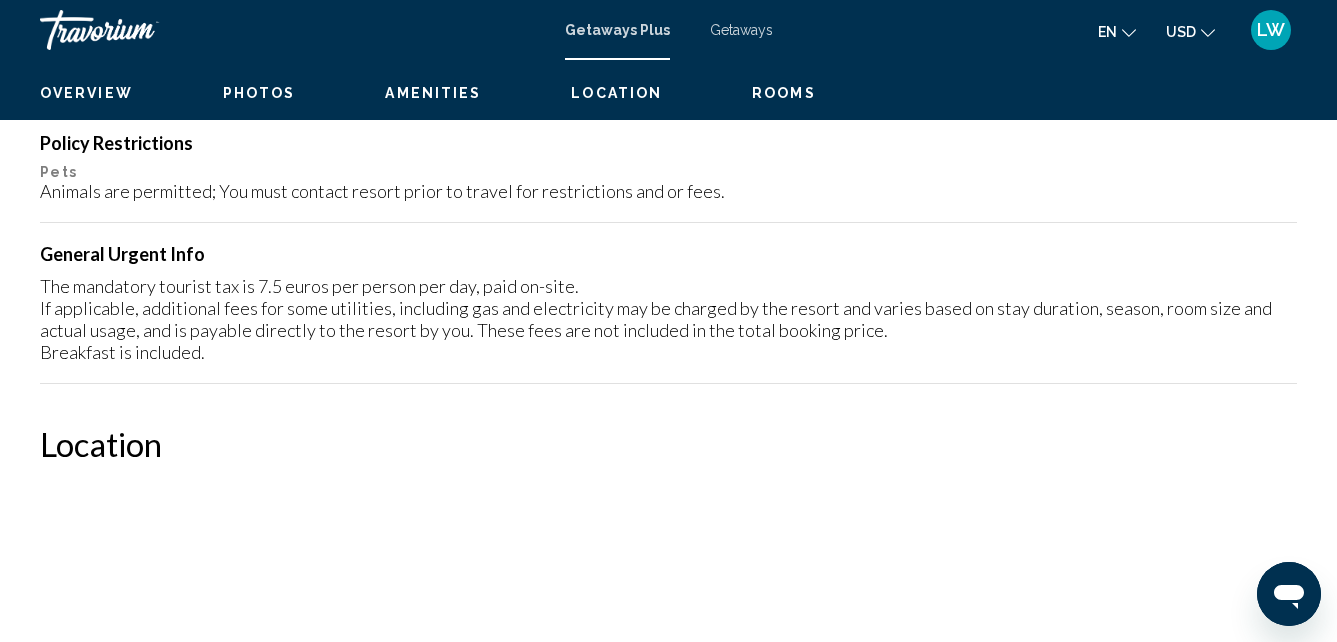 scroll, scrollTop: 214, scrollLeft: 0, axis: vertical 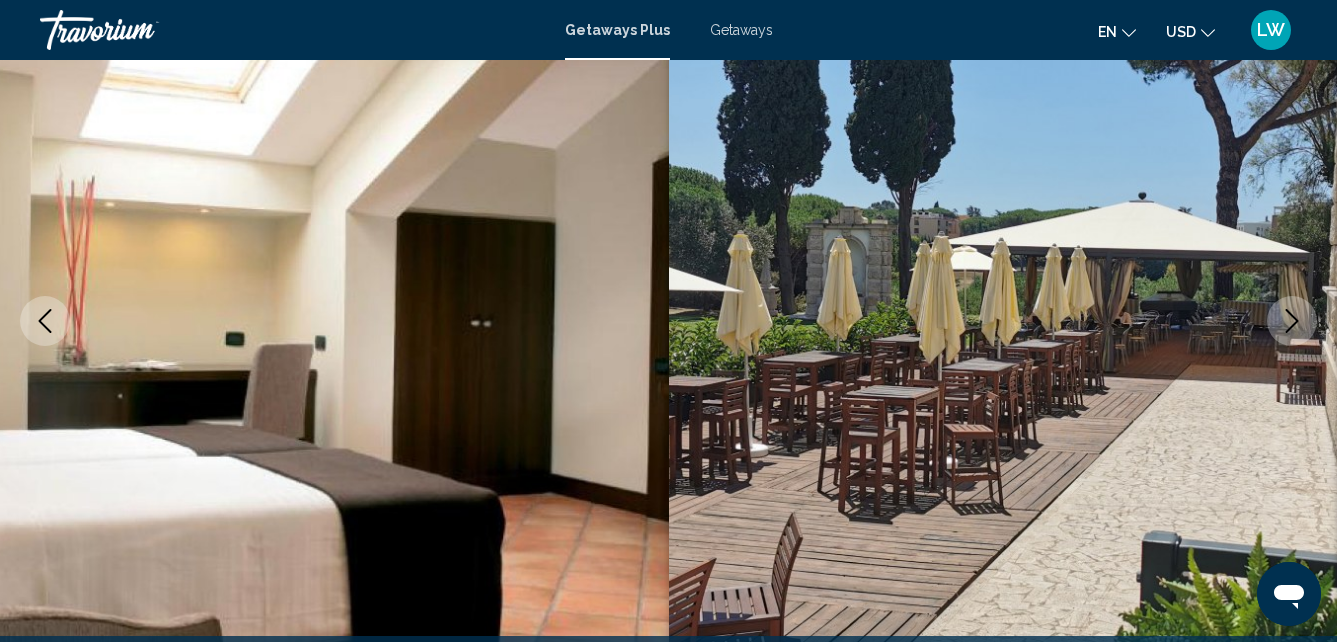 click at bounding box center [1292, 321] 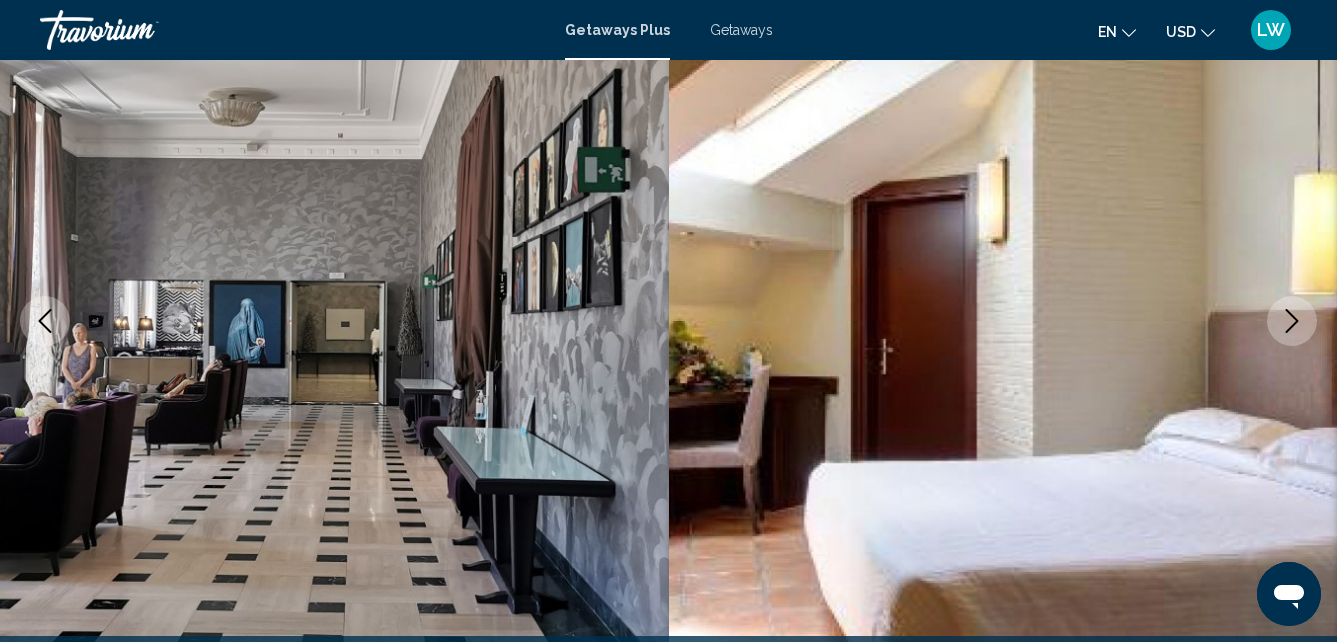 click at bounding box center [1292, 321] 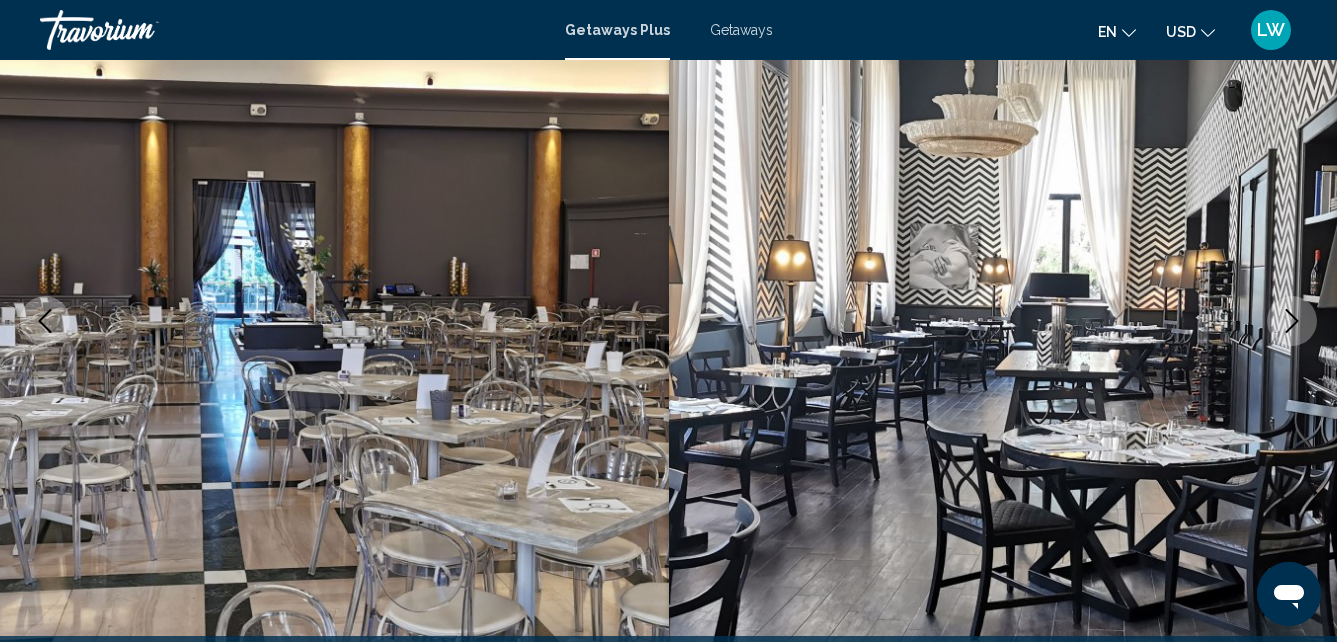 click at bounding box center (1292, 321) 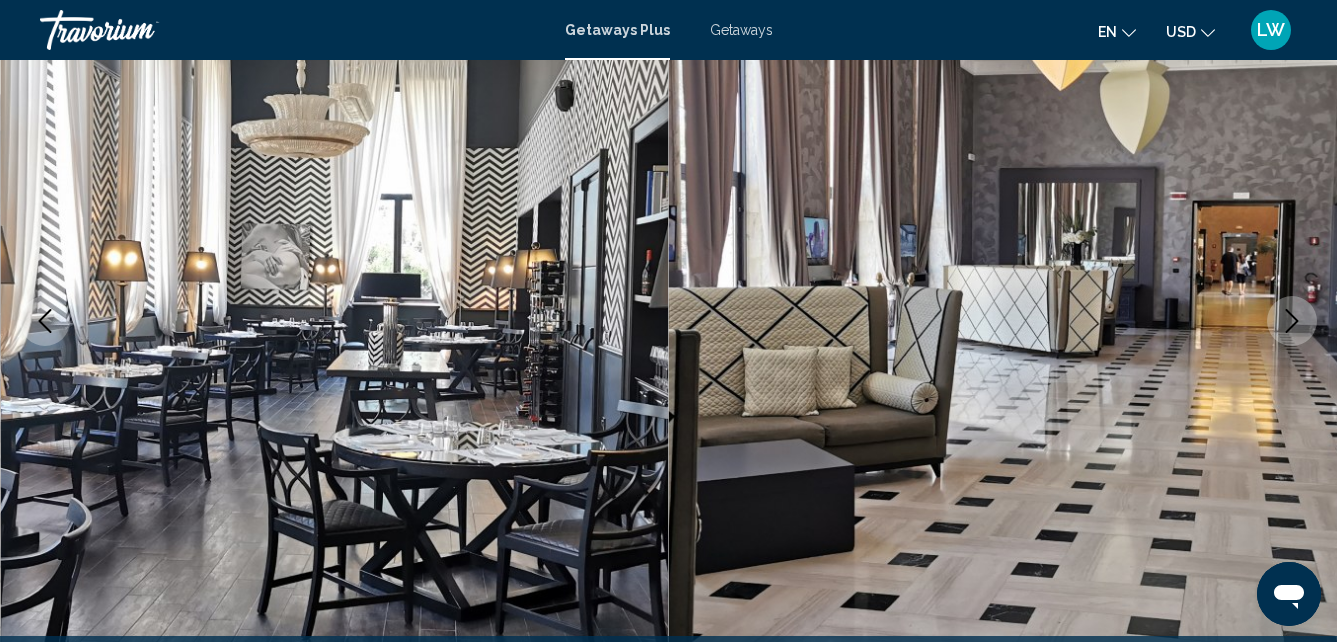 click at bounding box center [1292, 321] 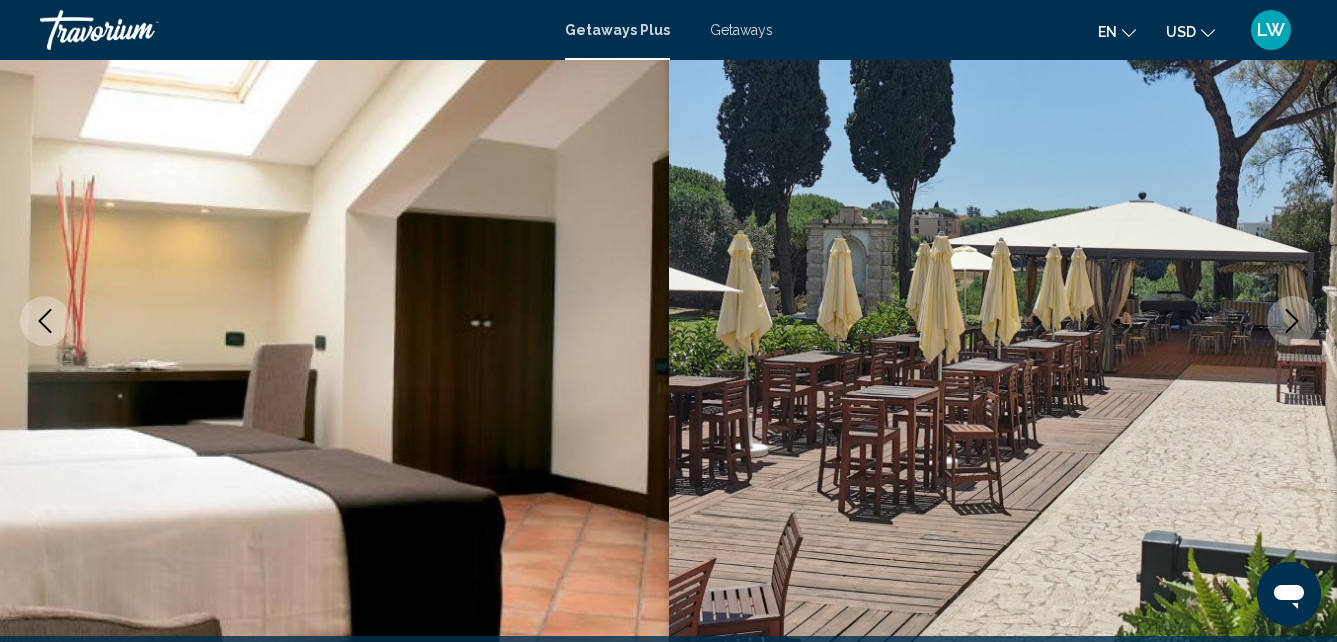 click at bounding box center (1292, 321) 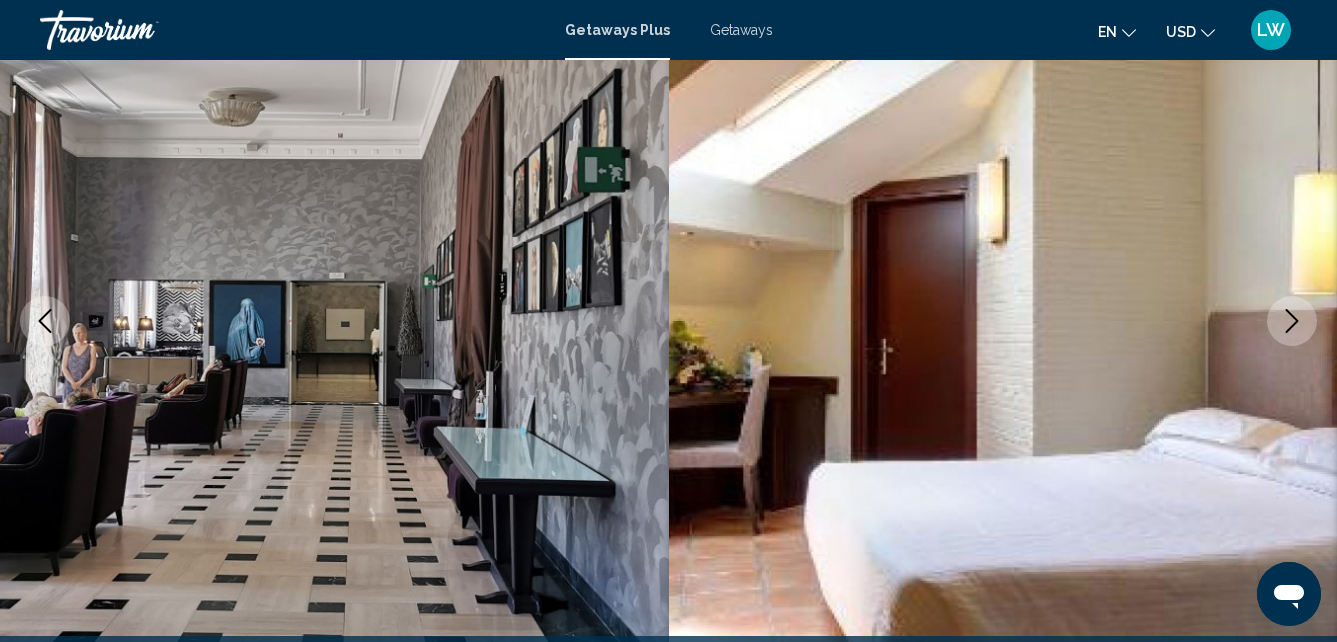 click at bounding box center (1292, 321) 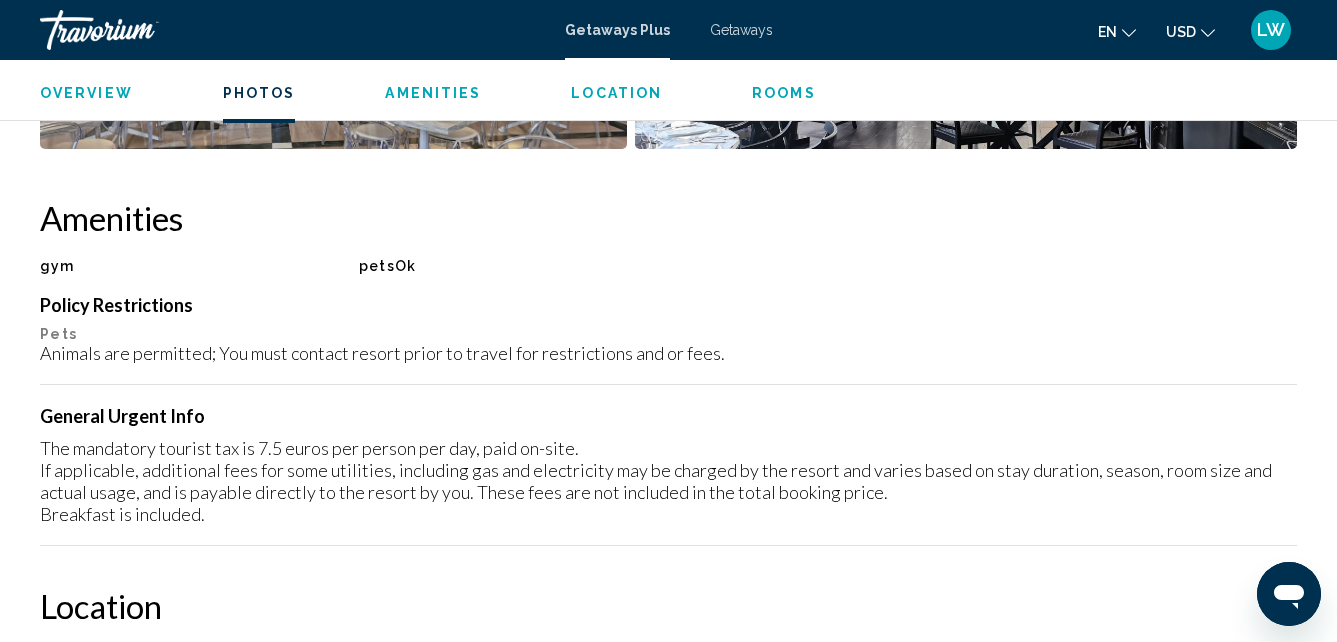 scroll, scrollTop: 1733, scrollLeft: 0, axis: vertical 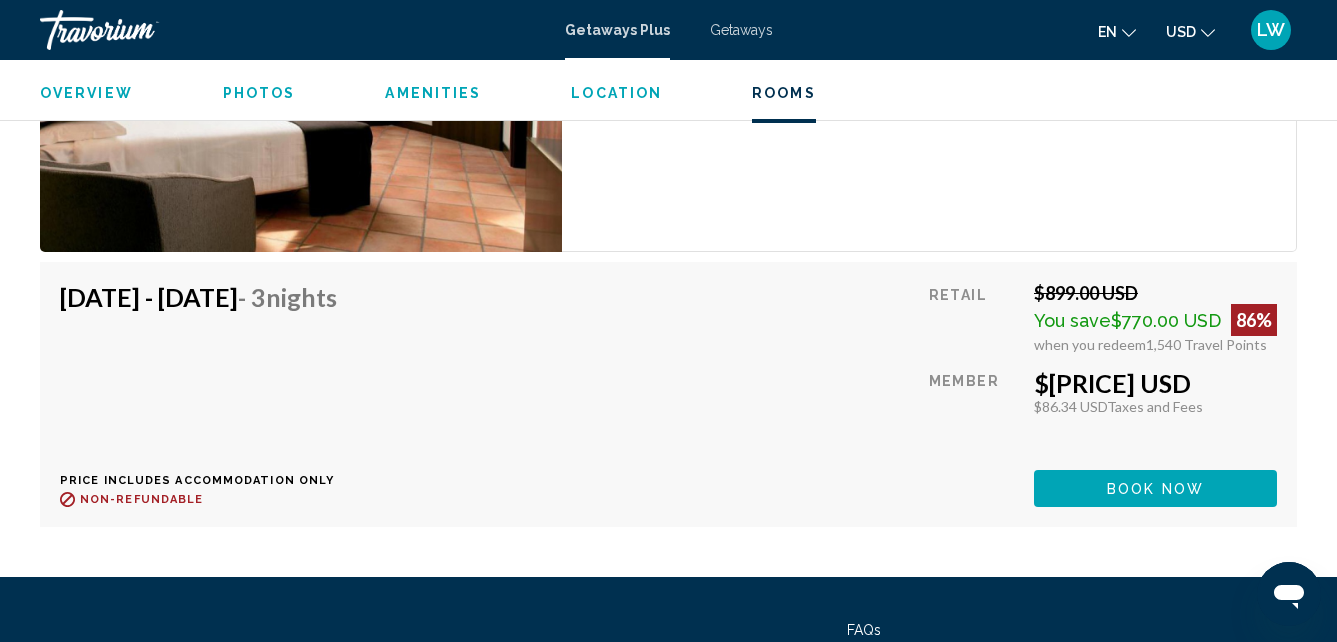 click on "Getaways" at bounding box center [741, 30] 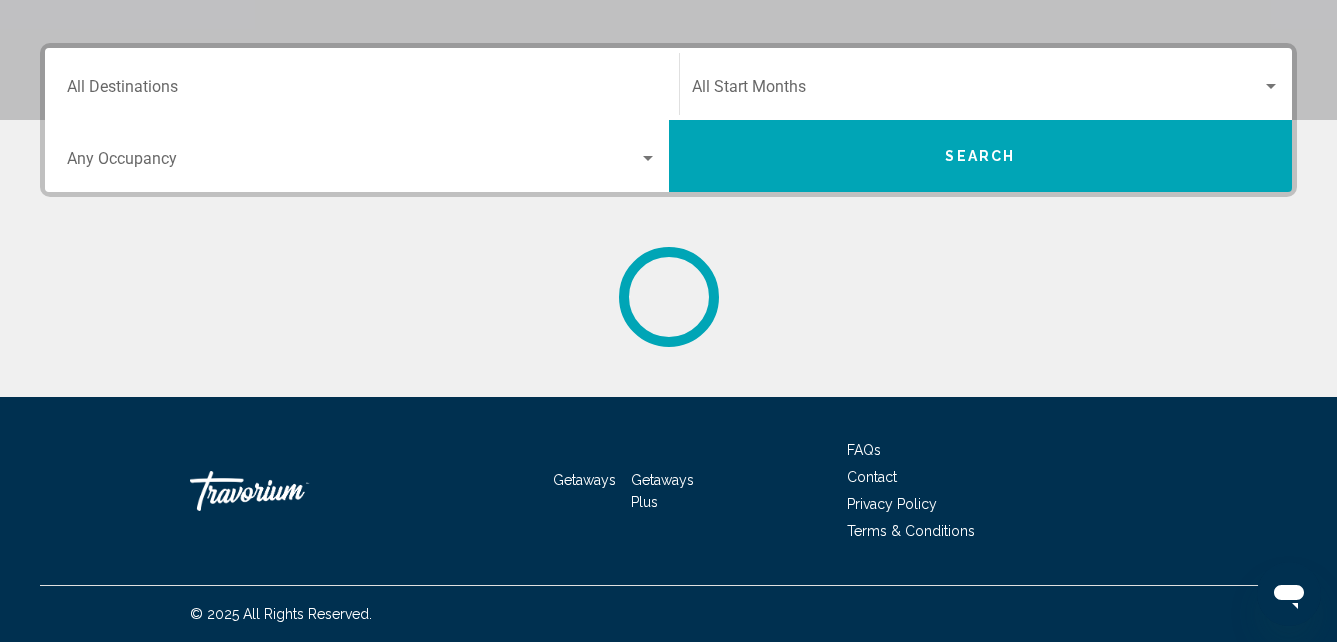scroll, scrollTop: 0, scrollLeft: 0, axis: both 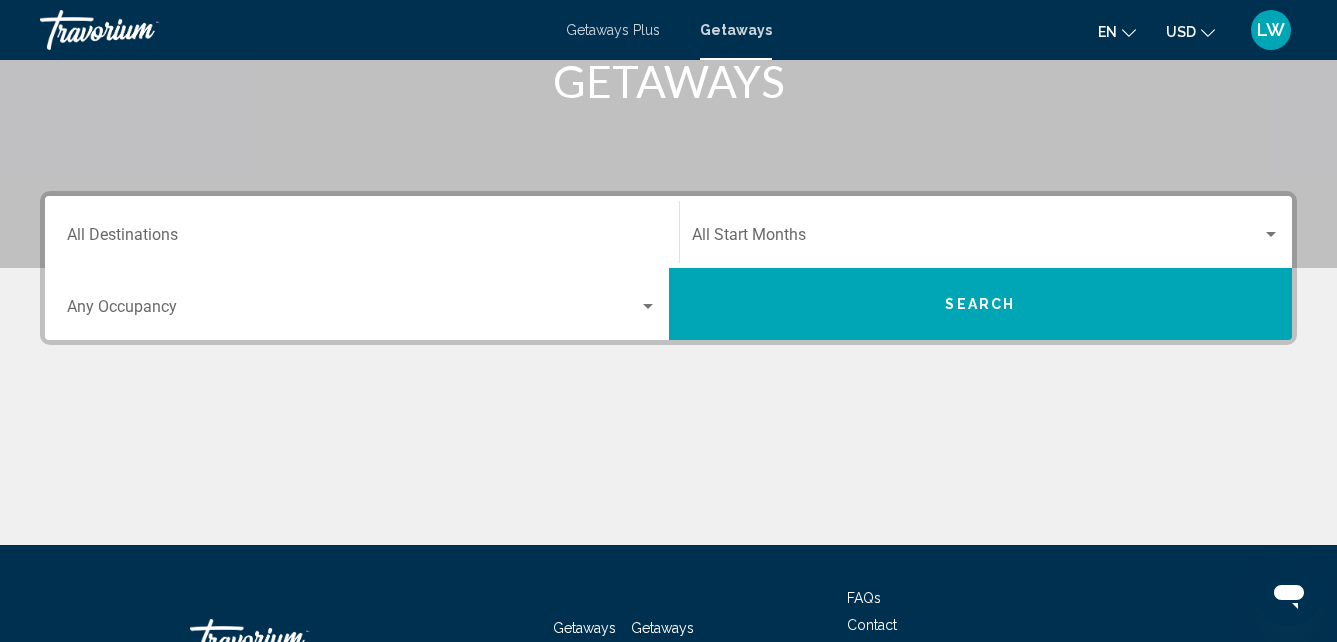 click at bounding box center (648, 306) 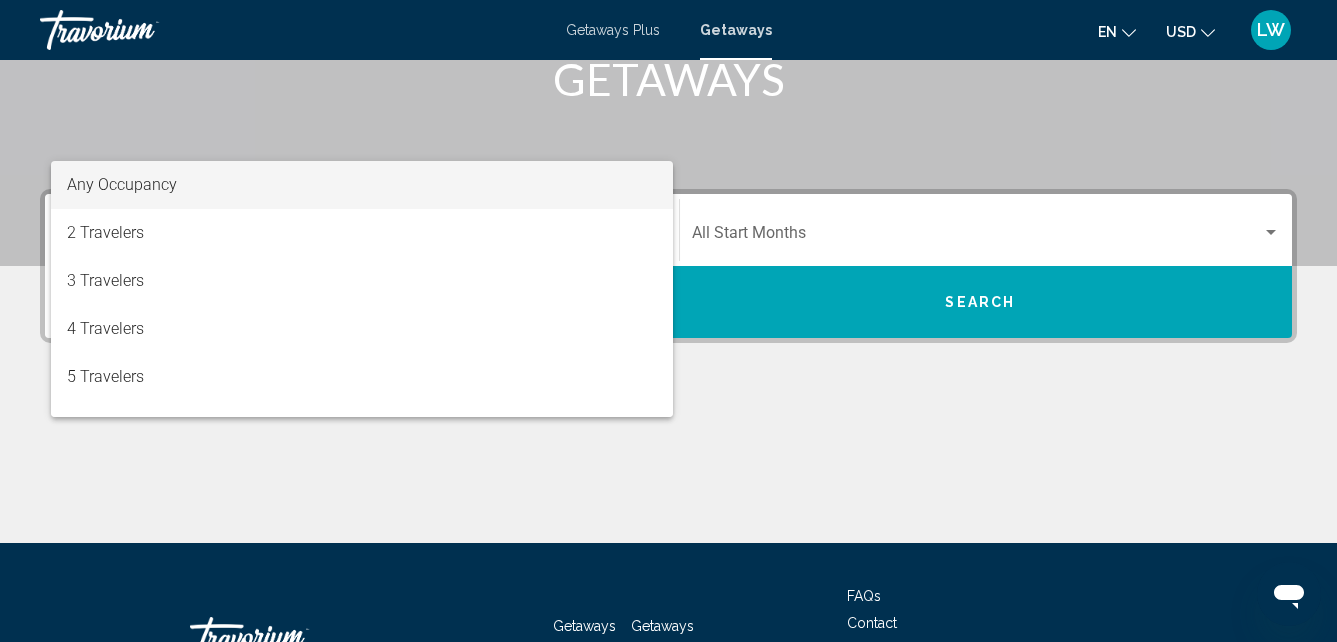 scroll, scrollTop: 458, scrollLeft: 0, axis: vertical 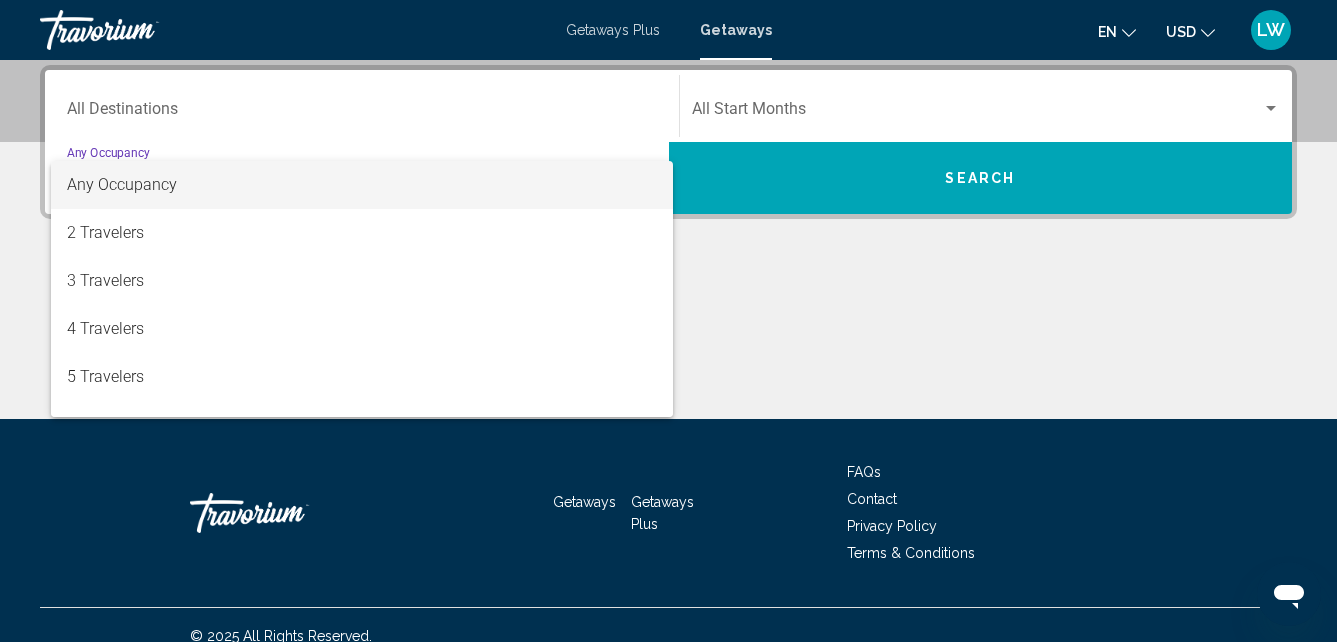 click at bounding box center [668, 321] 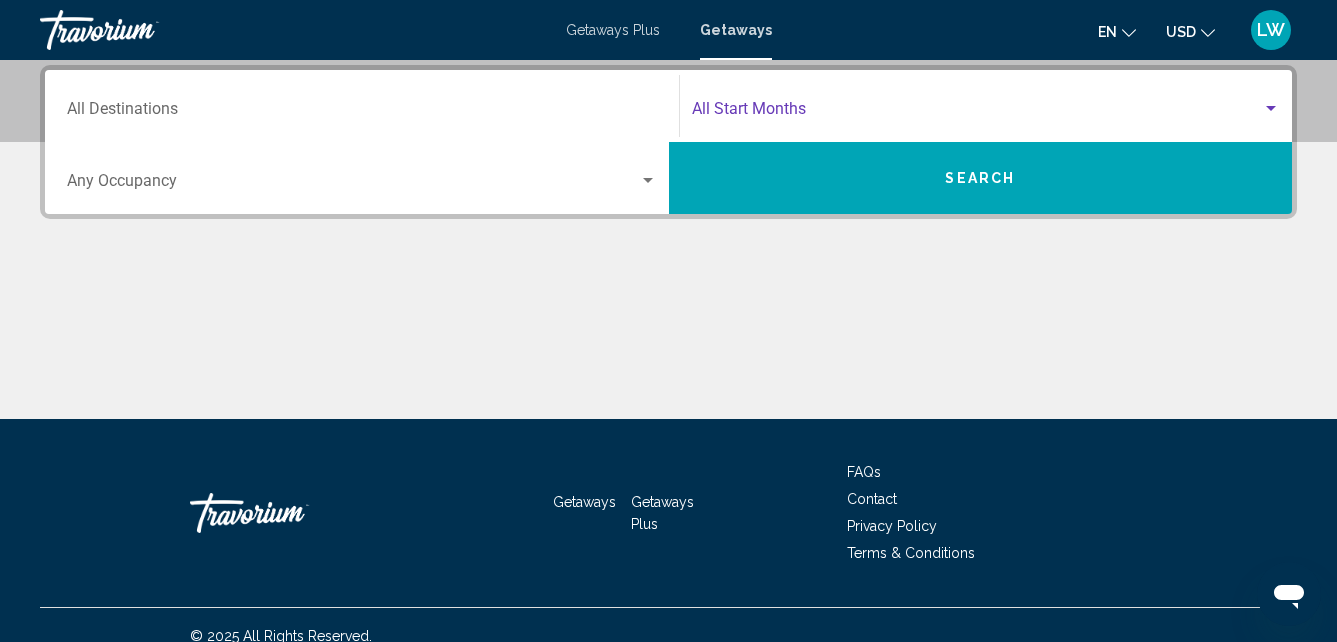 click at bounding box center (1271, 109) 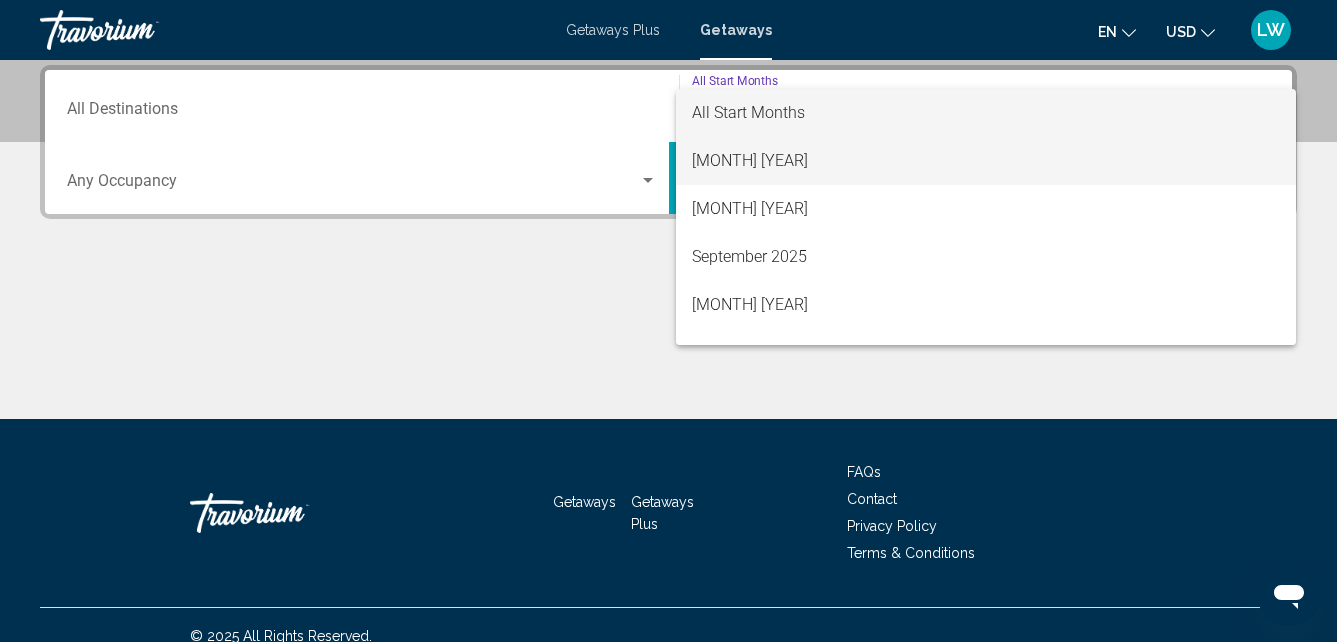 click on "July 2025" at bounding box center [986, 161] 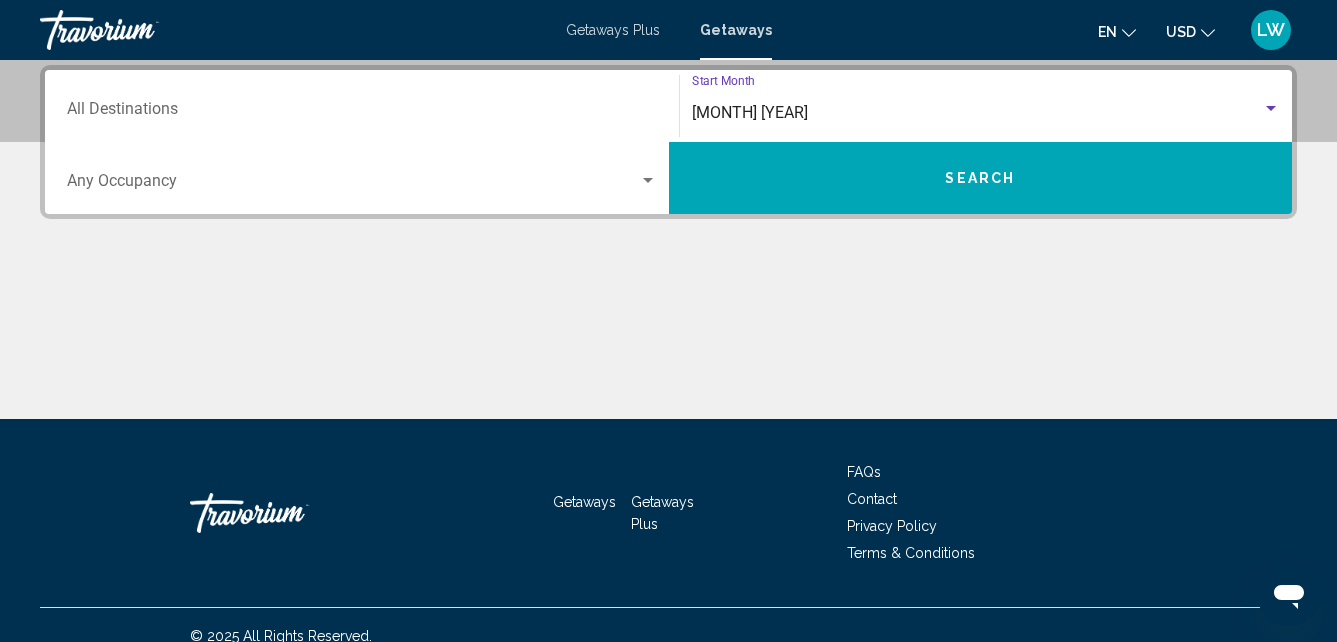 click on "••••••" at bounding box center (981, 178) 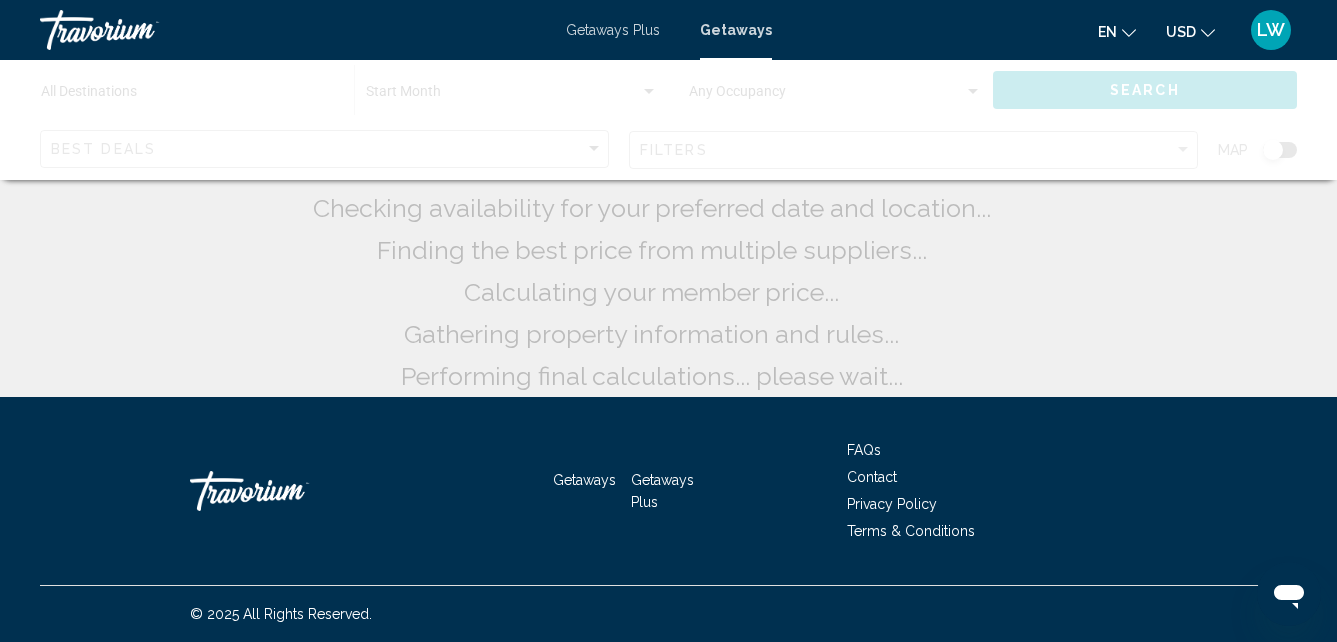 scroll, scrollTop: 0, scrollLeft: 0, axis: both 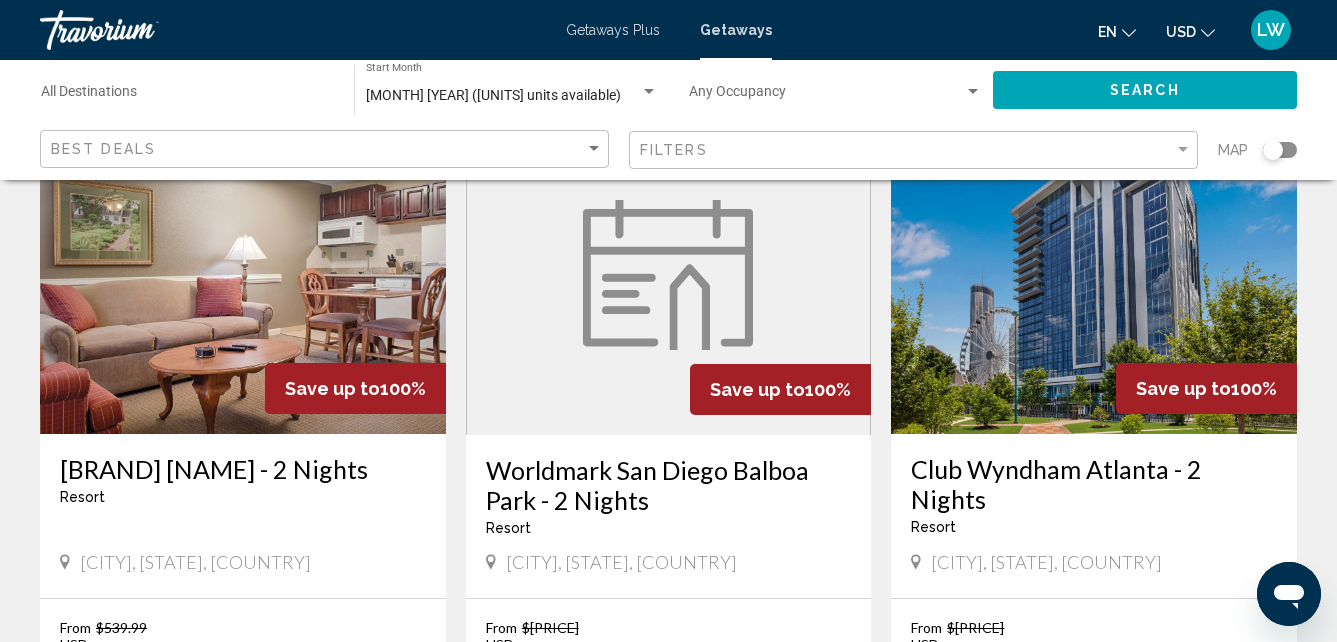 click at bounding box center [1094, 274] 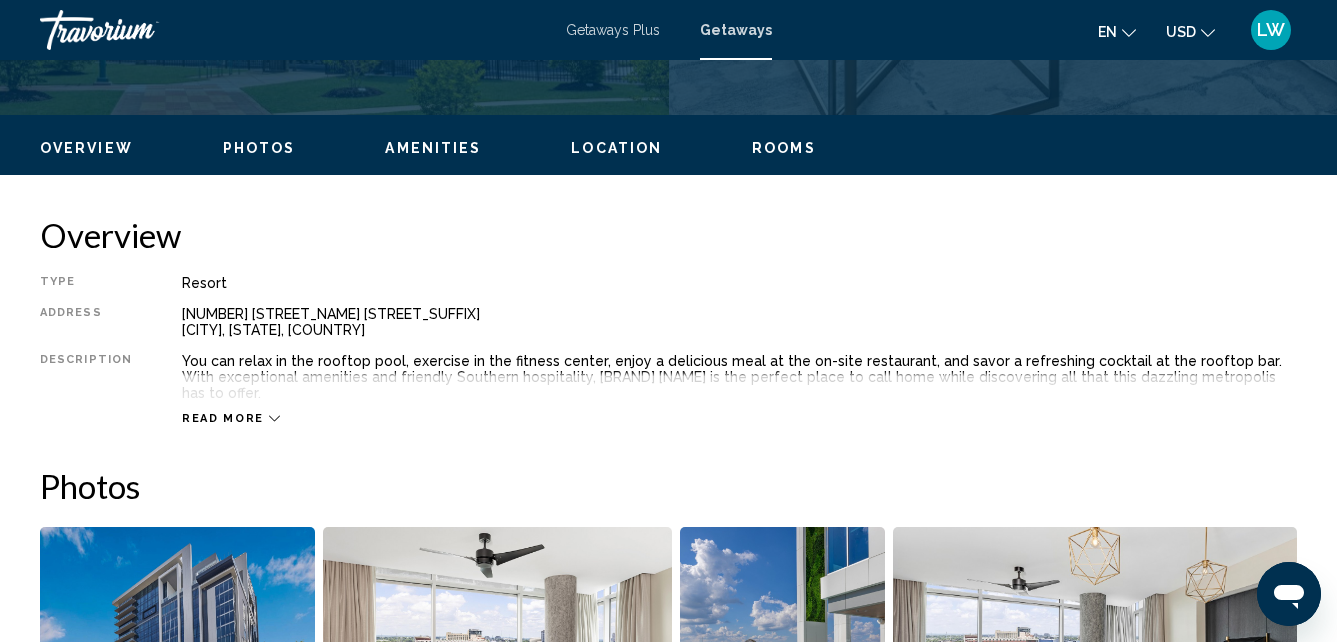 scroll, scrollTop: 214, scrollLeft: 0, axis: vertical 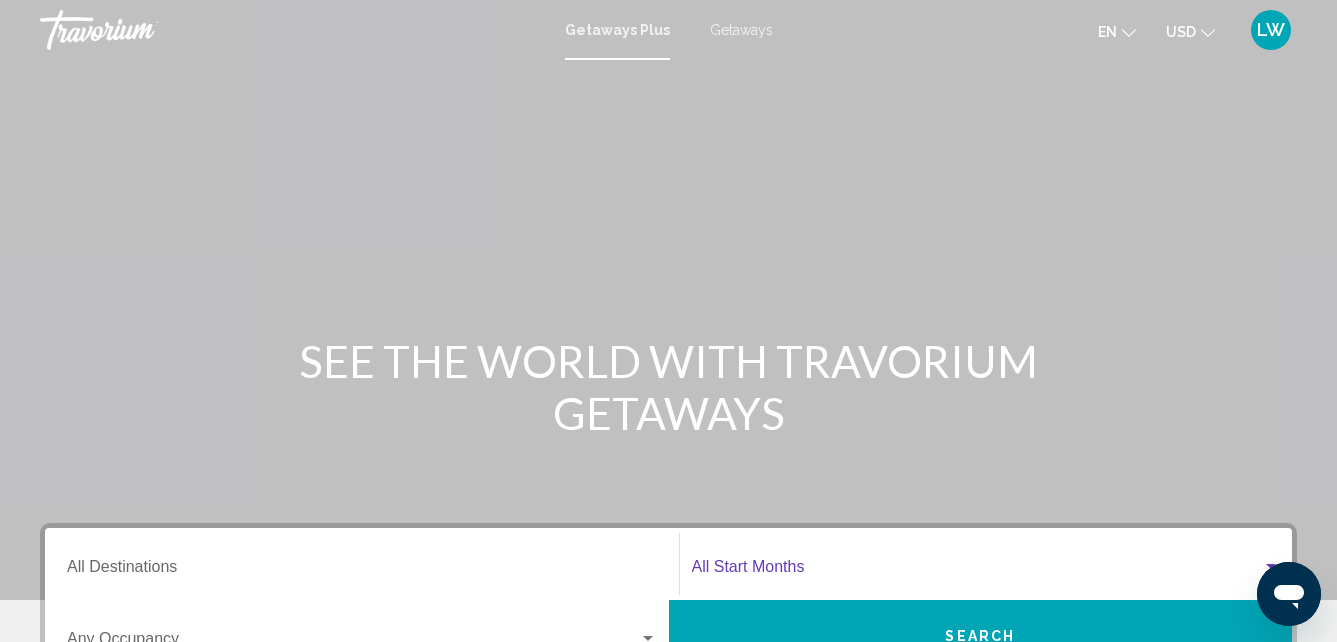 click at bounding box center (1271, 567) 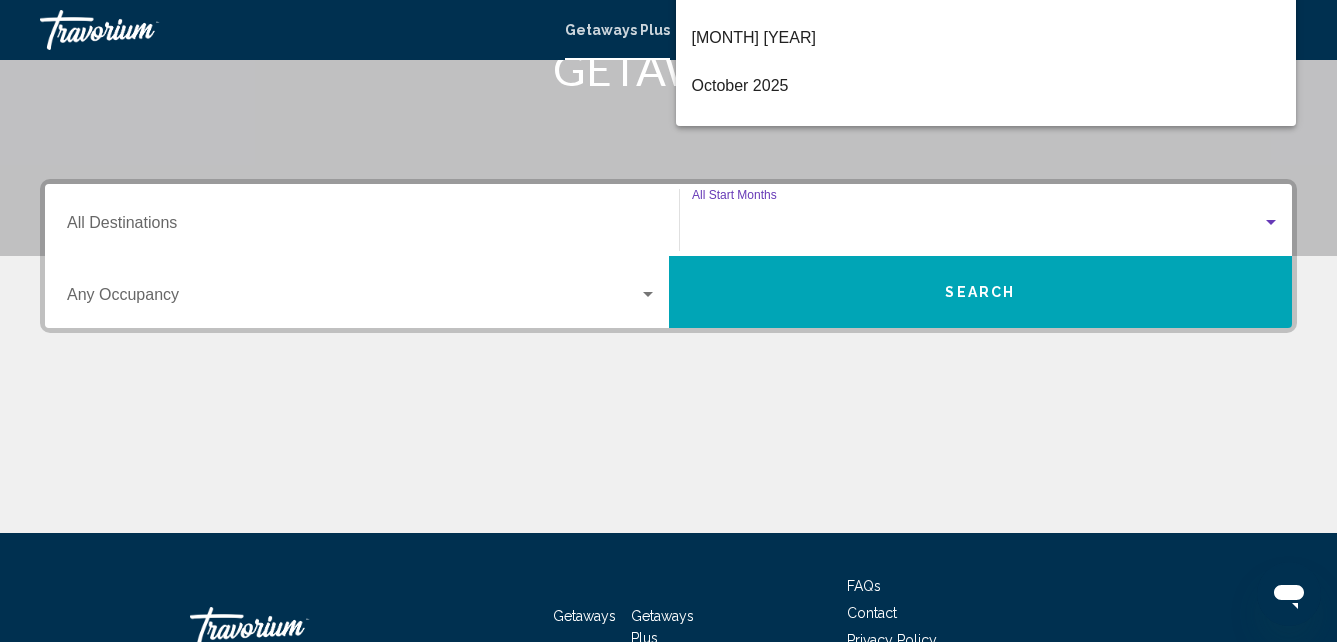 scroll, scrollTop: 458, scrollLeft: 0, axis: vertical 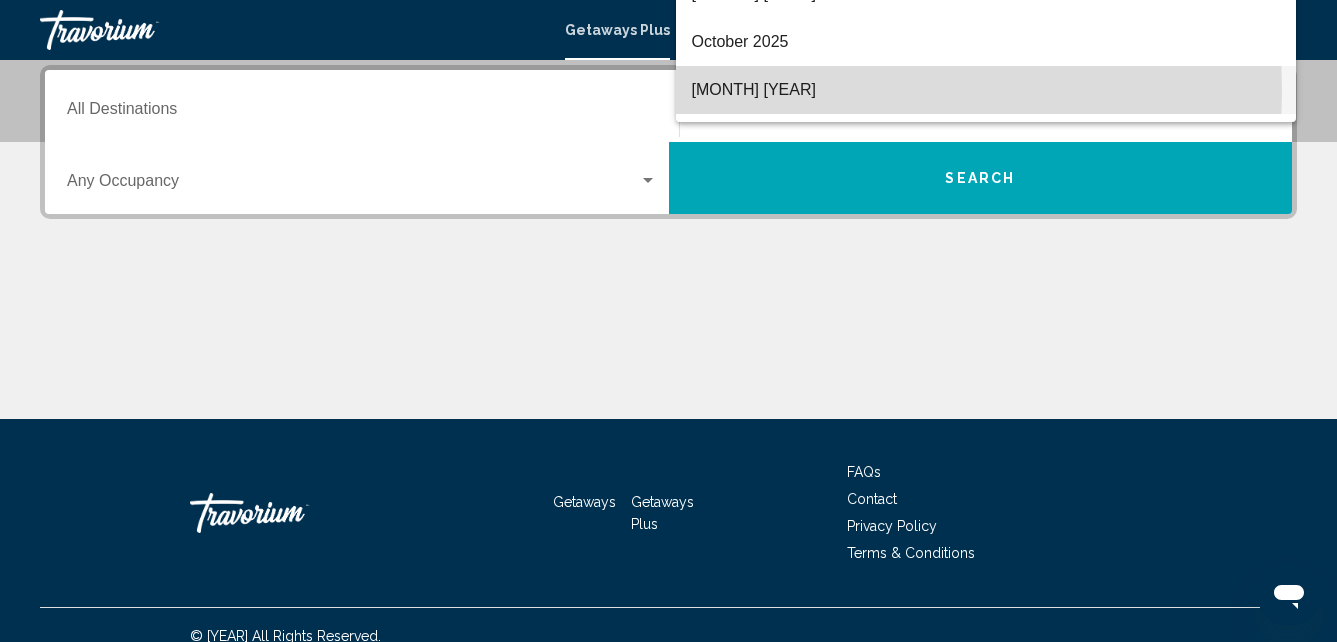click on "[MONTH] [YEAR]" at bounding box center (986, 90) 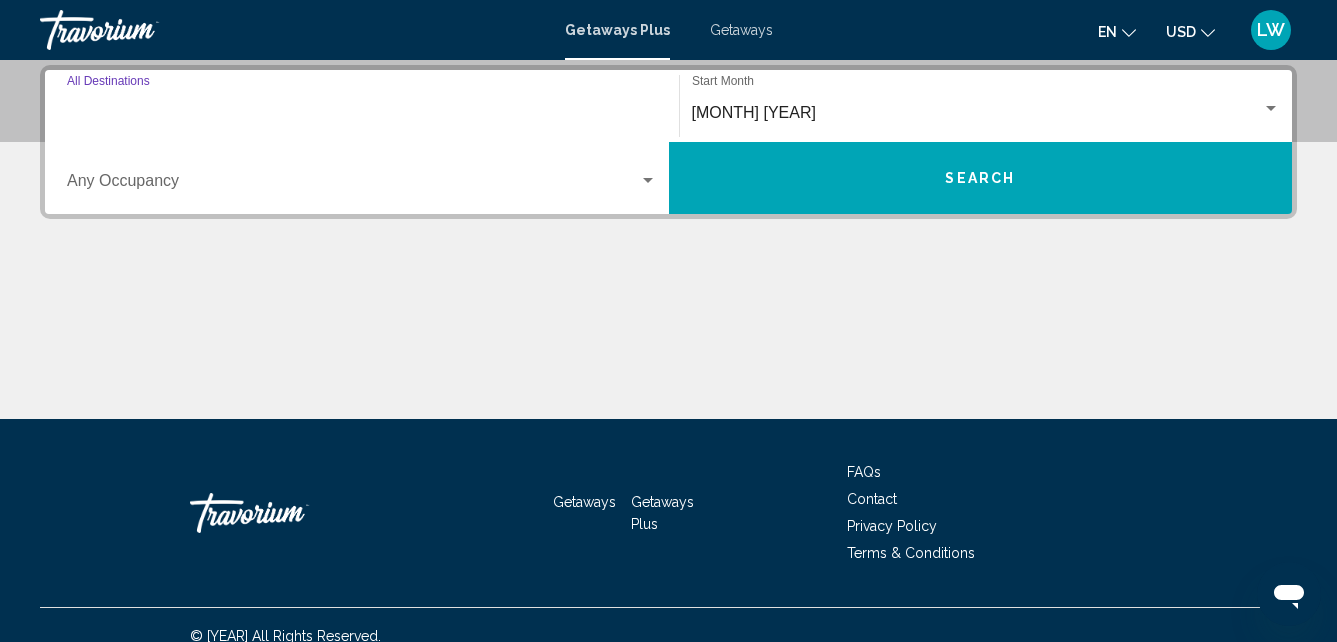 click on "Destination All Destinations" at bounding box center (362, 113) 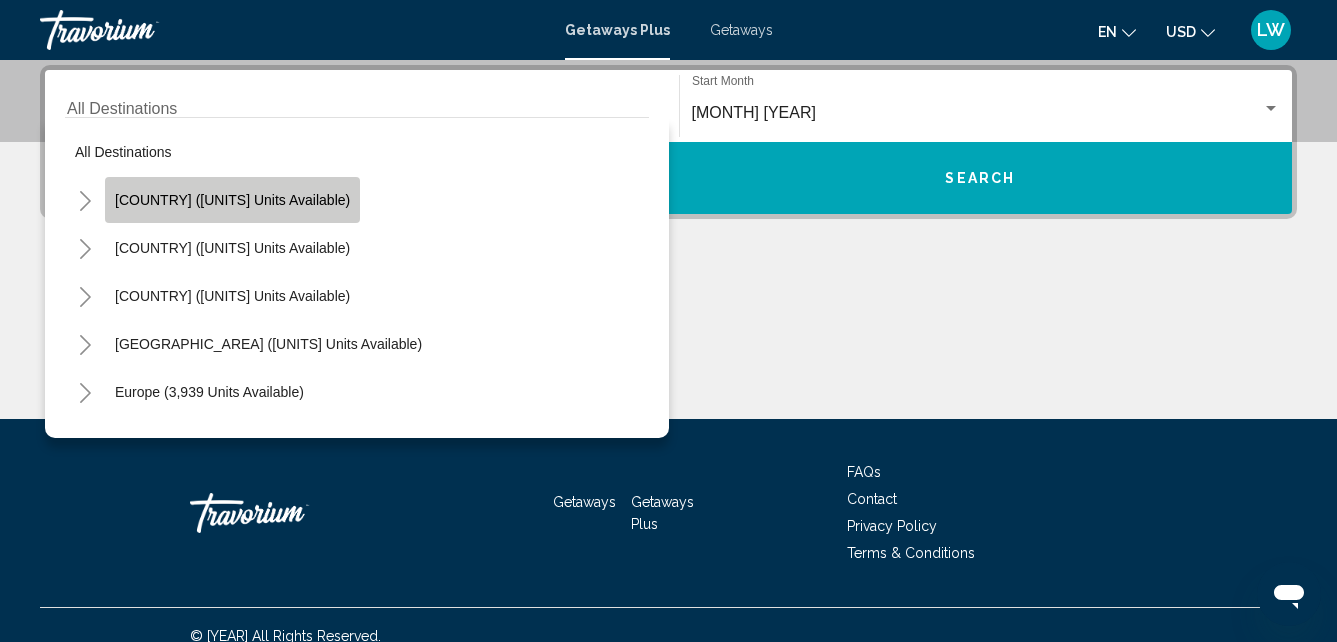 click on "[COUNTRY] ([UNITS] units available)" at bounding box center [232, 200] 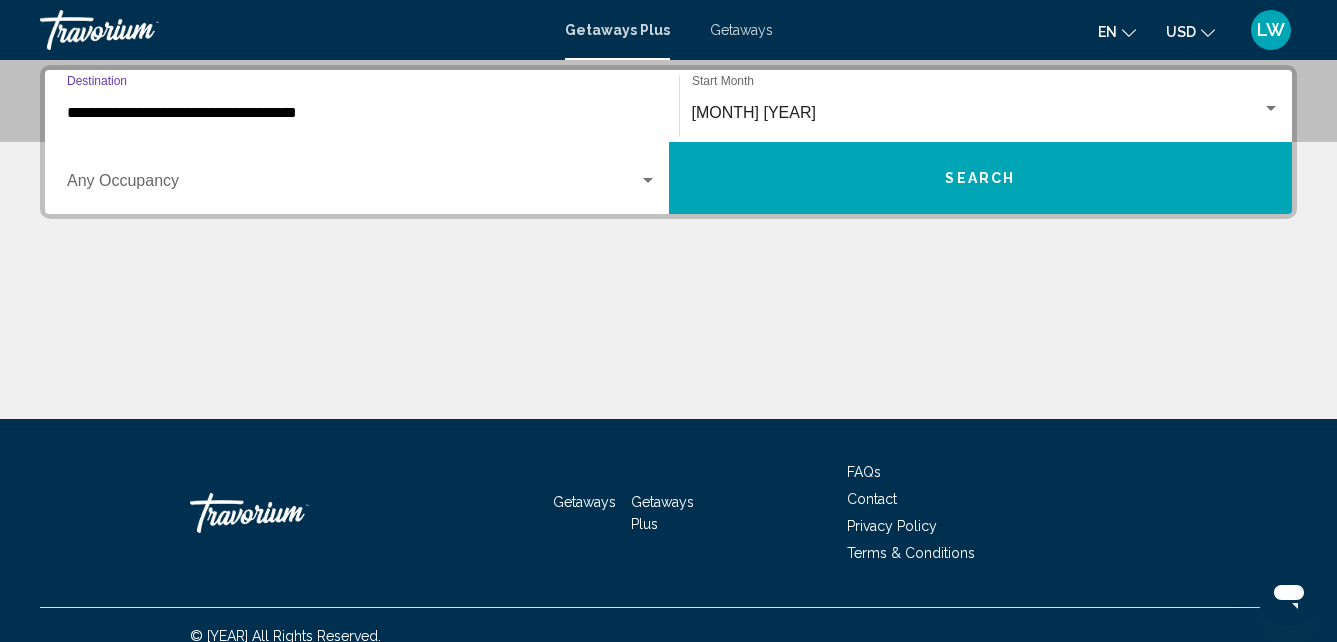 click on "Search" at bounding box center [981, 178] 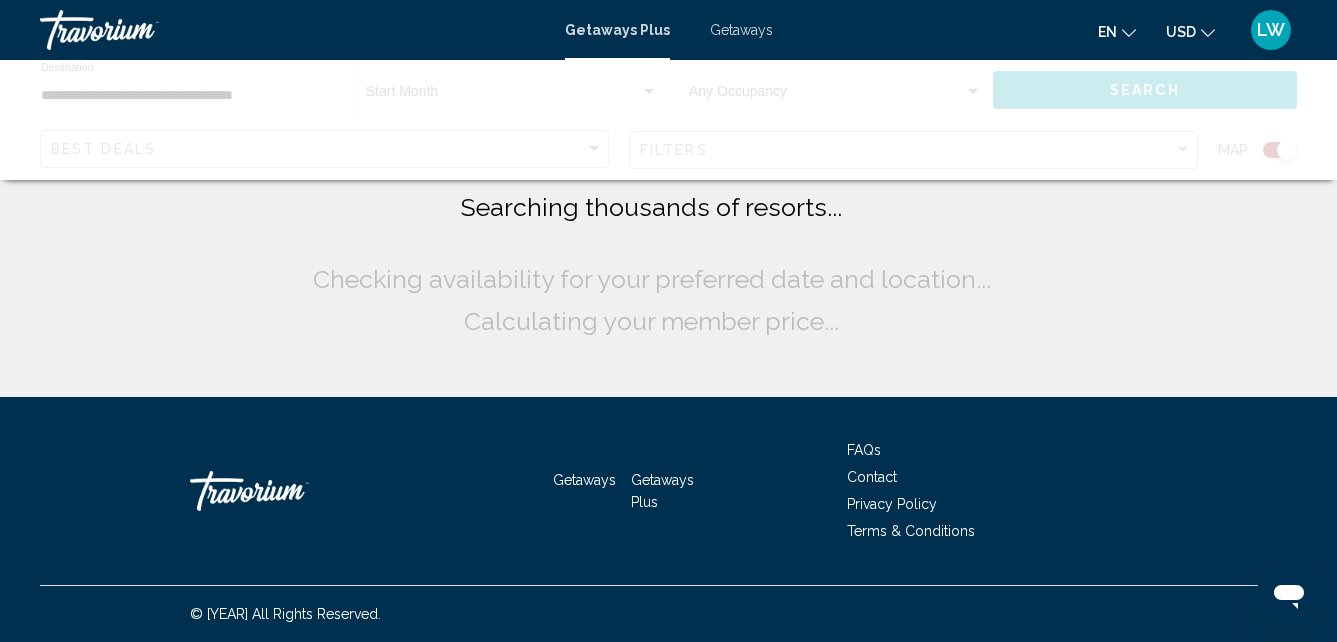 scroll, scrollTop: 0, scrollLeft: 0, axis: both 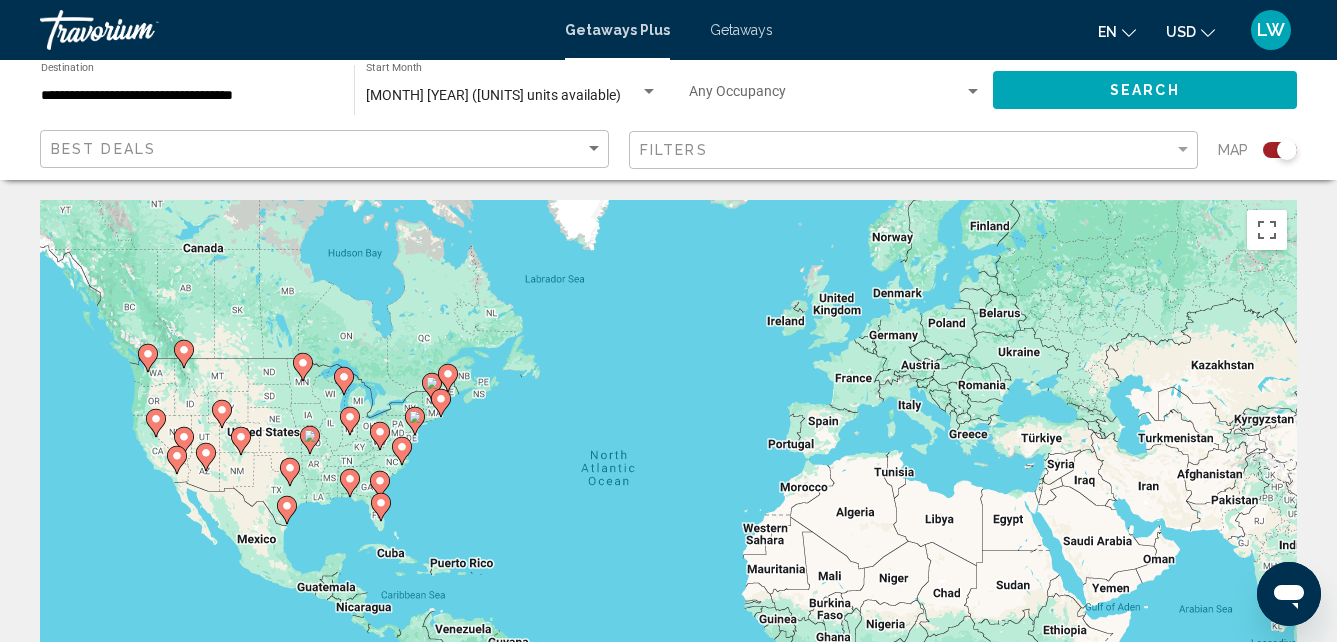 click at bounding box center (380, 481) 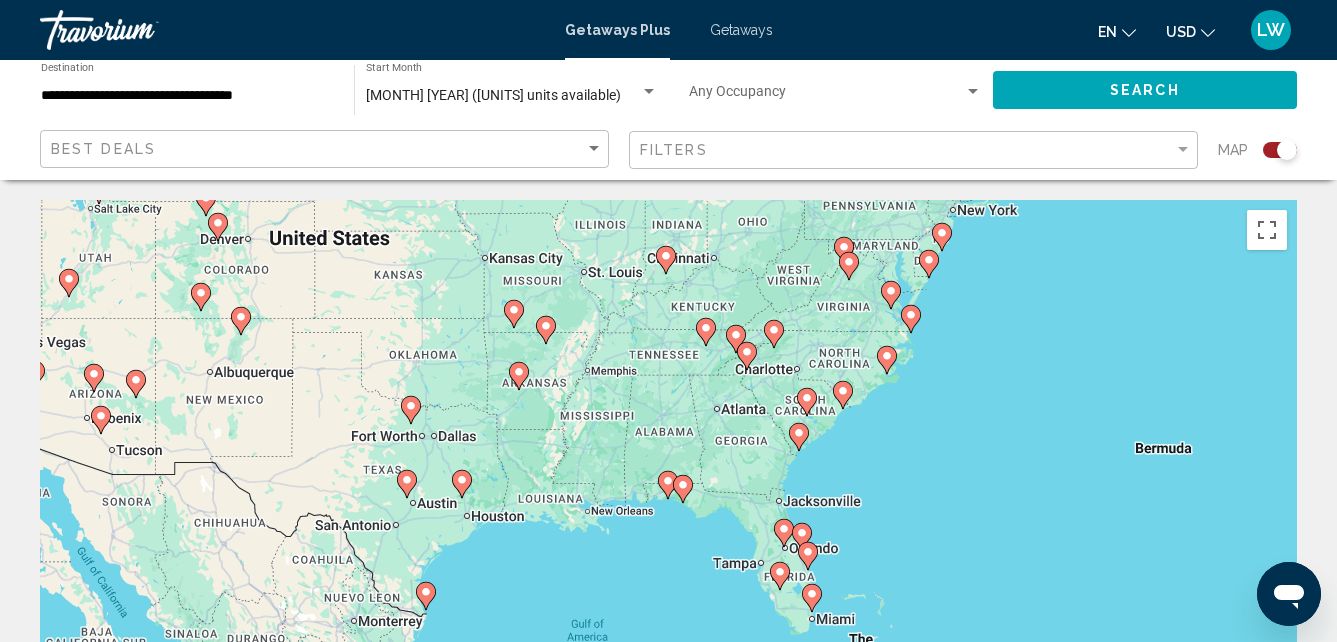 click at bounding box center (842, 395) 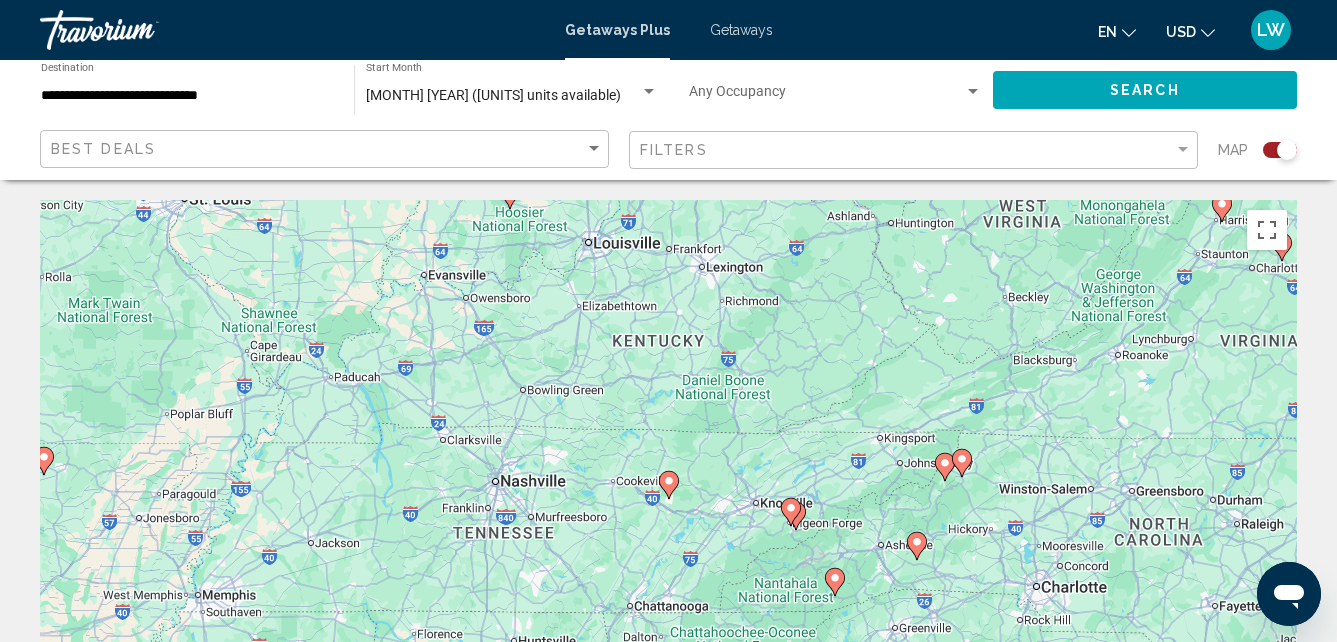 click on "To navigate, press the arrow keys. To activate drag with keyboard, press Alt + Enter. Once in keyboard drag state, use the arrow keys to move the marker. To complete the drag, press the Enter key. To cancel, press Escape." at bounding box center (668, 500) 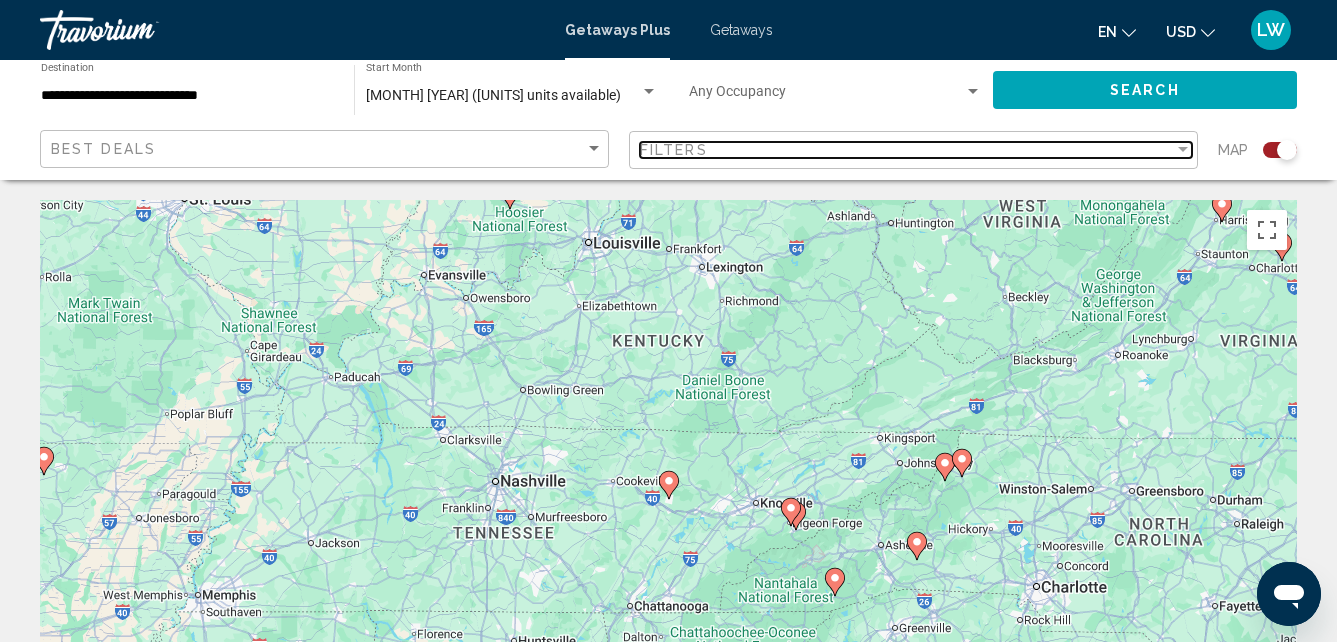 click at bounding box center [1183, 150] 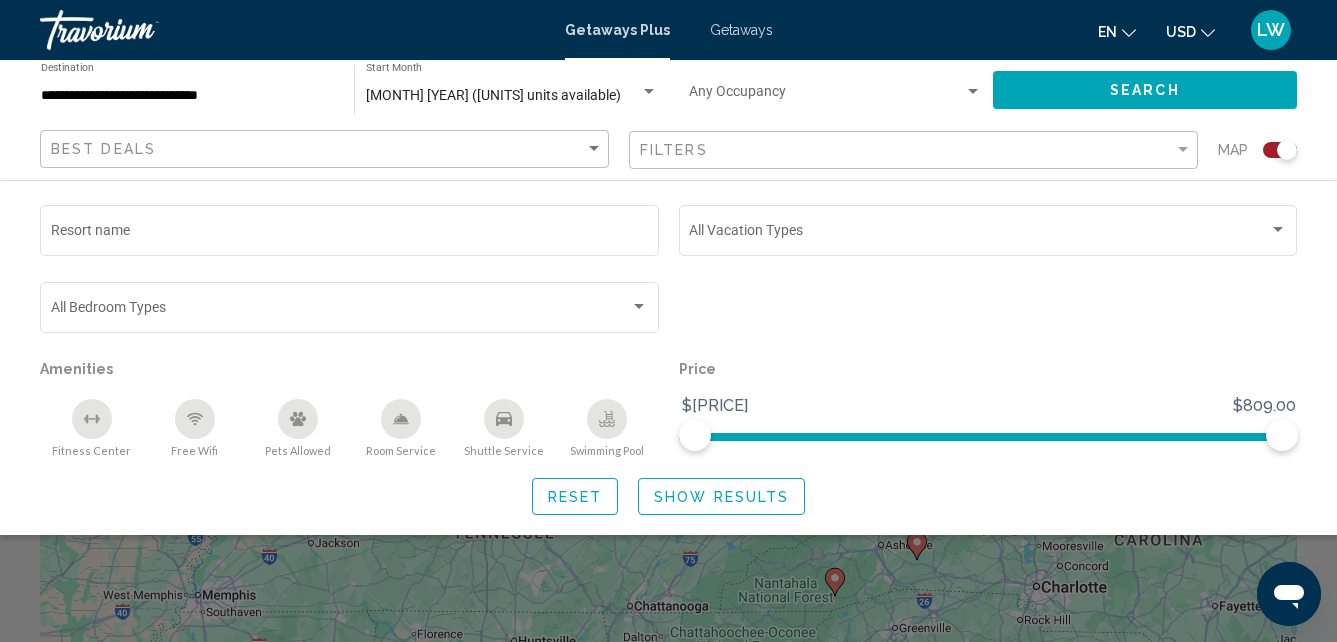 click on "Best Deals" at bounding box center (327, 149) 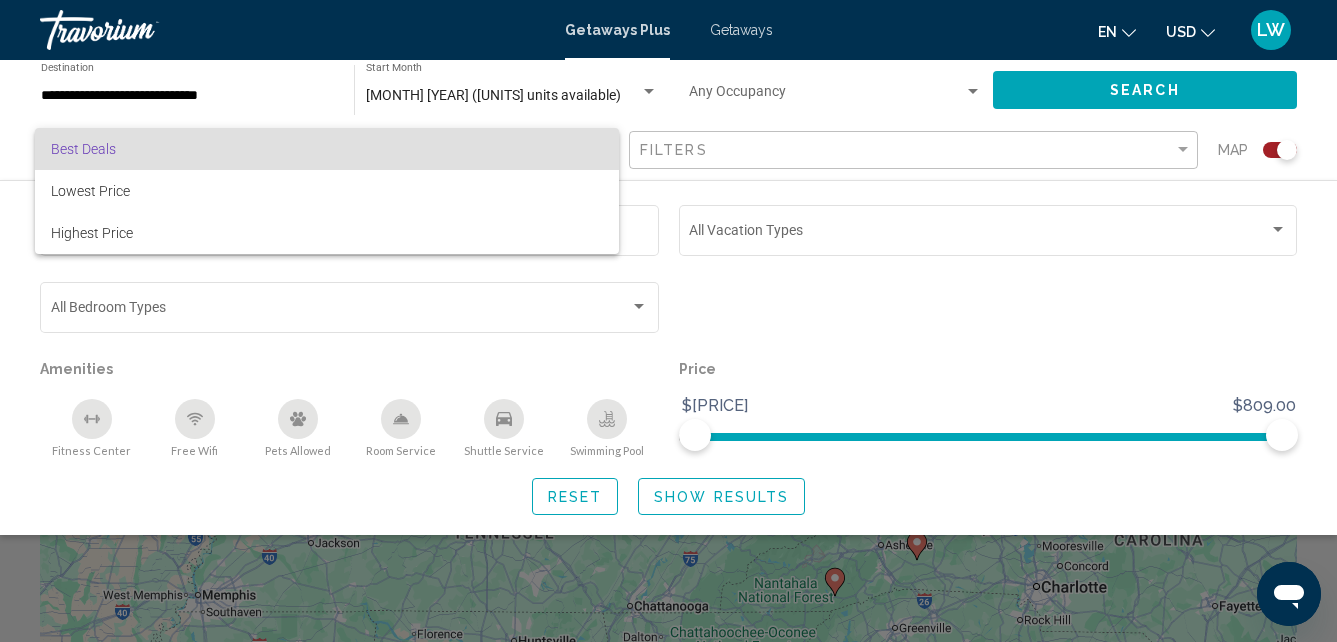 click on "Best Deals" at bounding box center [327, 149] 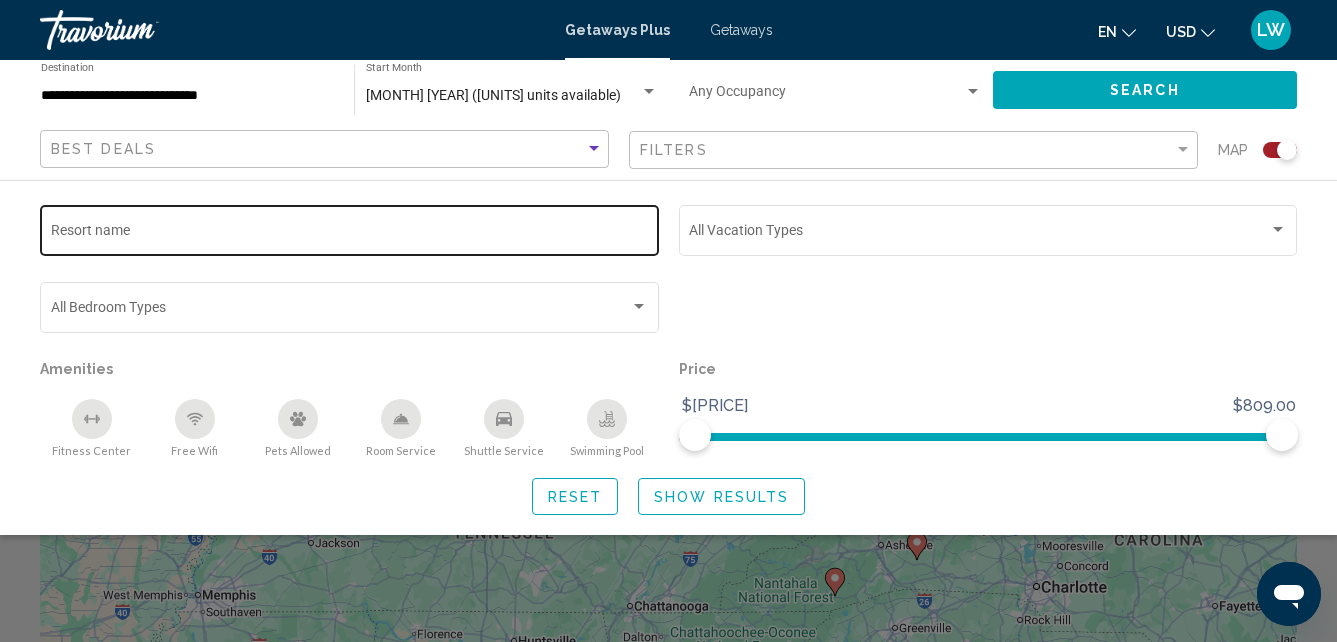 click on "Resort name" at bounding box center (350, 228) 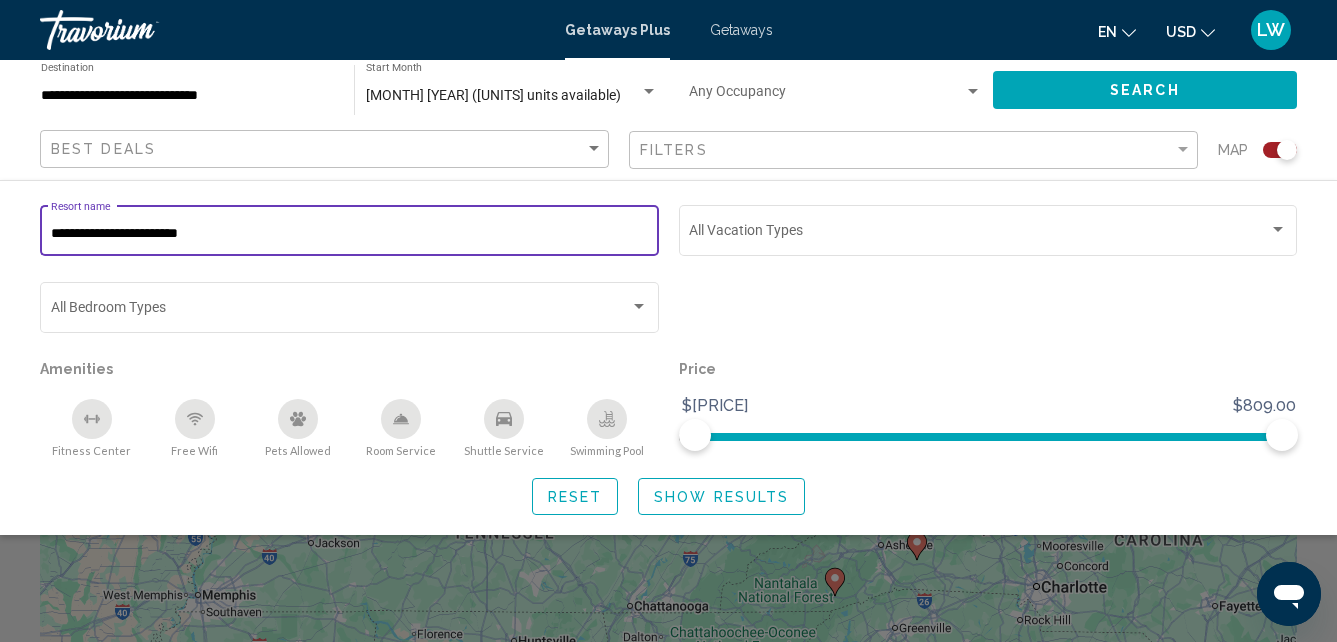 type on "**********" 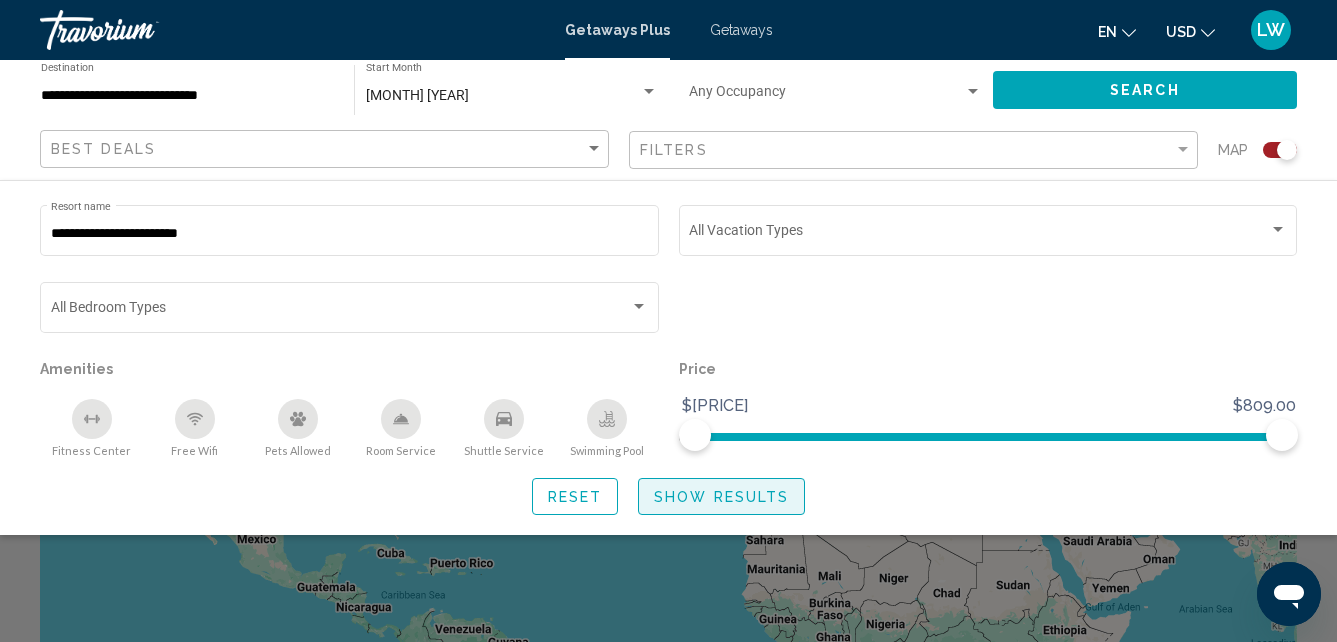 click on "Show Results" at bounding box center (721, 497) 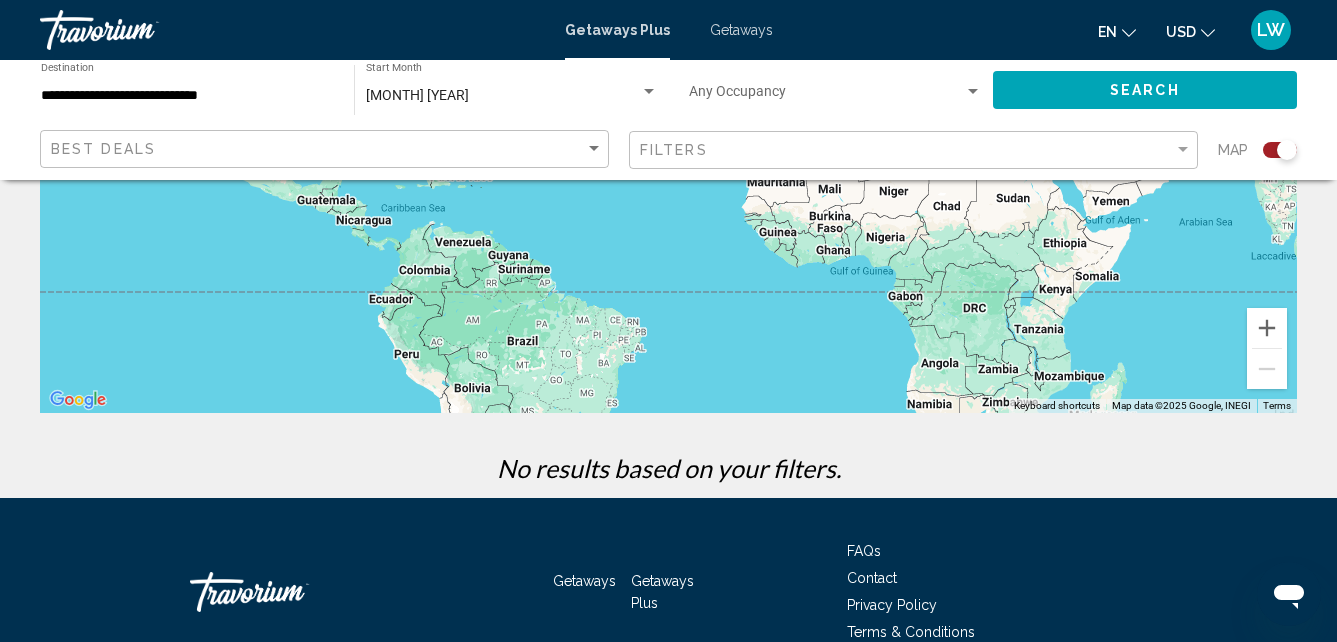 scroll, scrollTop: 0, scrollLeft: 0, axis: both 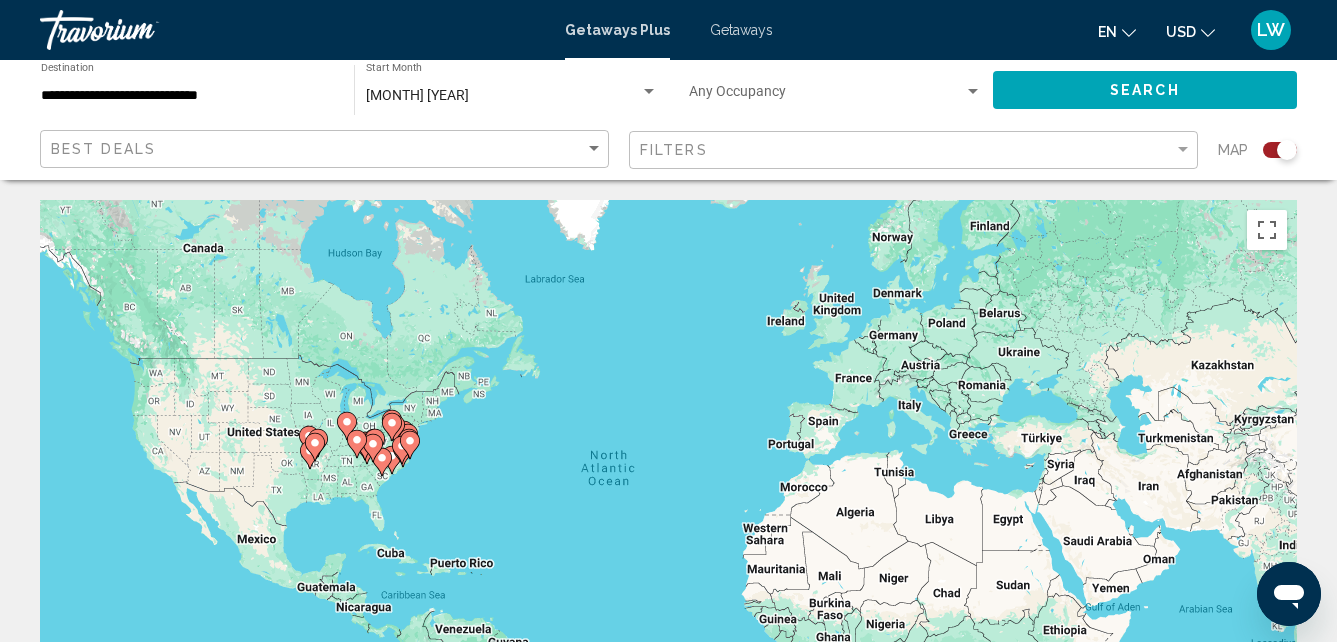 click at bounding box center (391, 460) 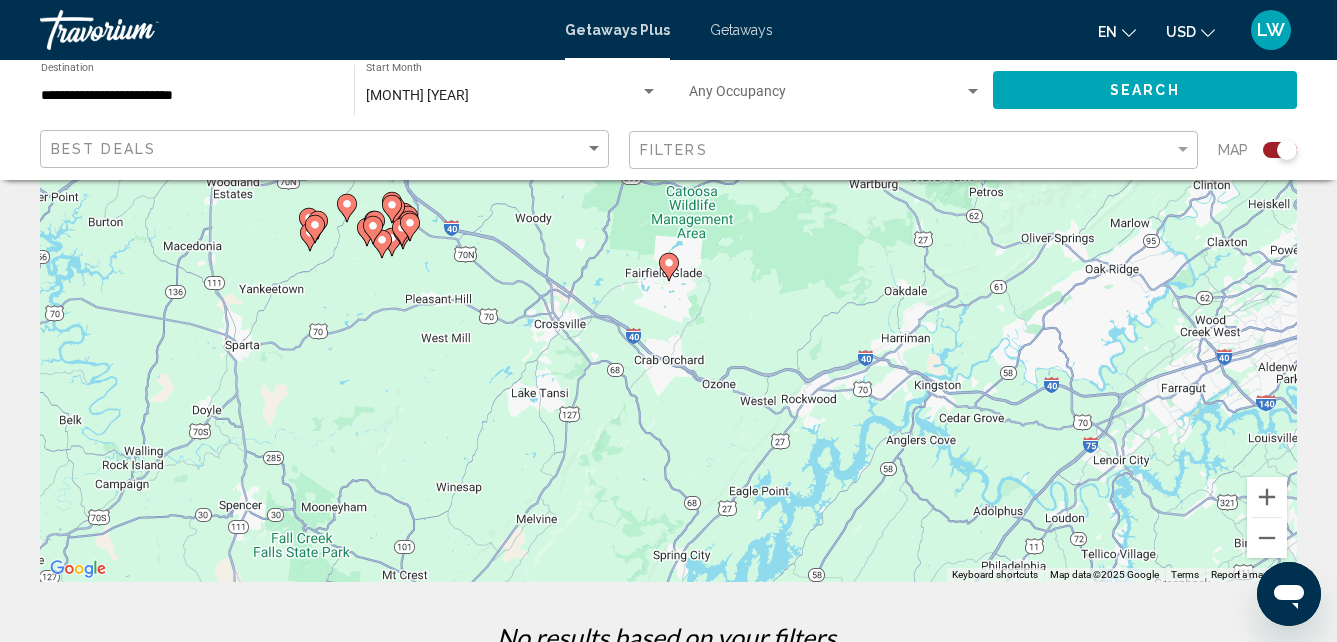 scroll, scrollTop: 220, scrollLeft: 0, axis: vertical 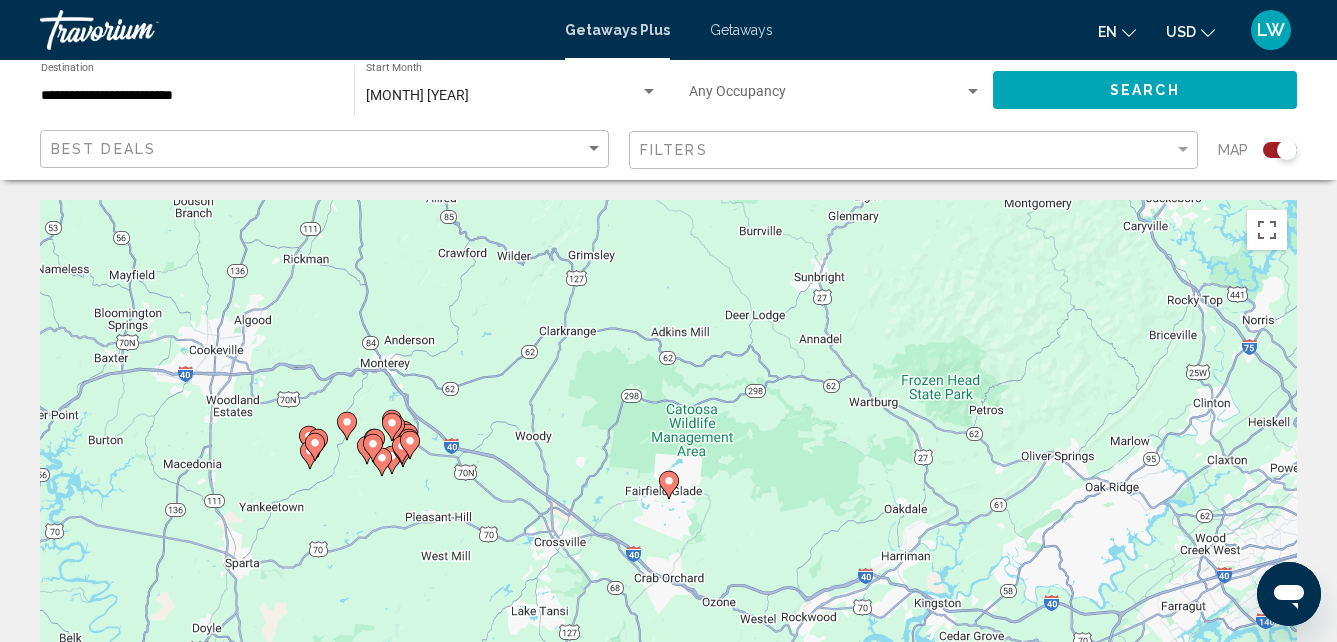 click on "••••••" at bounding box center [1145, 89] 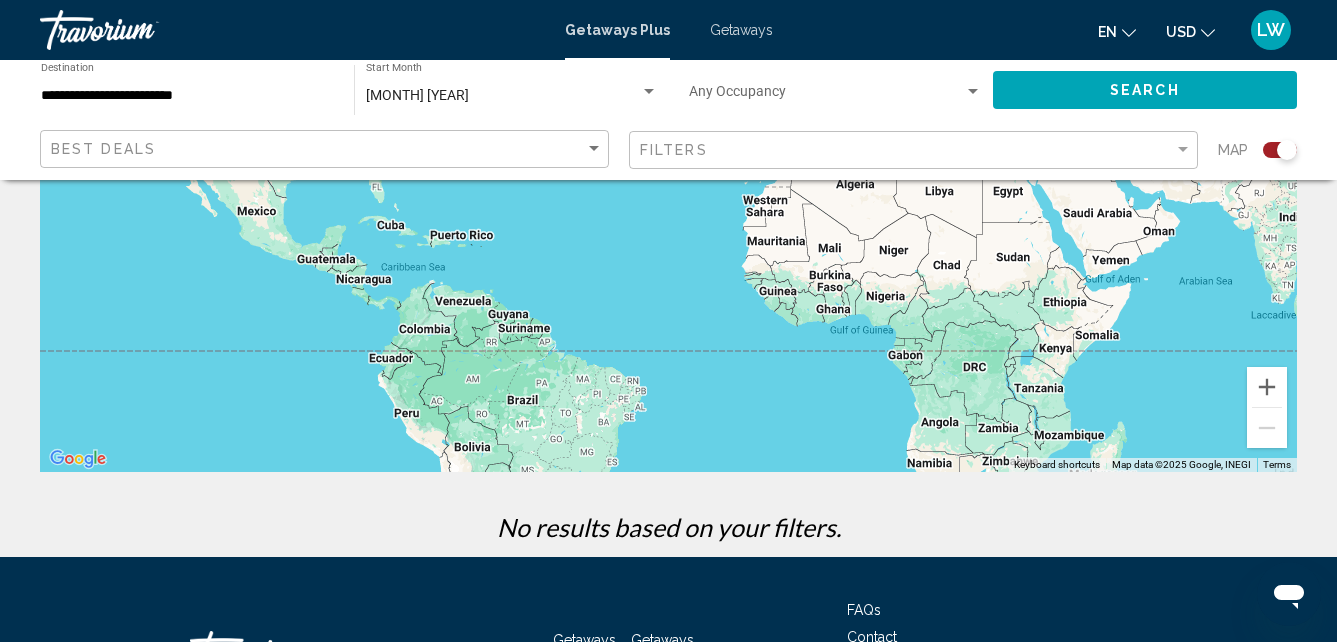 scroll, scrollTop: 334, scrollLeft: 0, axis: vertical 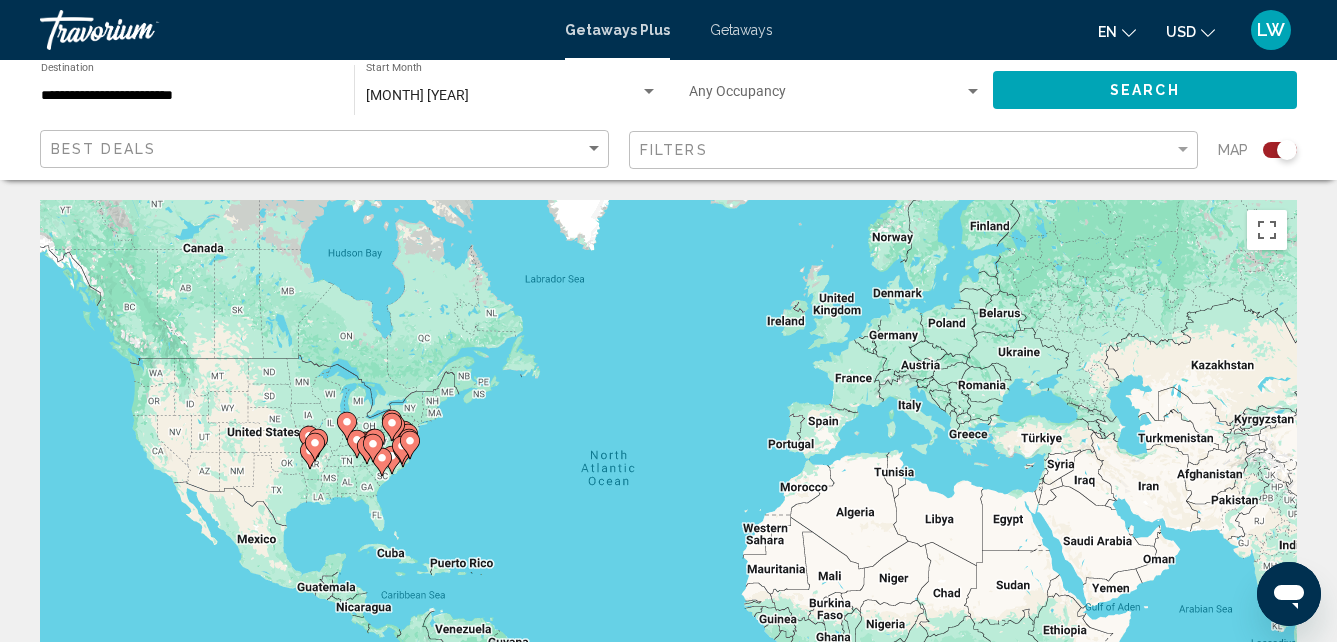 click at bounding box center (649, 92) 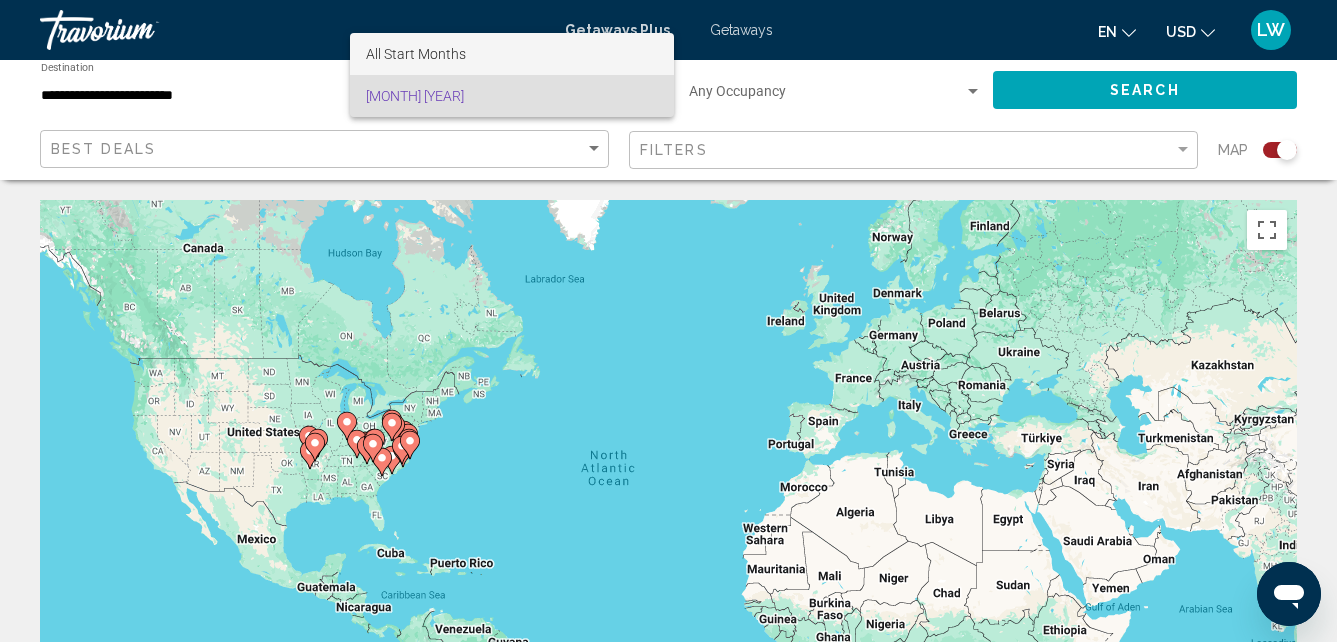 click on "All Start Months" at bounding box center [512, 54] 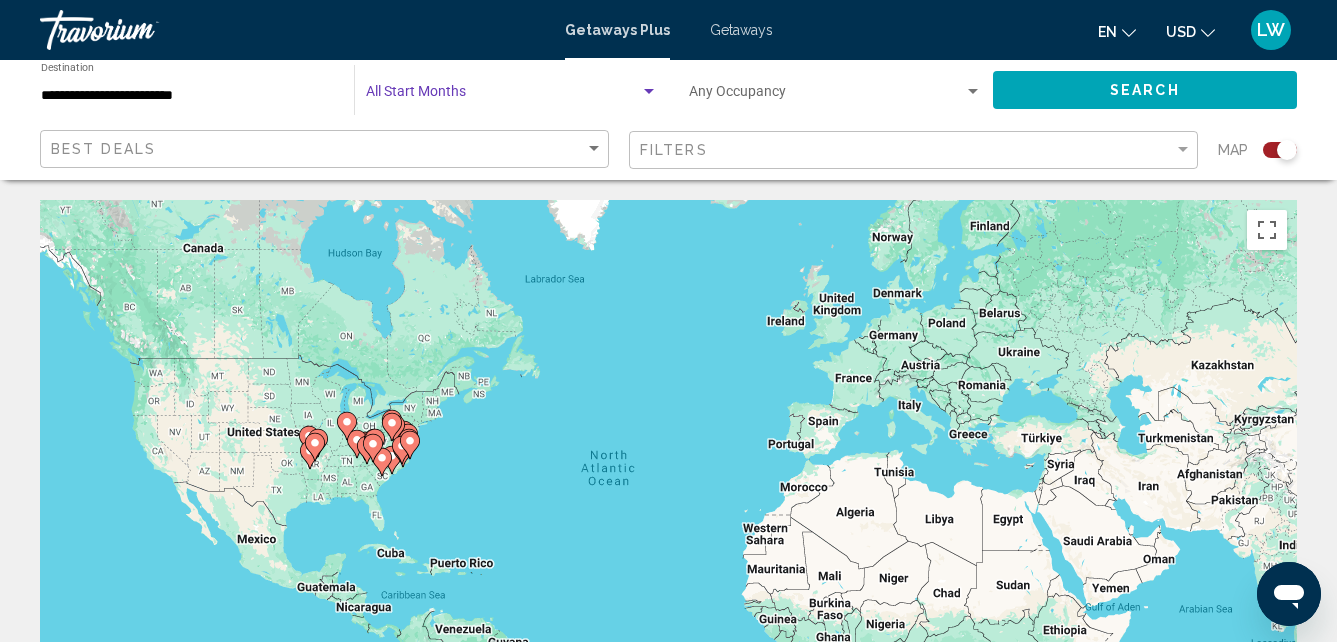 click on "Start Month All Start Months" at bounding box center [511, 90] 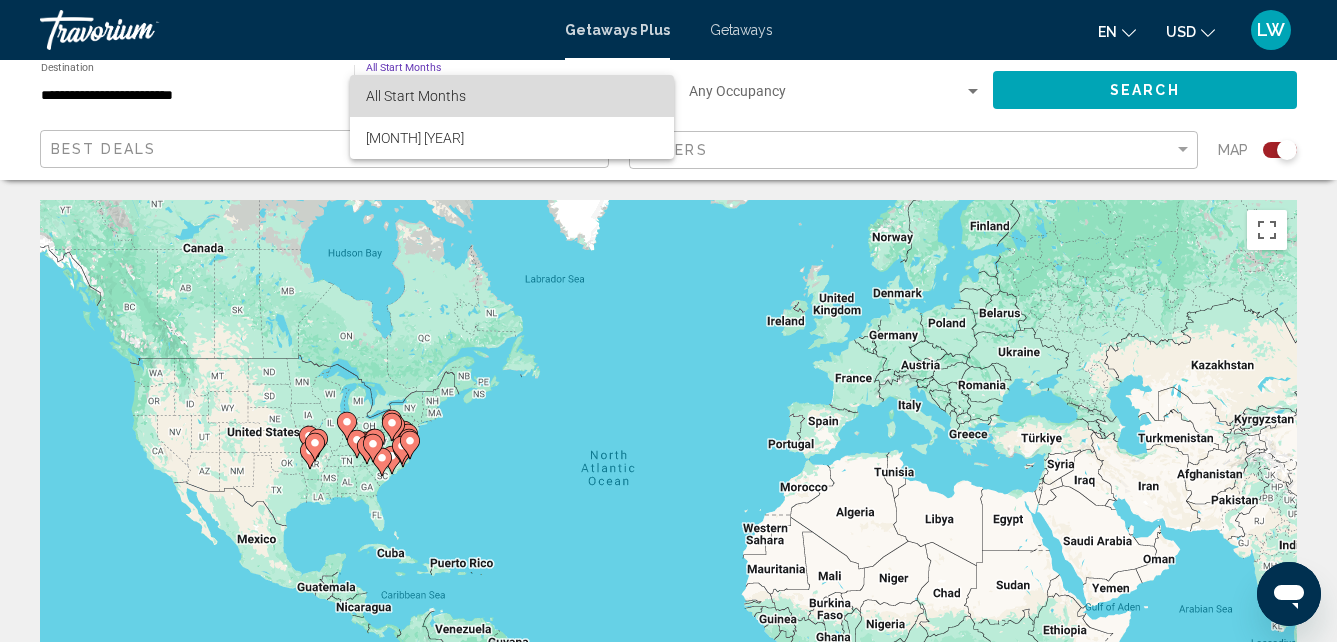 click on "All Start Months" at bounding box center [512, 96] 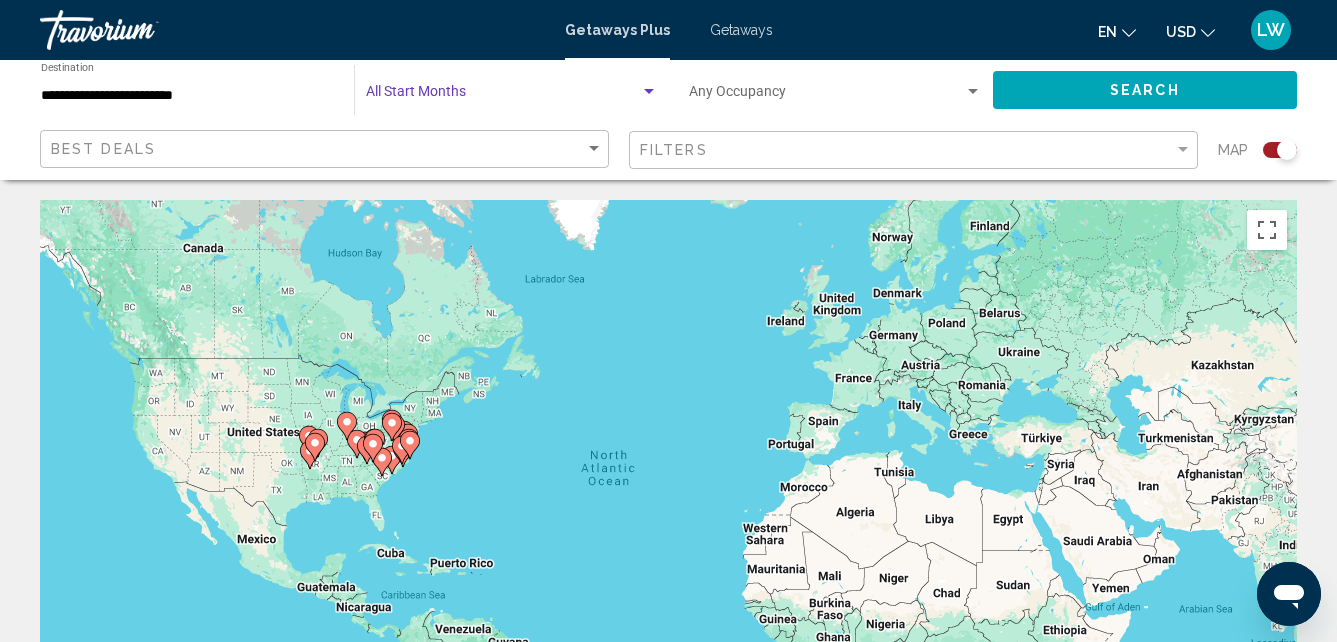 click on "••••••" at bounding box center (1145, 89) 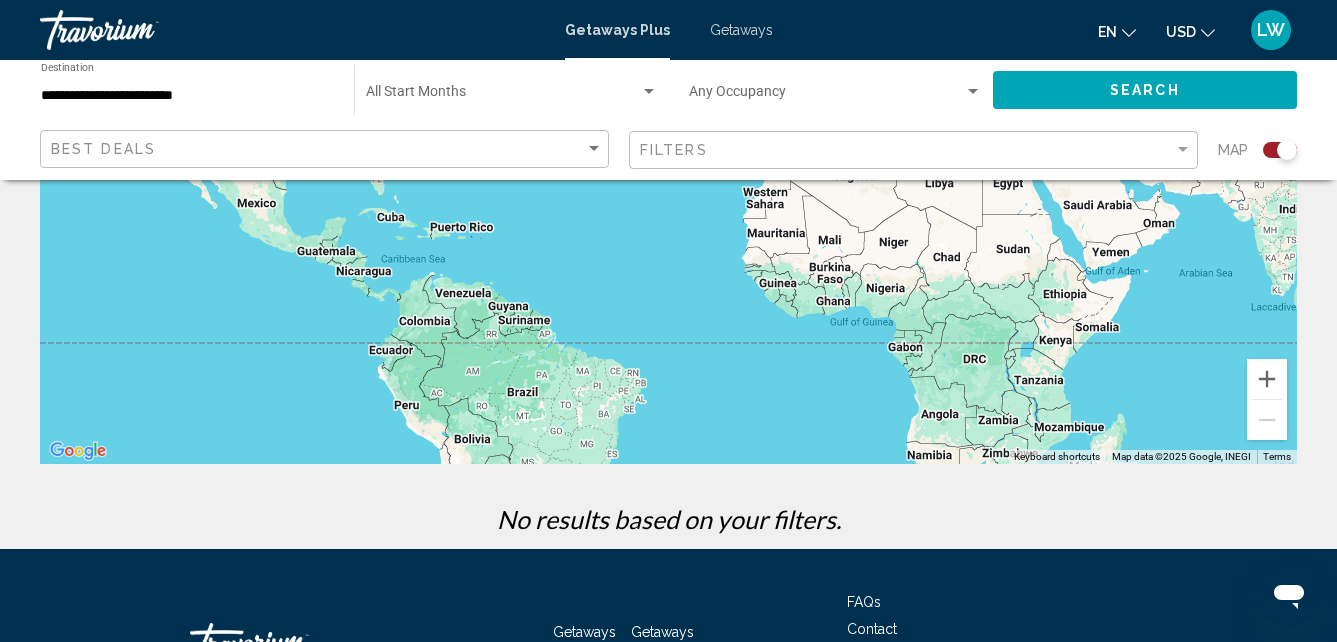 scroll, scrollTop: 342, scrollLeft: 0, axis: vertical 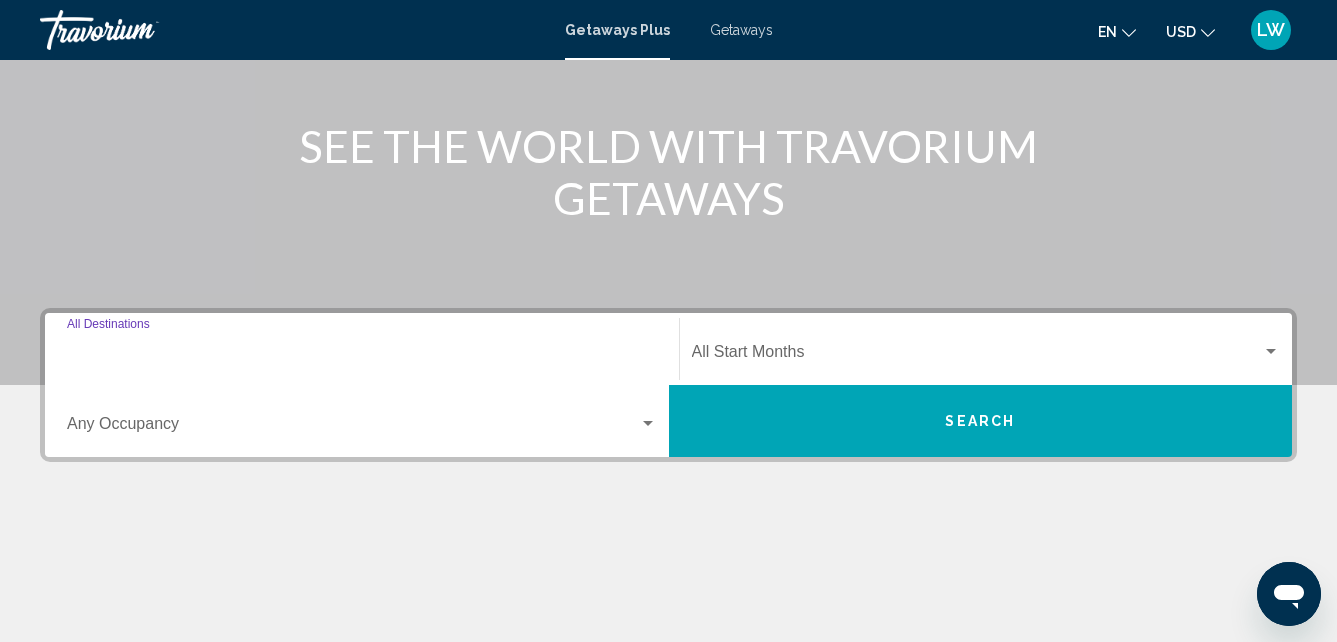 click on "Destination All Destinations" at bounding box center (362, 356) 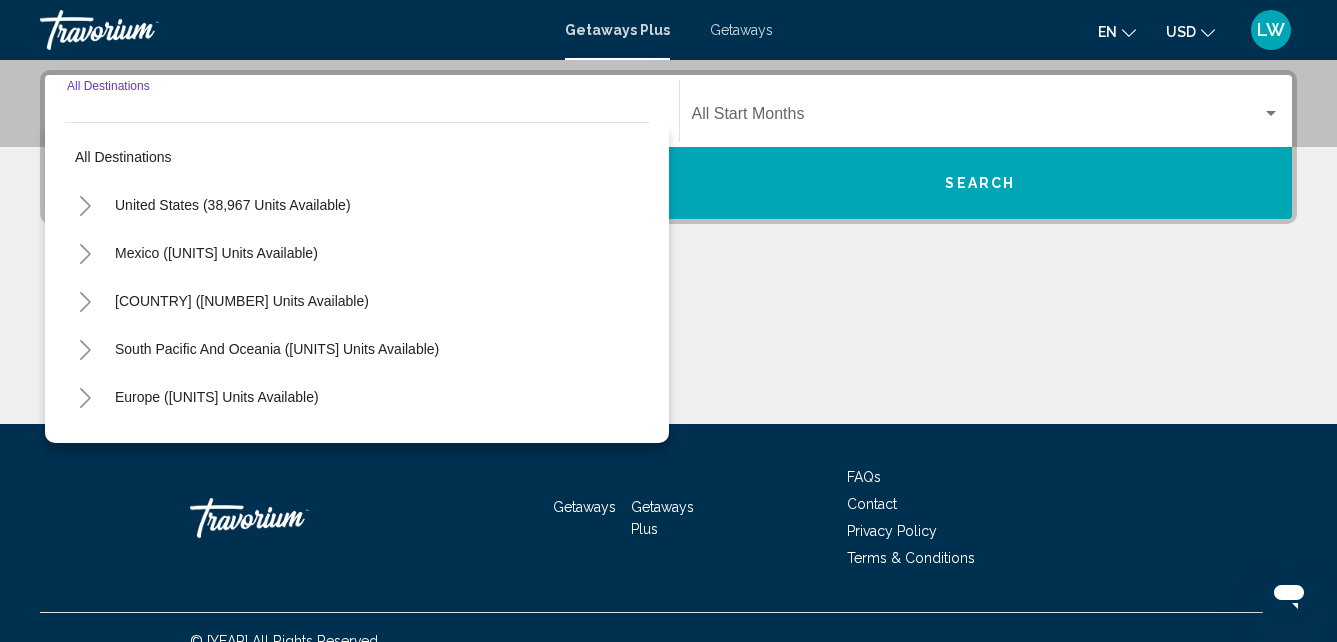 scroll, scrollTop: 458, scrollLeft: 0, axis: vertical 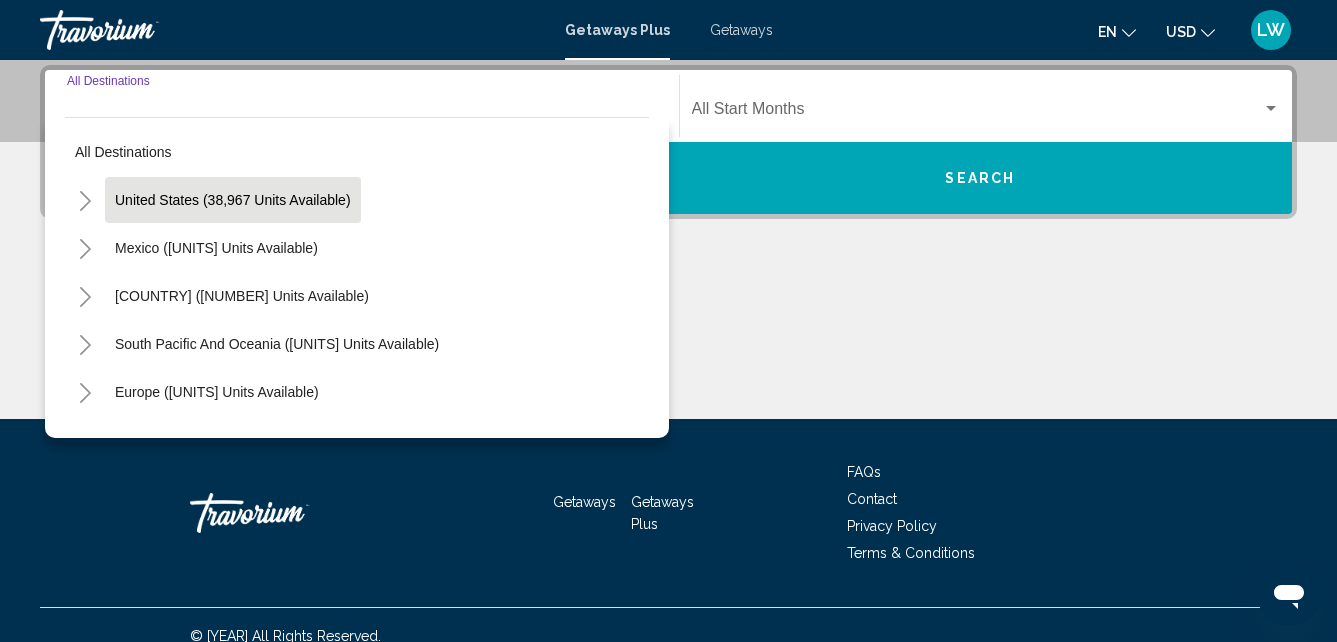 click on "[COUNTRY] ([UNITS] units available)" at bounding box center [233, 200] 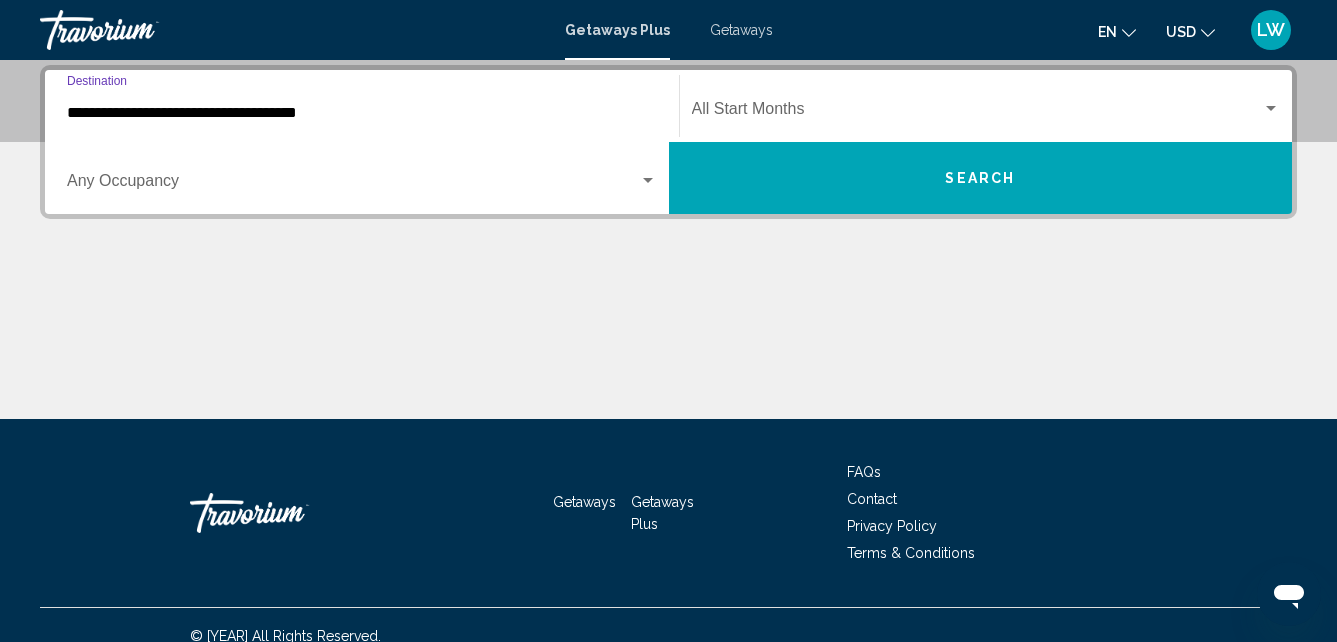 click at bounding box center (977, 113) 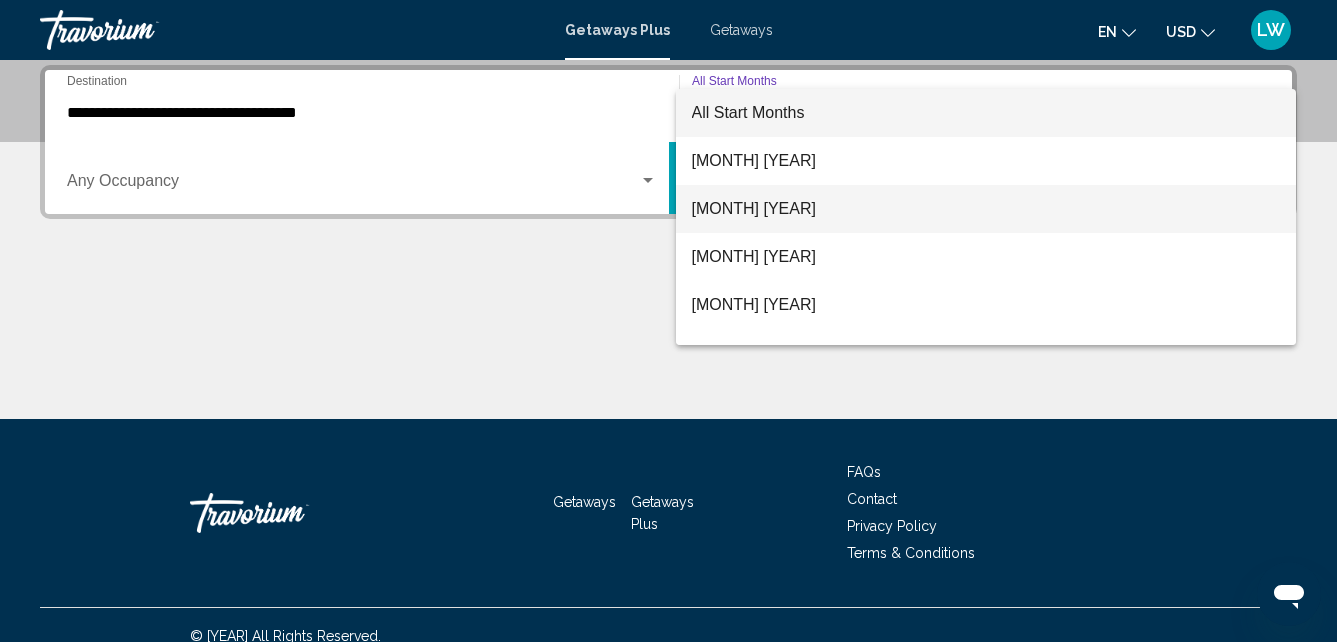 click on "August 2025" at bounding box center [986, 209] 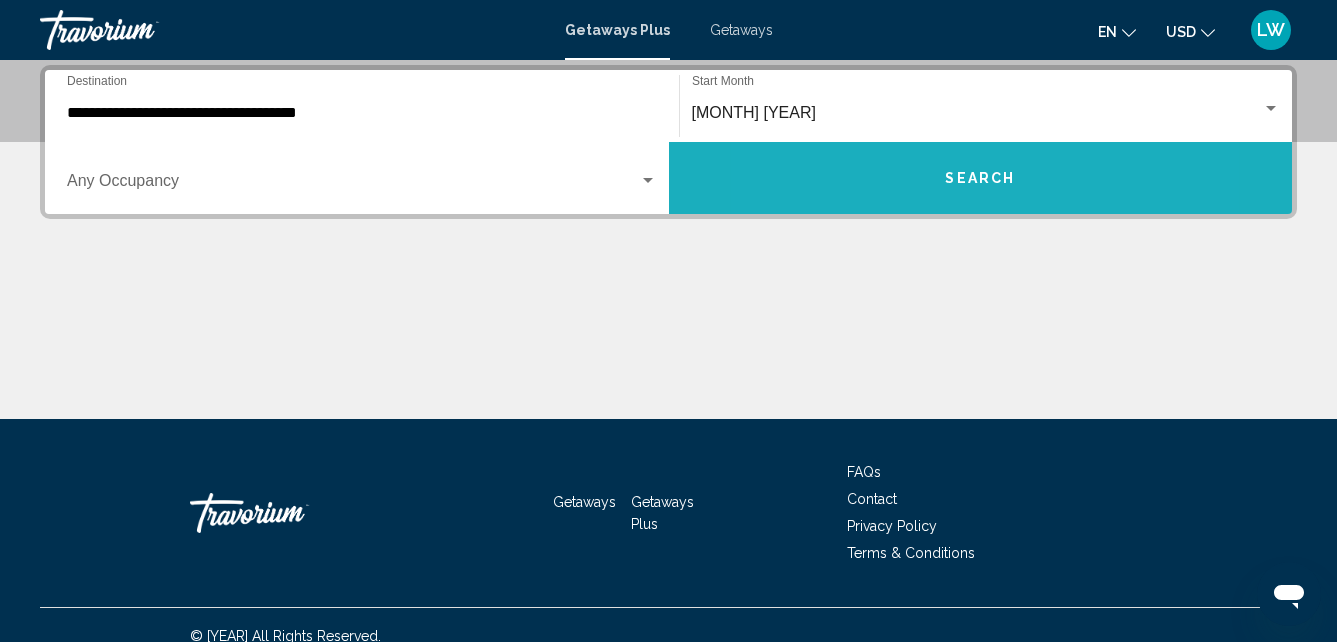 click on "Search" at bounding box center (981, 178) 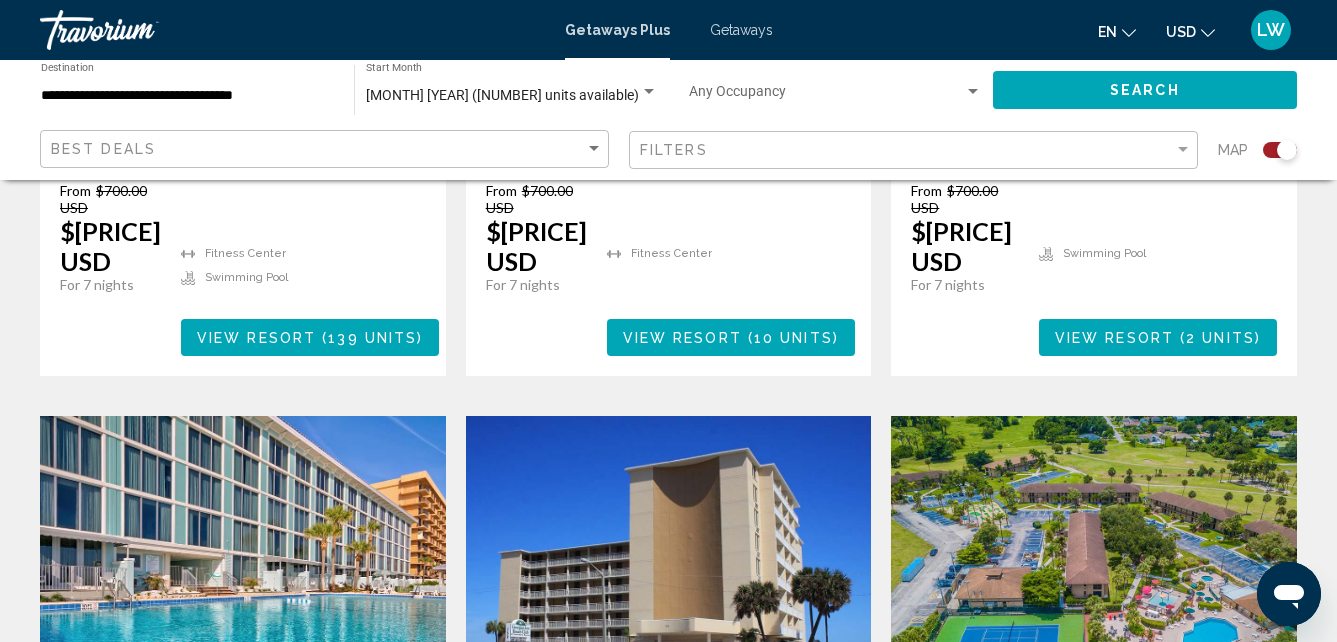 scroll, scrollTop: 0, scrollLeft: 0, axis: both 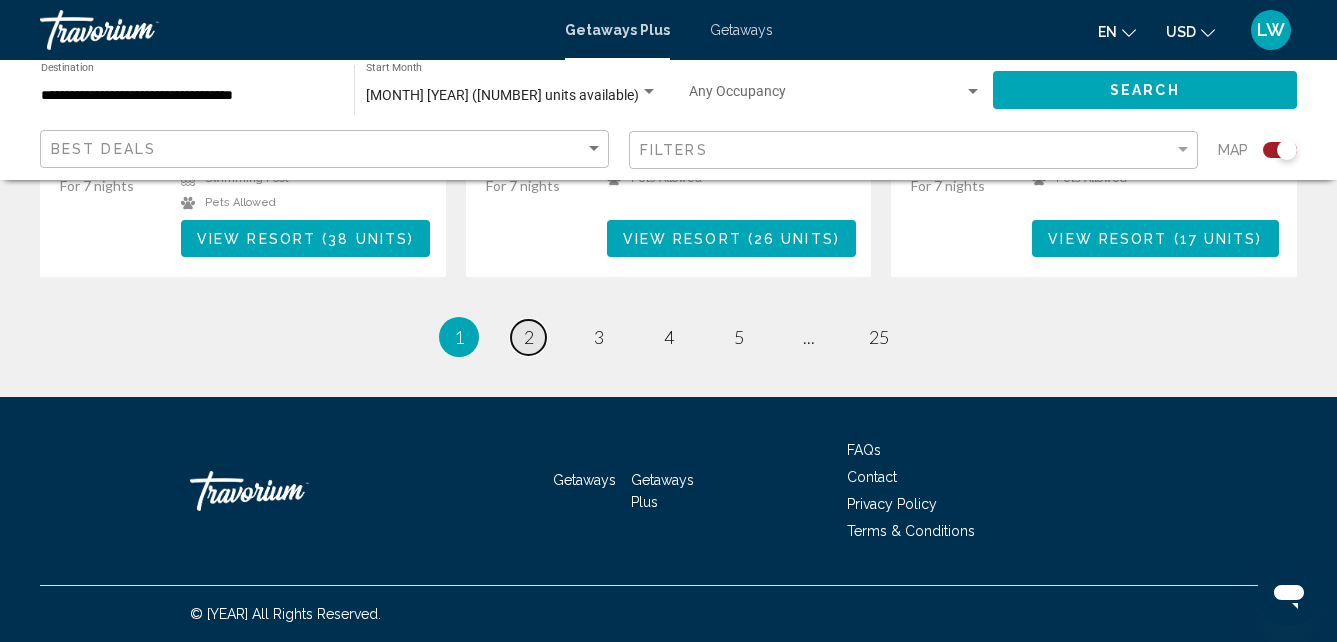 click on "•" at bounding box center [529, 337] 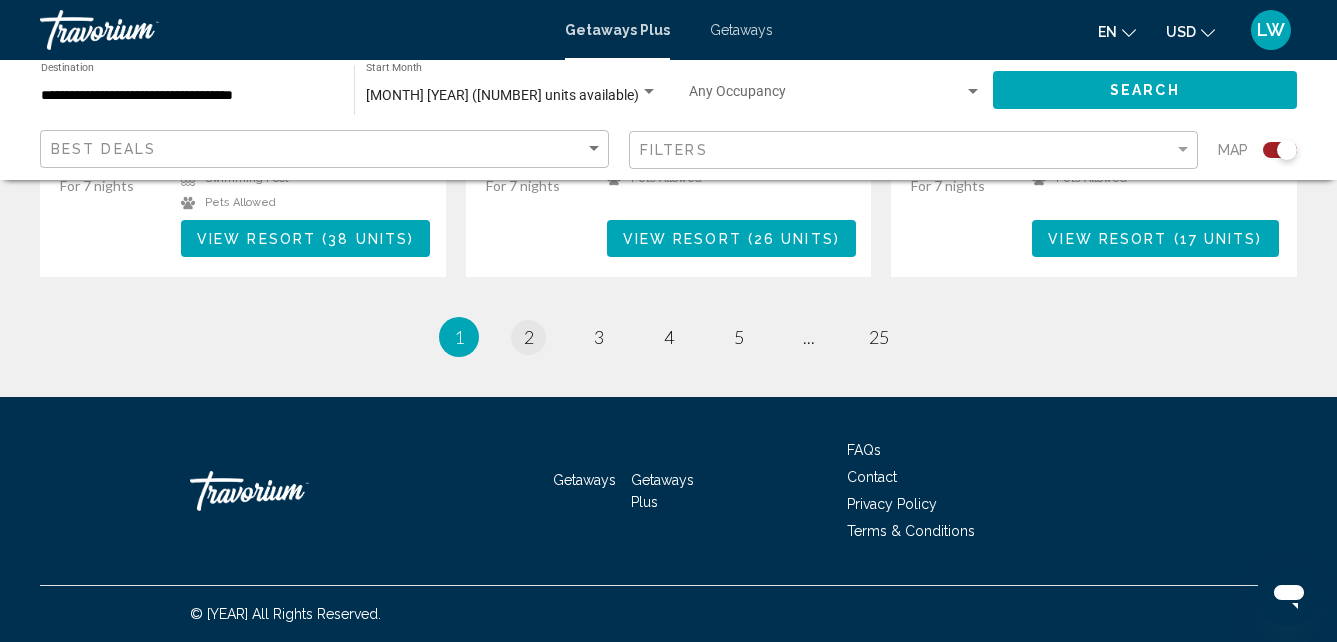 scroll, scrollTop: 0, scrollLeft: 0, axis: both 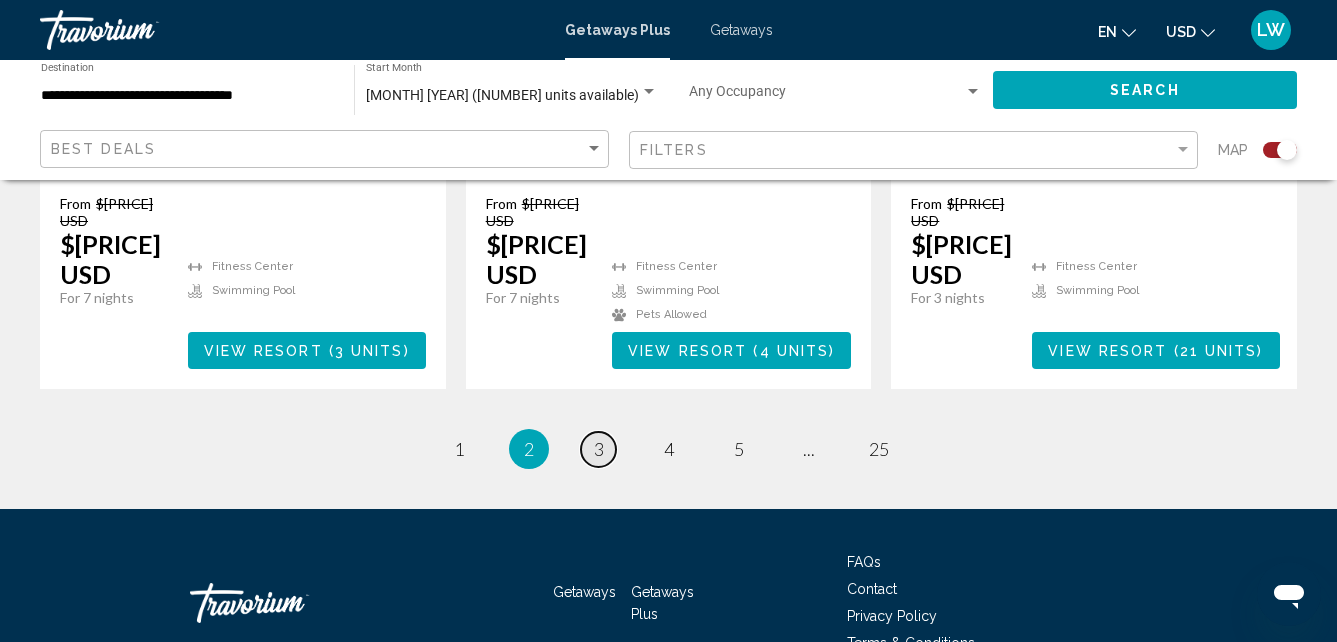 click on "•" at bounding box center (459, 449) 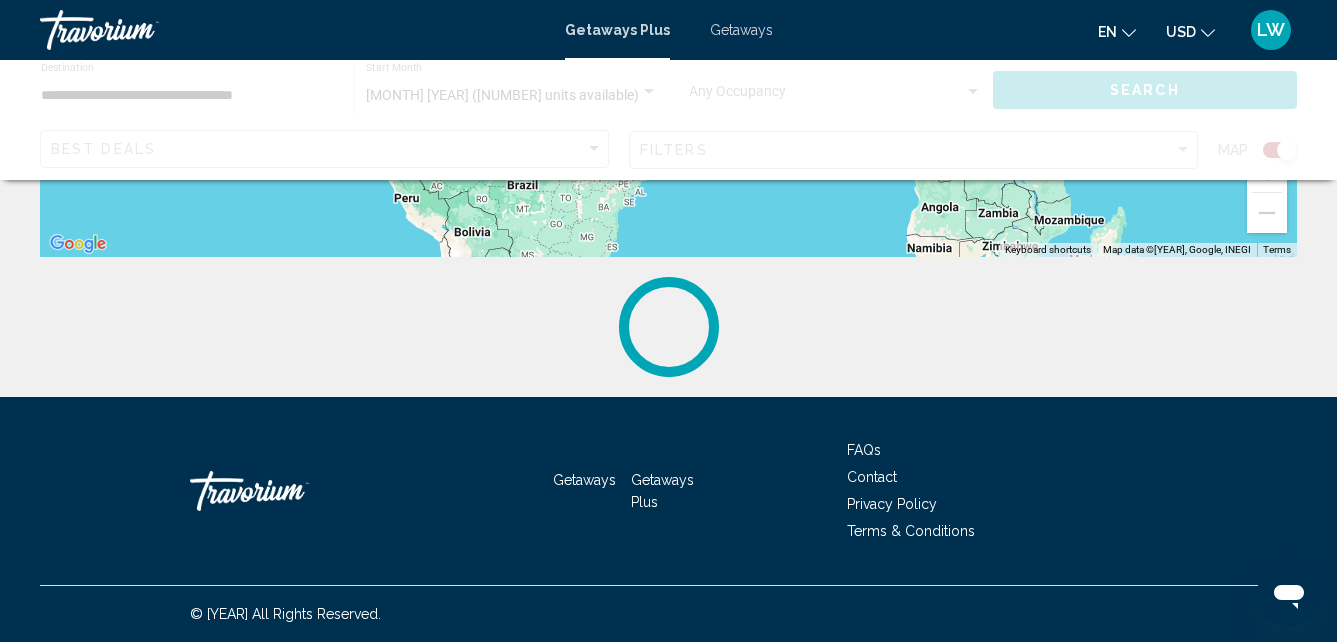 scroll, scrollTop: 0, scrollLeft: 0, axis: both 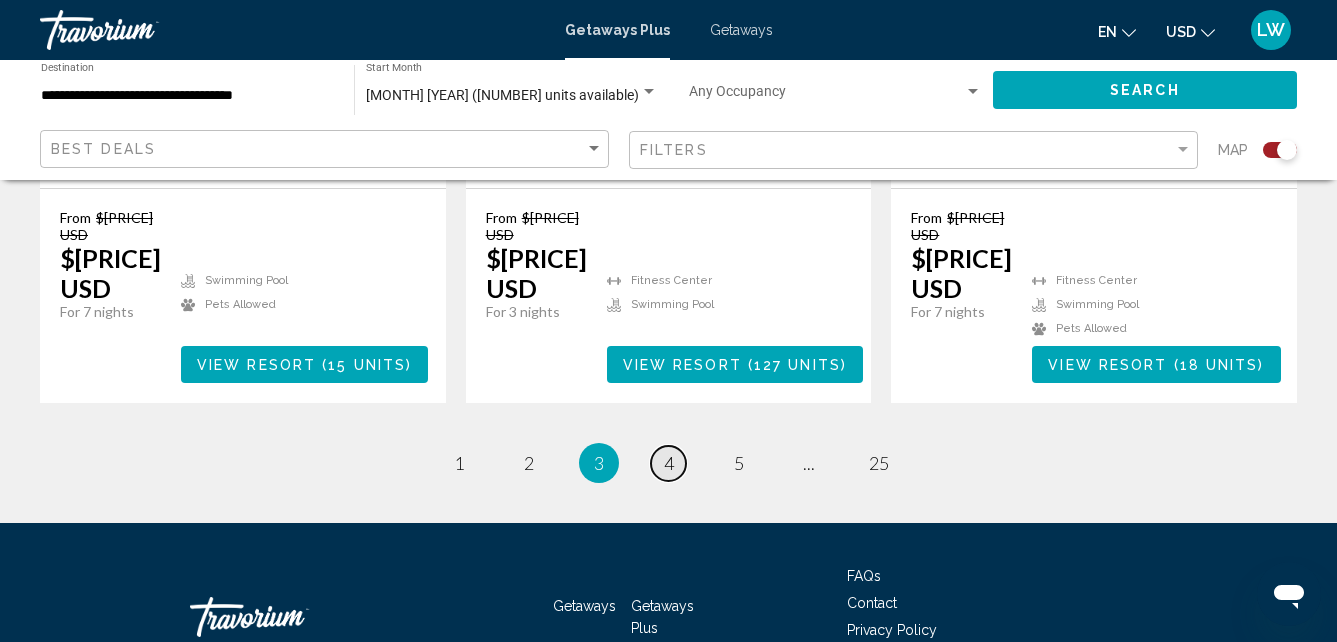 click on "•" at bounding box center [459, 463] 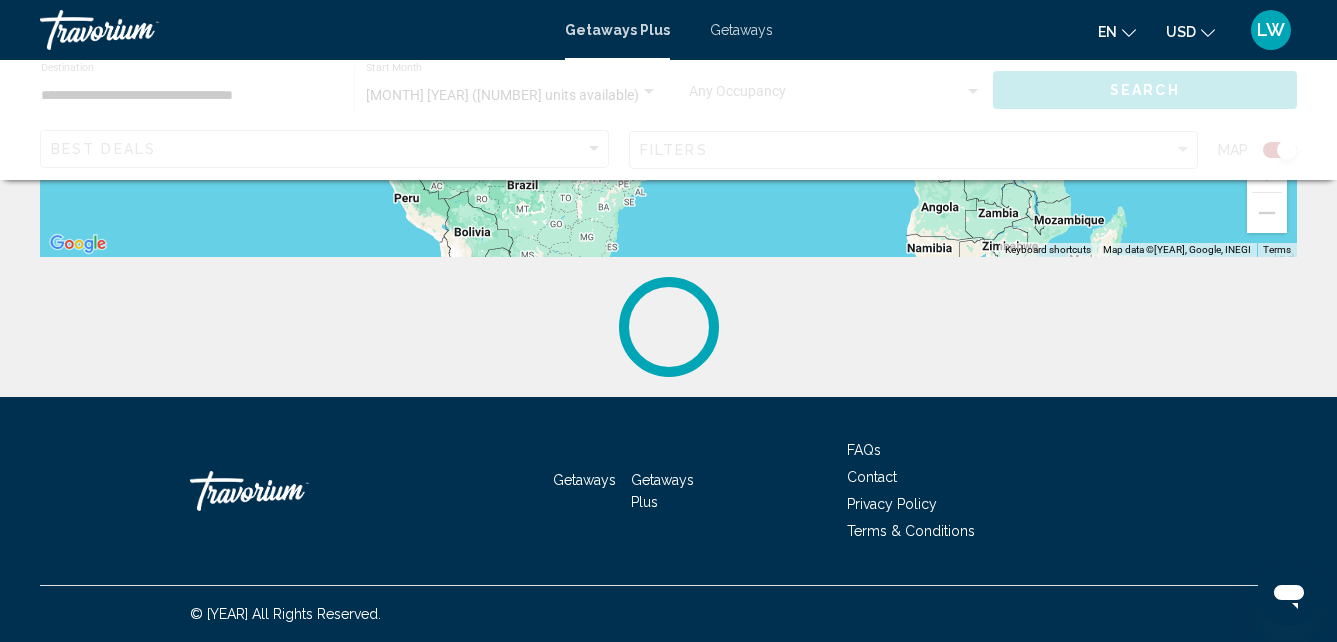 scroll, scrollTop: 0, scrollLeft: 0, axis: both 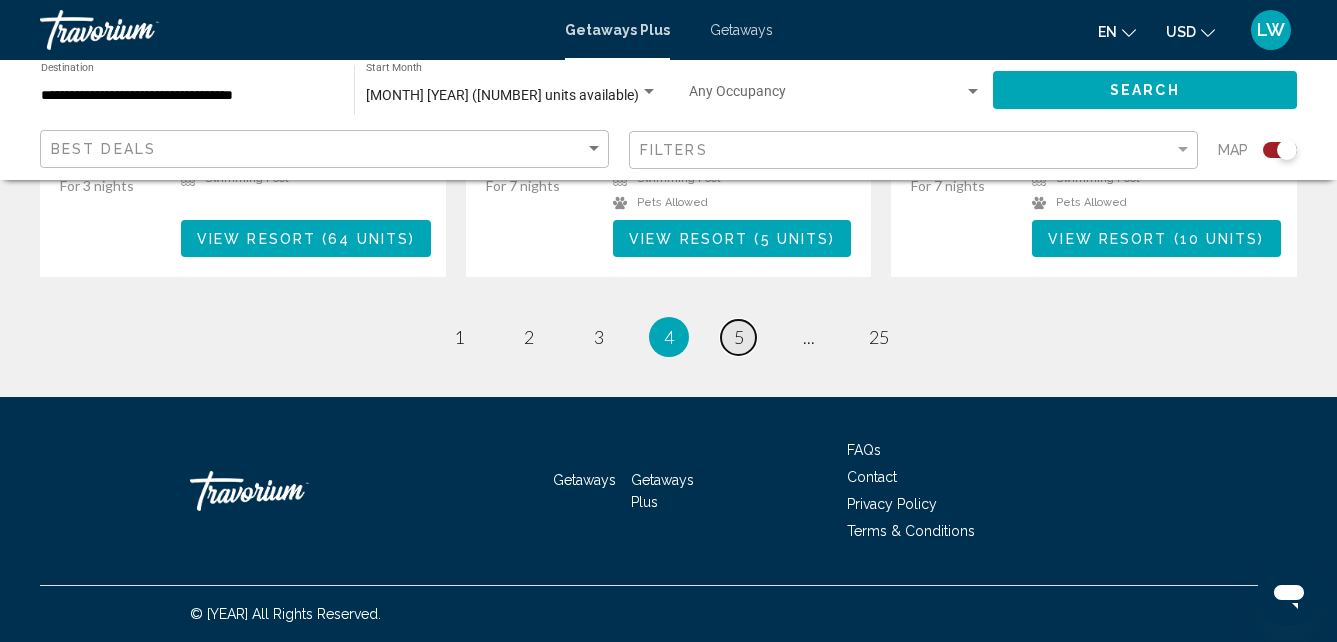 click on "•" at bounding box center (459, 337) 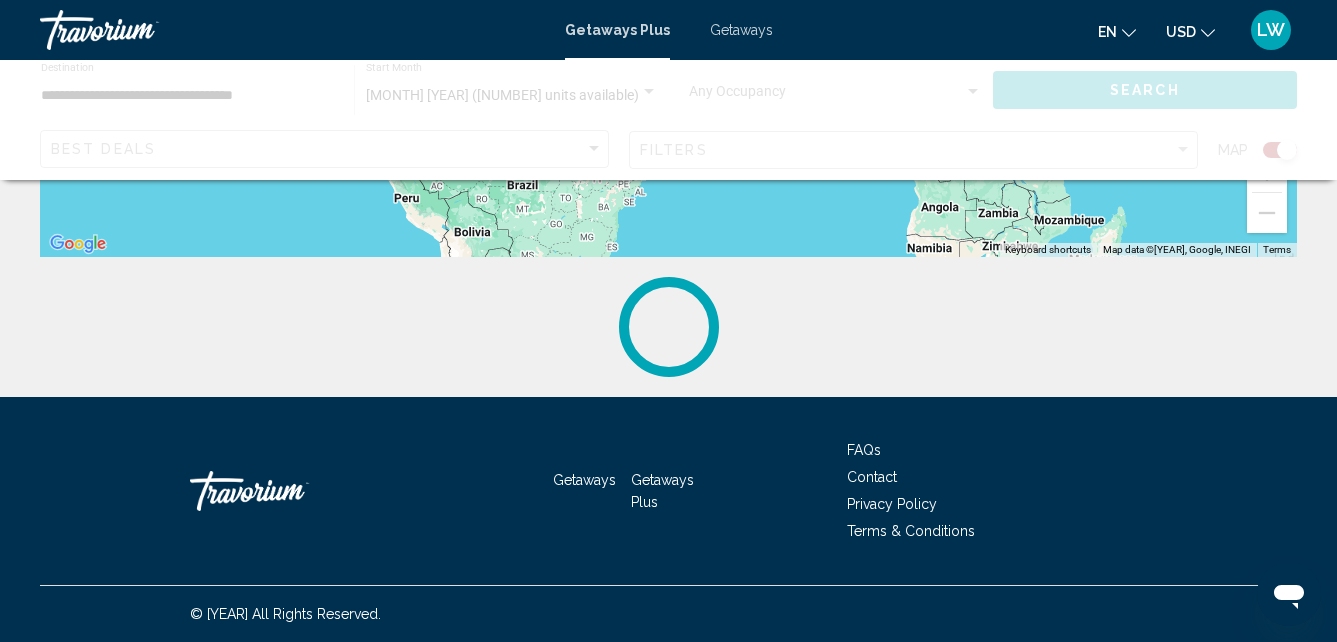 scroll, scrollTop: 0, scrollLeft: 0, axis: both 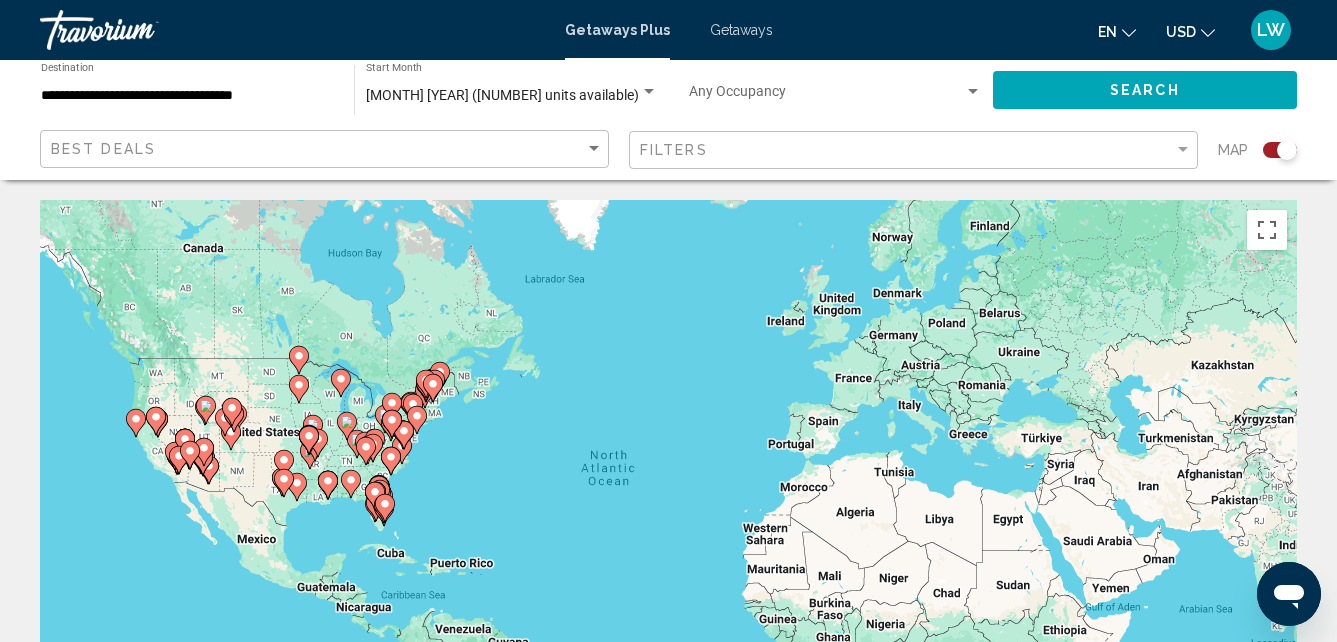 click on "Best Deals" at bounding box center (324, 149) 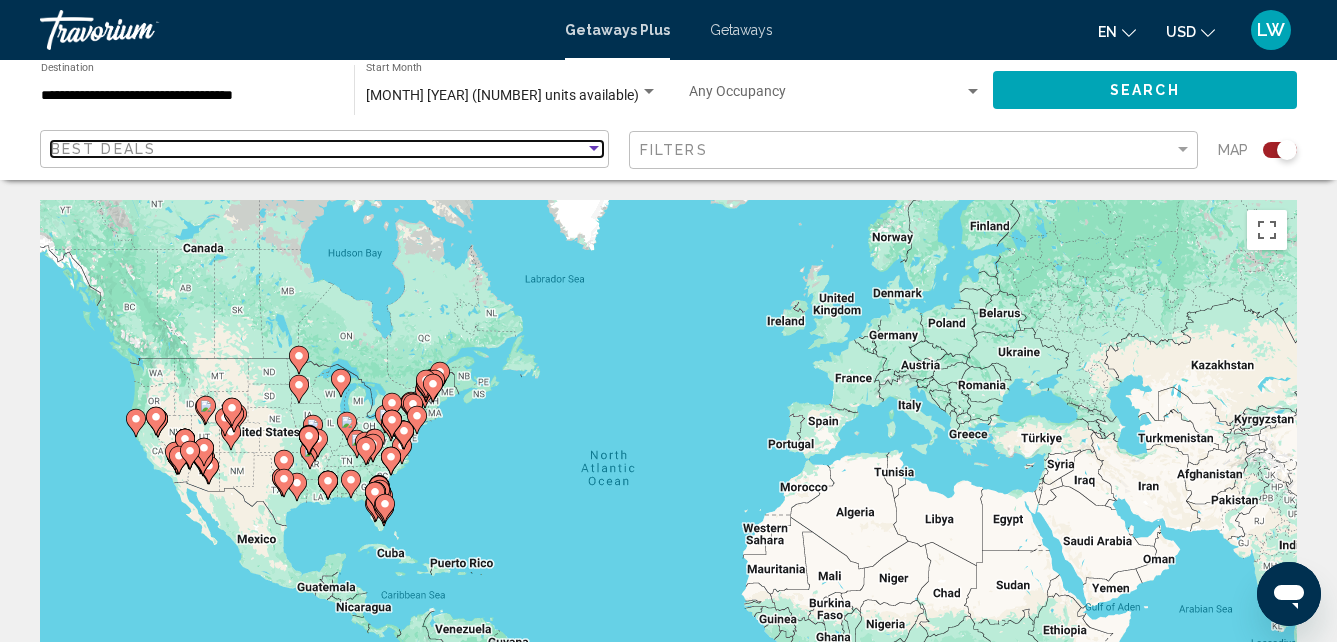 click at bounding box center [594, 148] 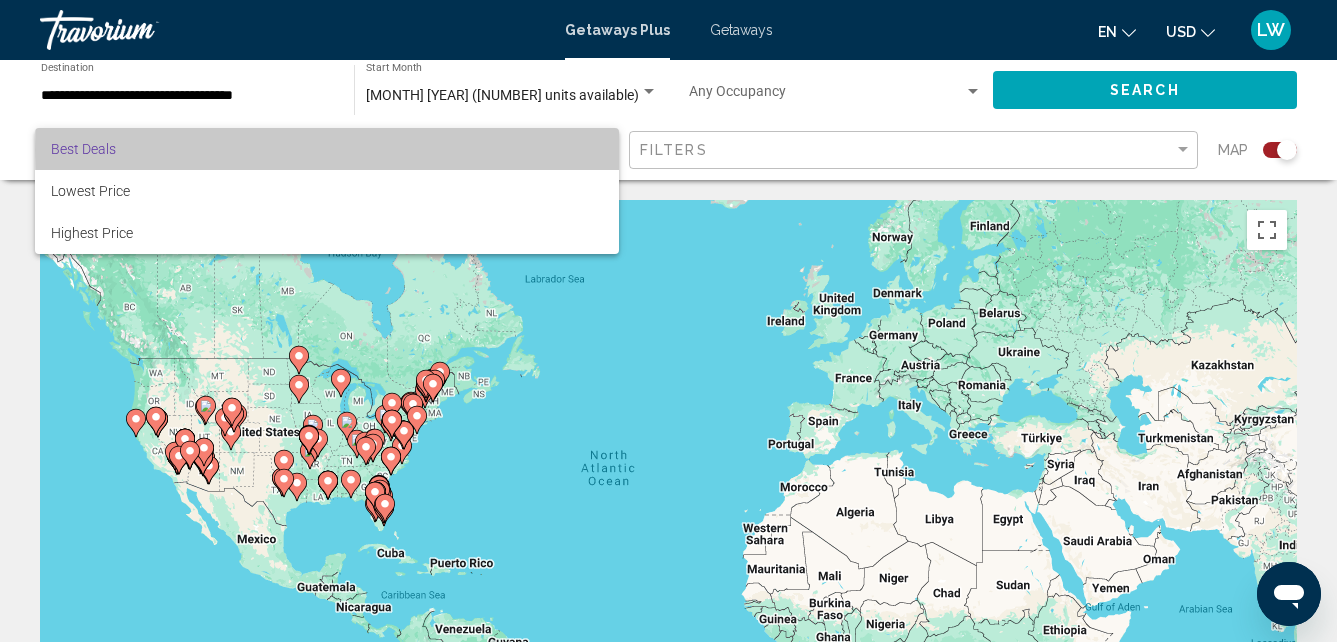 click on "Best Deals" at bounding box center (327, 149) 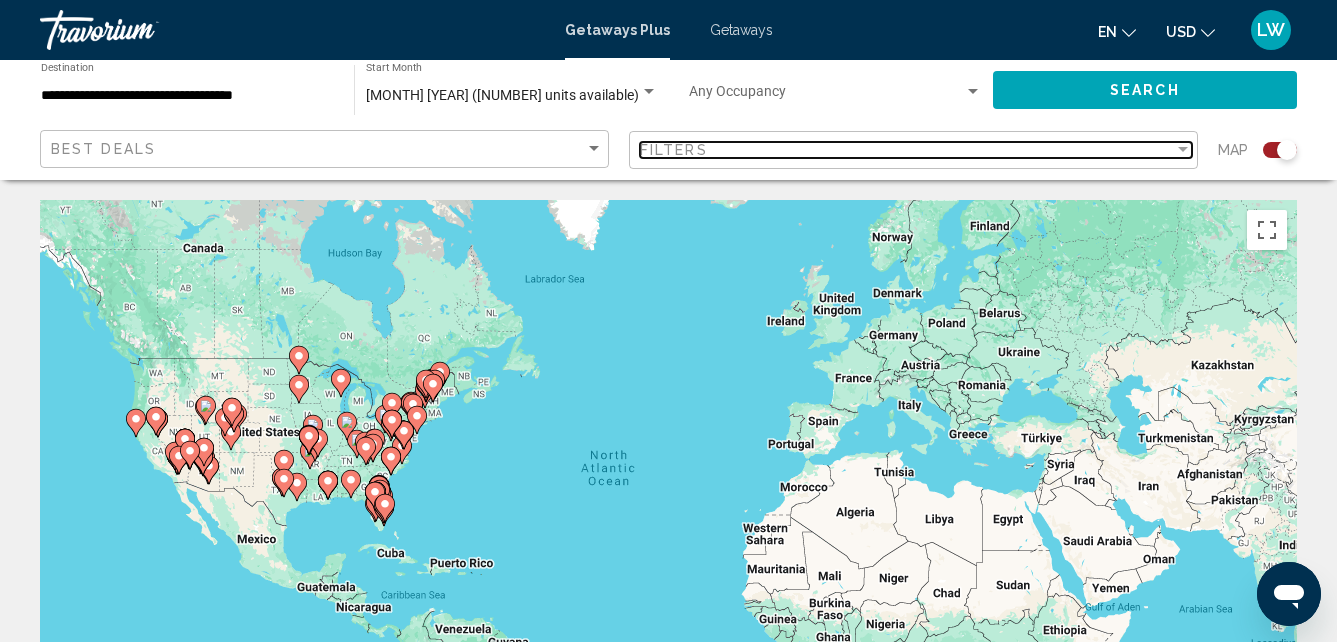 click at bounding box center [1183, 149] 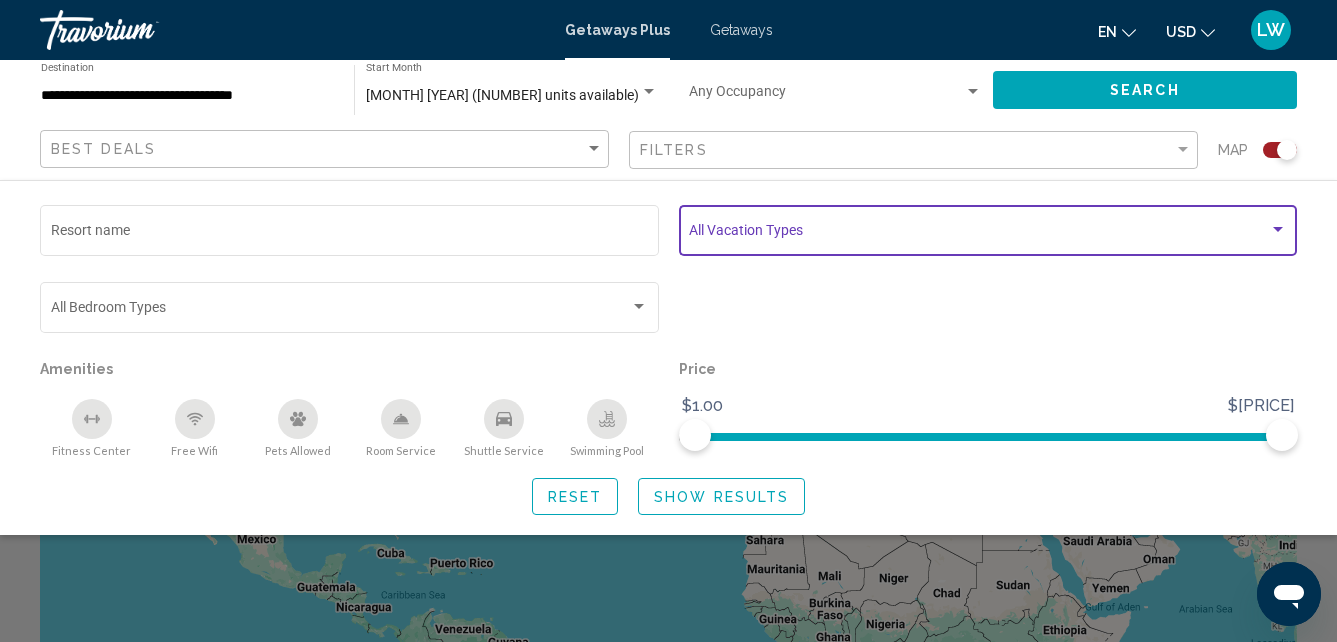 click at bounding box center [1278, 230] 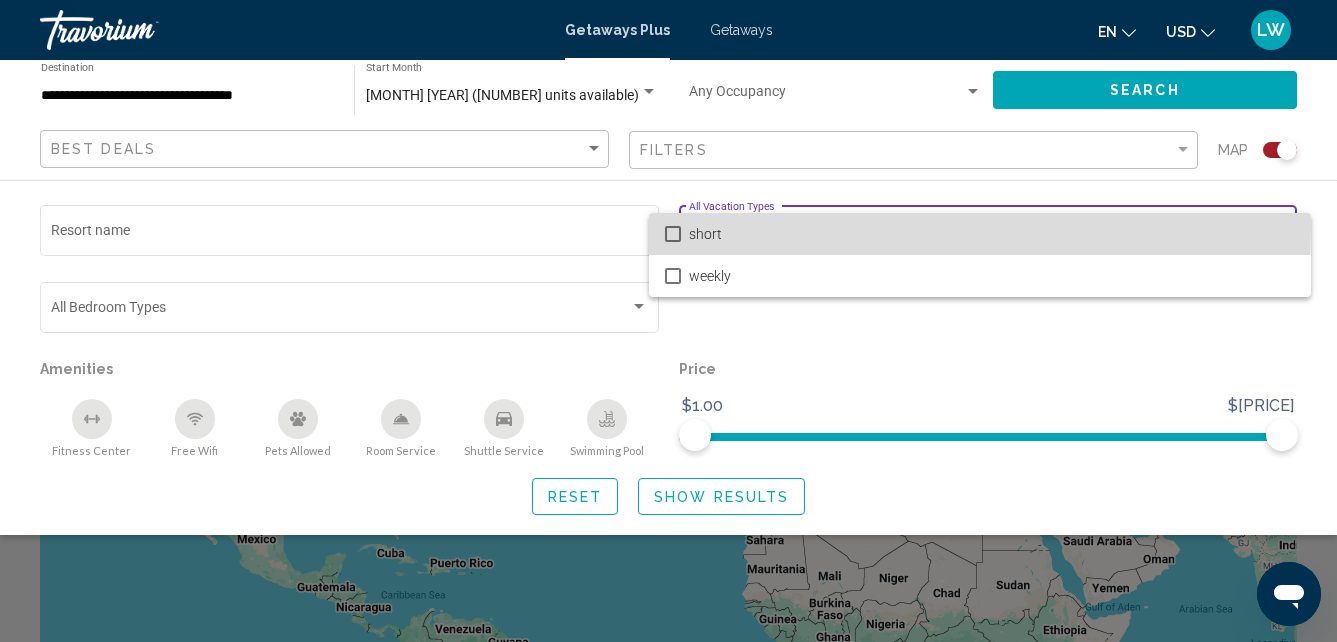 click at bounding box center [673, 234] 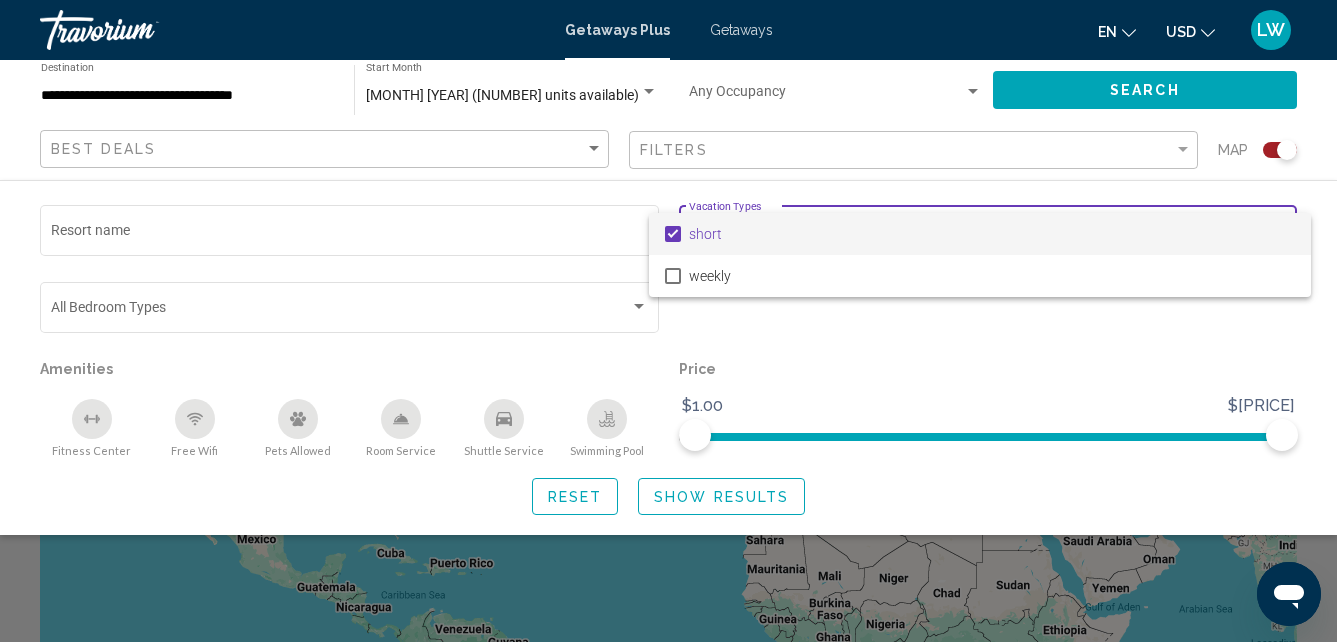click at bounding box center [668, 321] 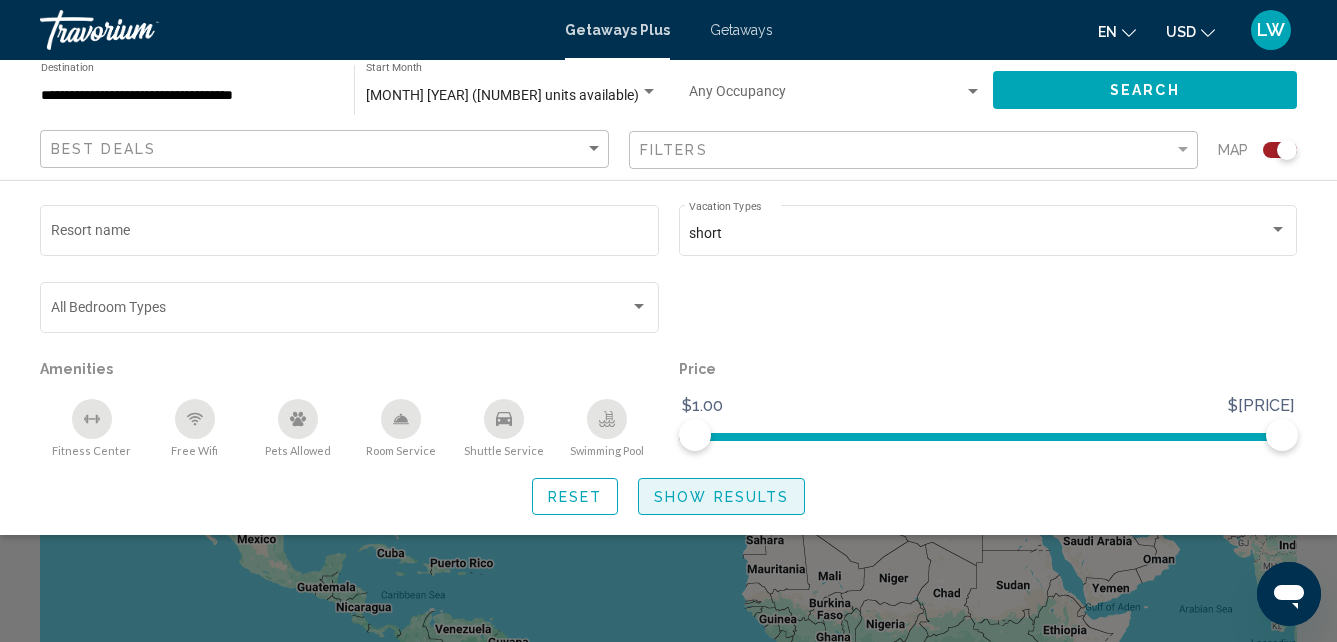 click on "•••• •••••••" at bounding box center [721, 497] 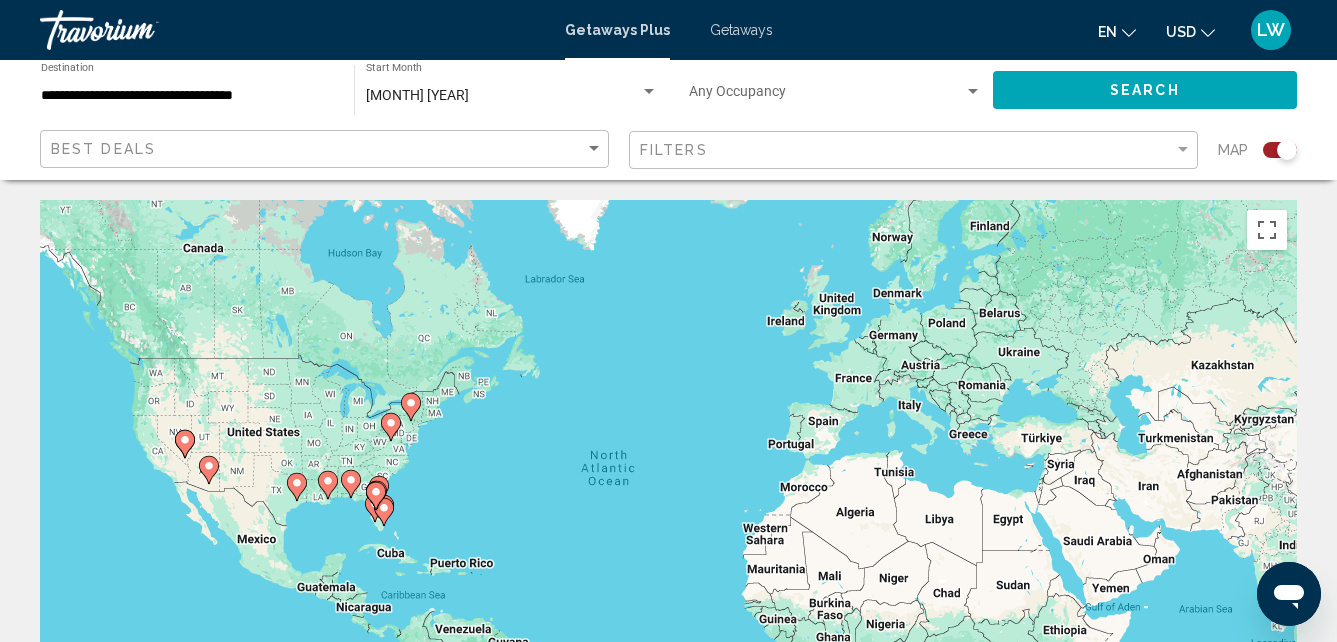 scroll, scrollTop: 1544, scrollLeft: 0, axis: vertical 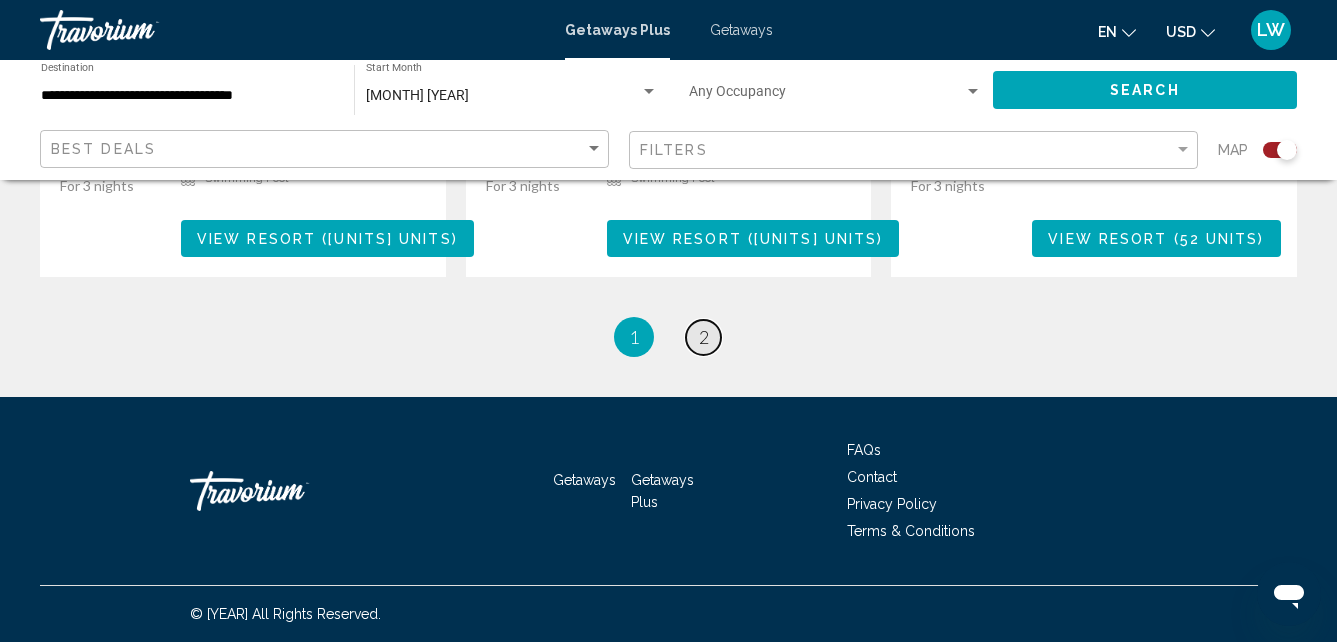 click on "•" at bounding box center [704, 337] 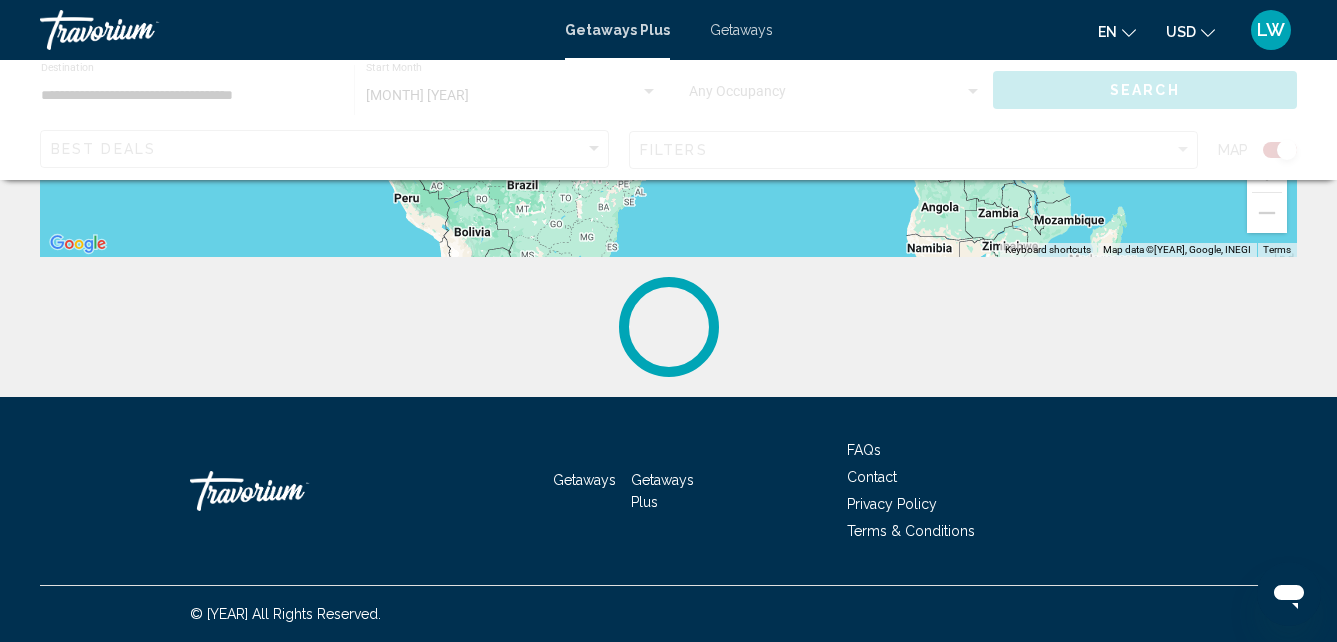 scroll, scrollTop: 0, scrollLeft: 0, axis: both 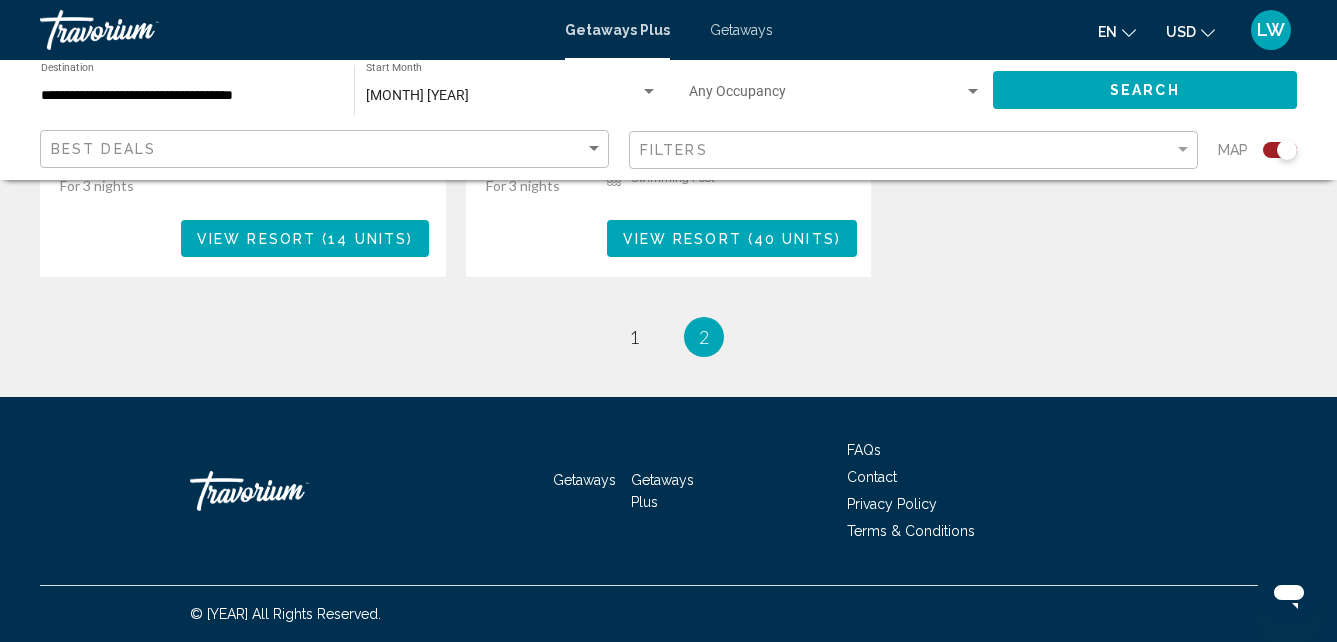 click on "Getaways" at bounding box center [741, 30] 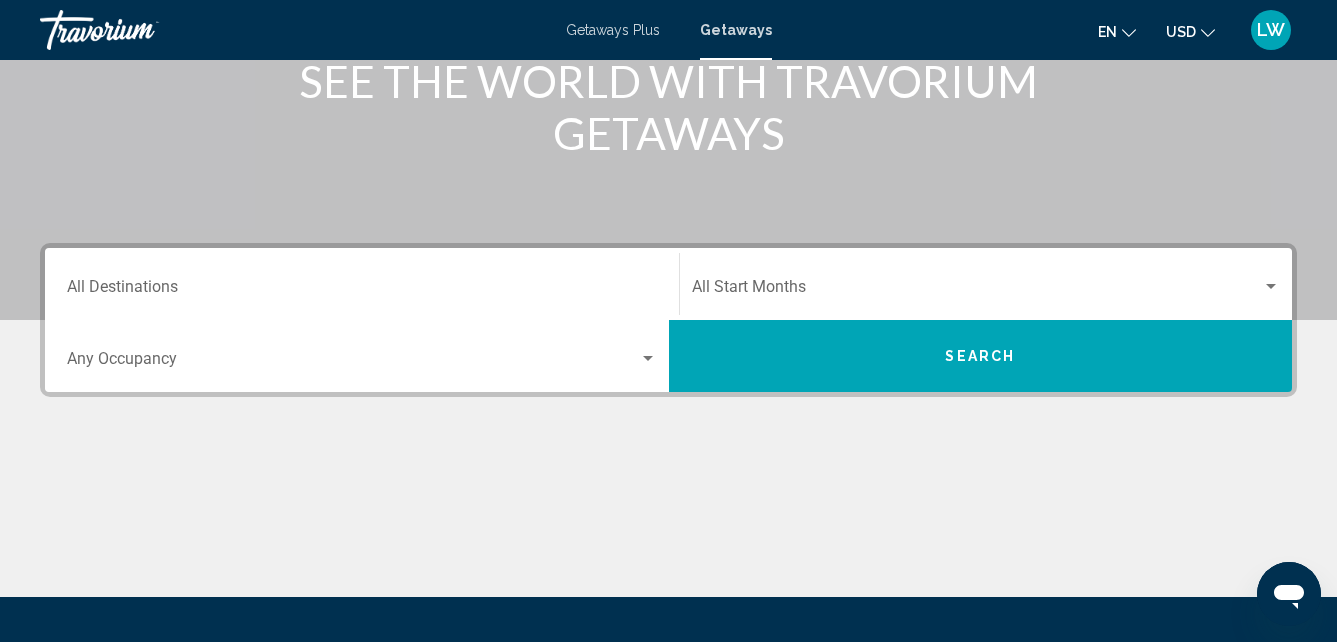 scroll, scrollTop: 284, scrollLeft: 0, axis: vertical 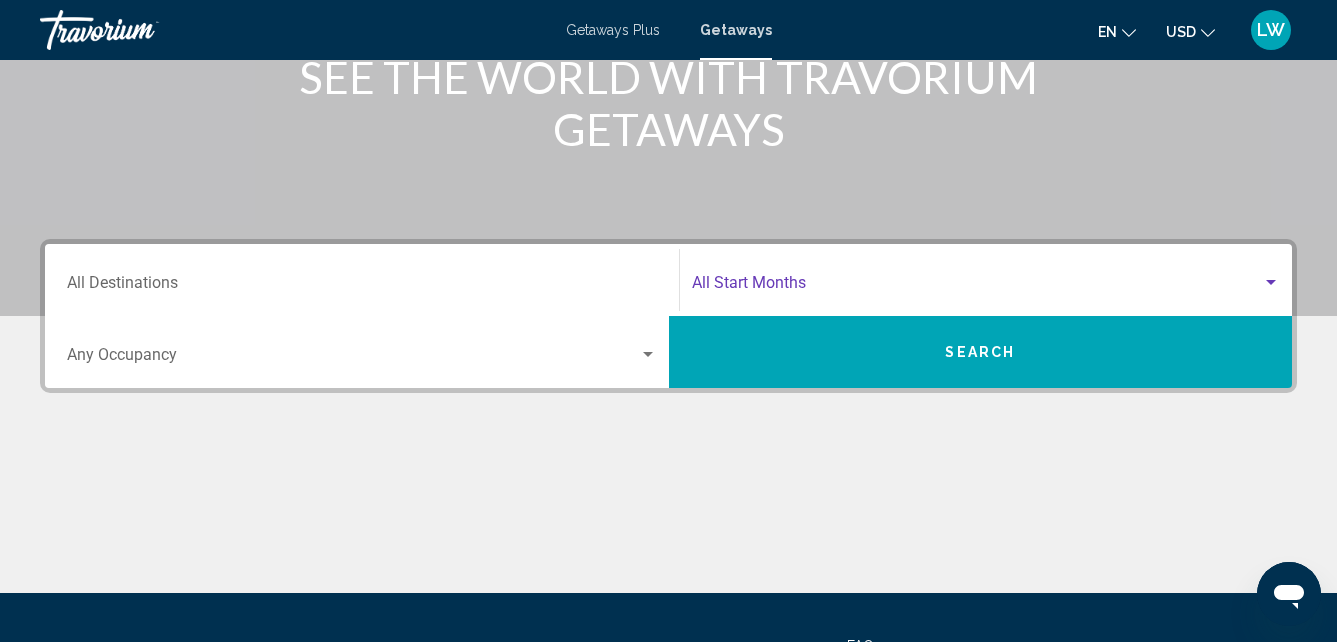 click at bounding box center [1271, 283] 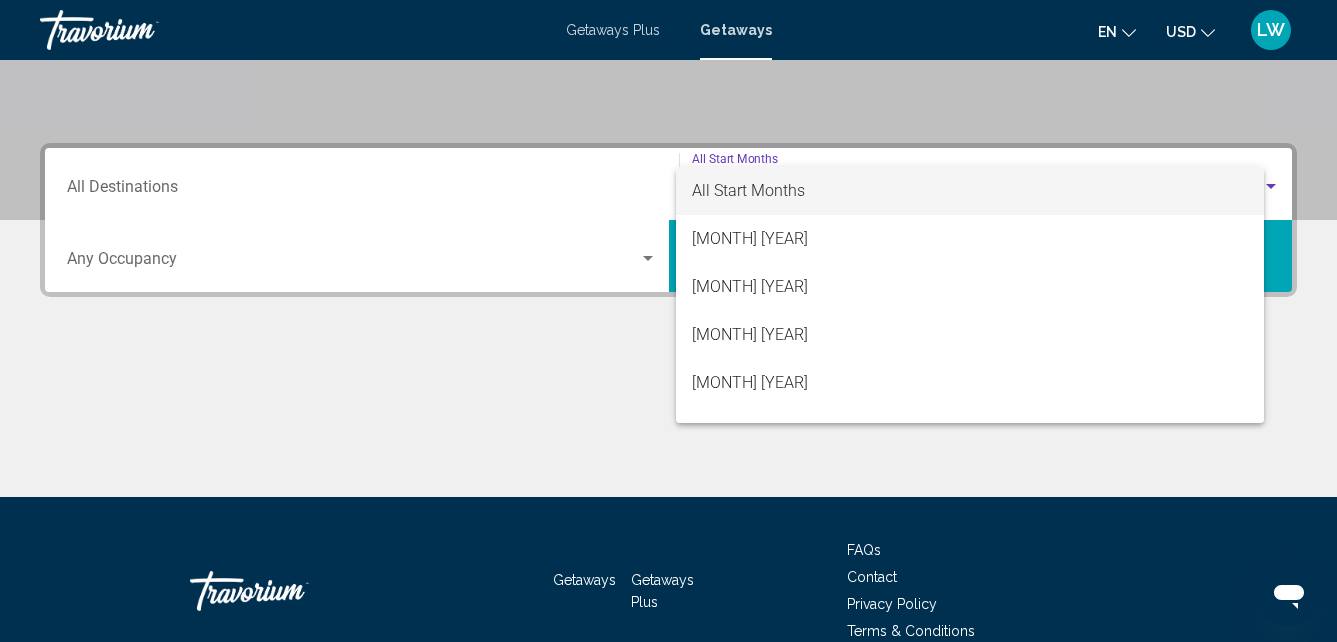 scroll, scrollTop: 458, scrollLeft: 0, axis: vertical 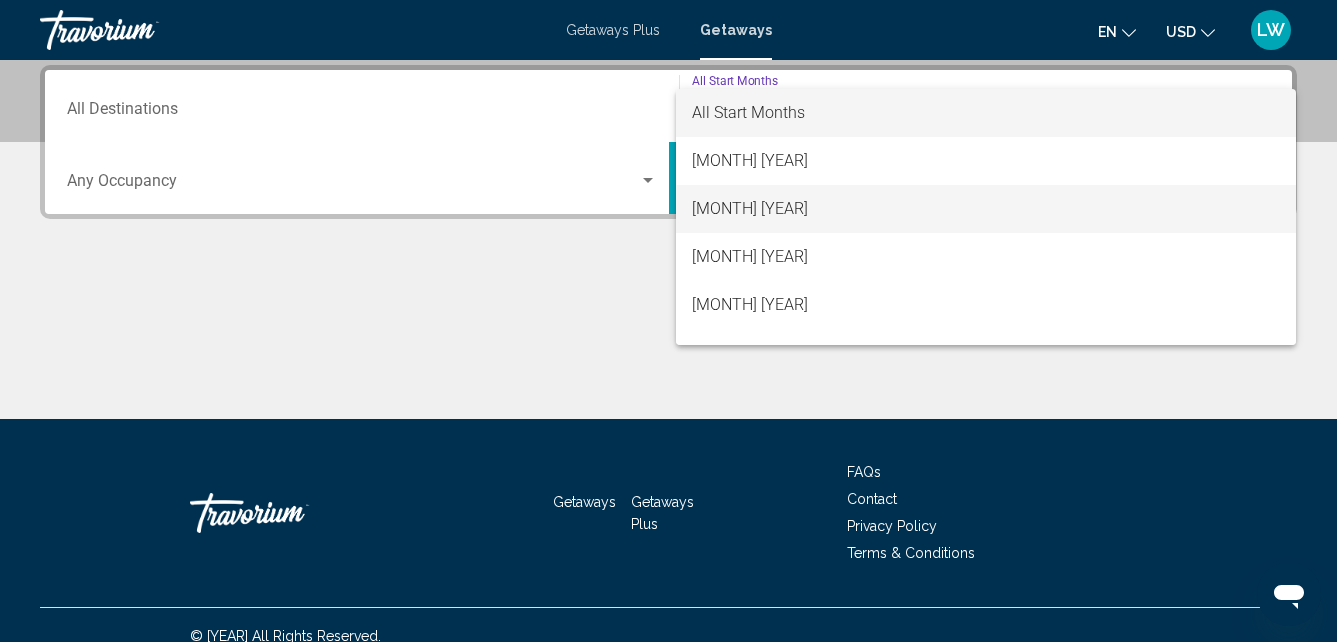 click on "August 2025" at bounding box center (986, 209) 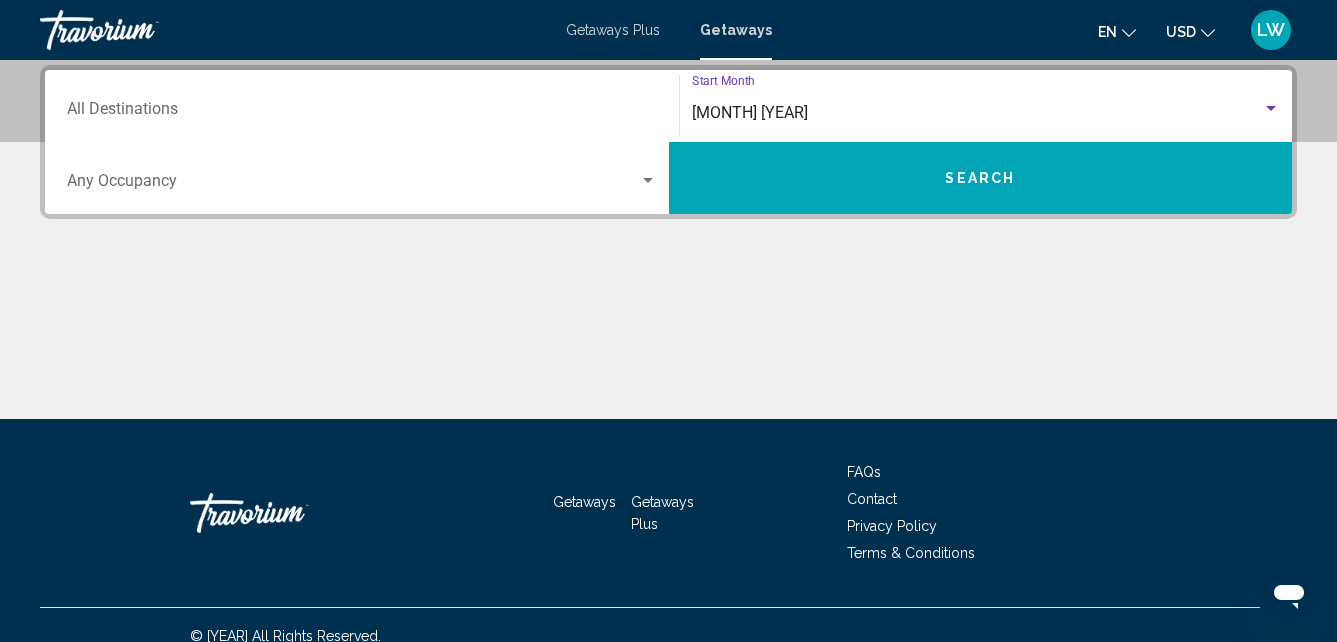 click on "••••••" at bounding box center (981, 178) 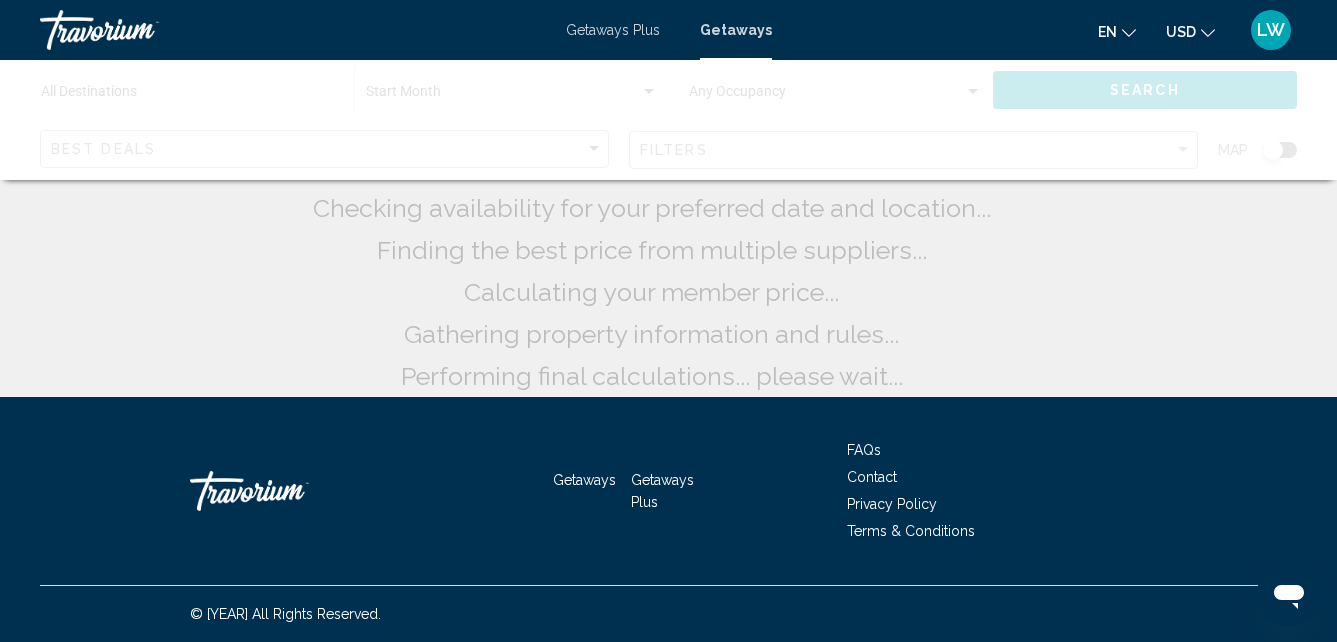 scroll, scrollTop: 0, scrollLeft: 0, axis: both 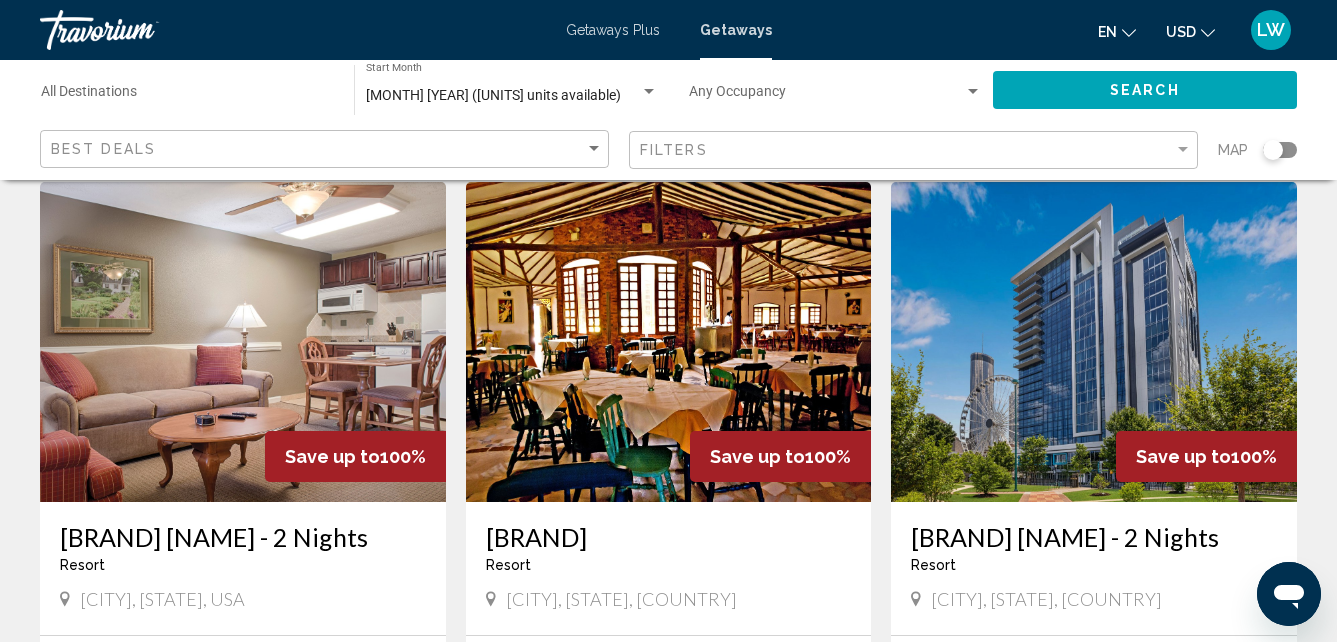 click at bounding box center [1094, 342] 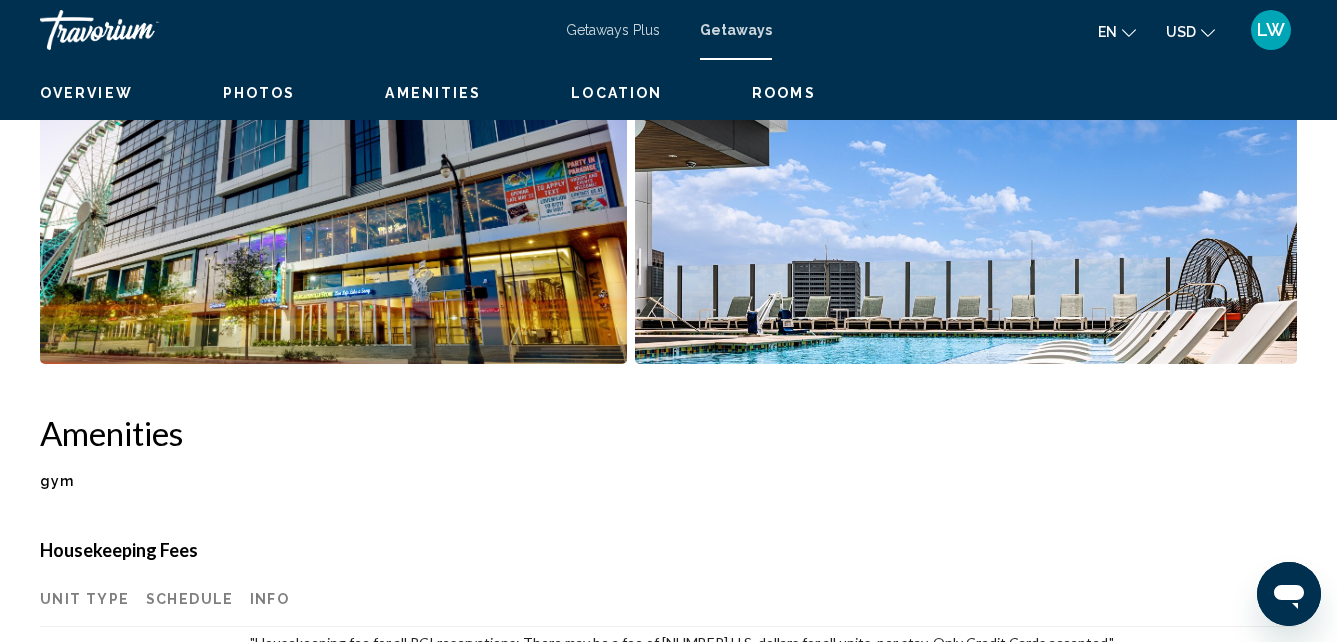 scroll, scrollTop: 214, scrollLeft: 0, axis: vertical 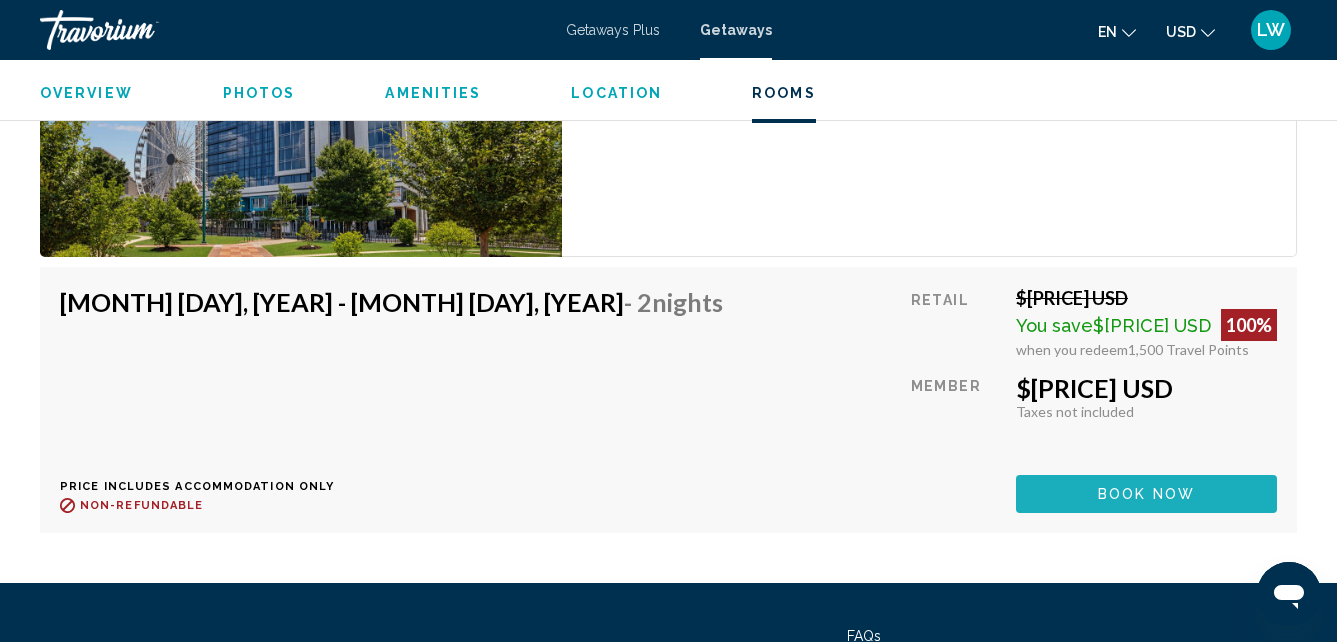 click on "•••• •••" at bounding box center (1146, 495) 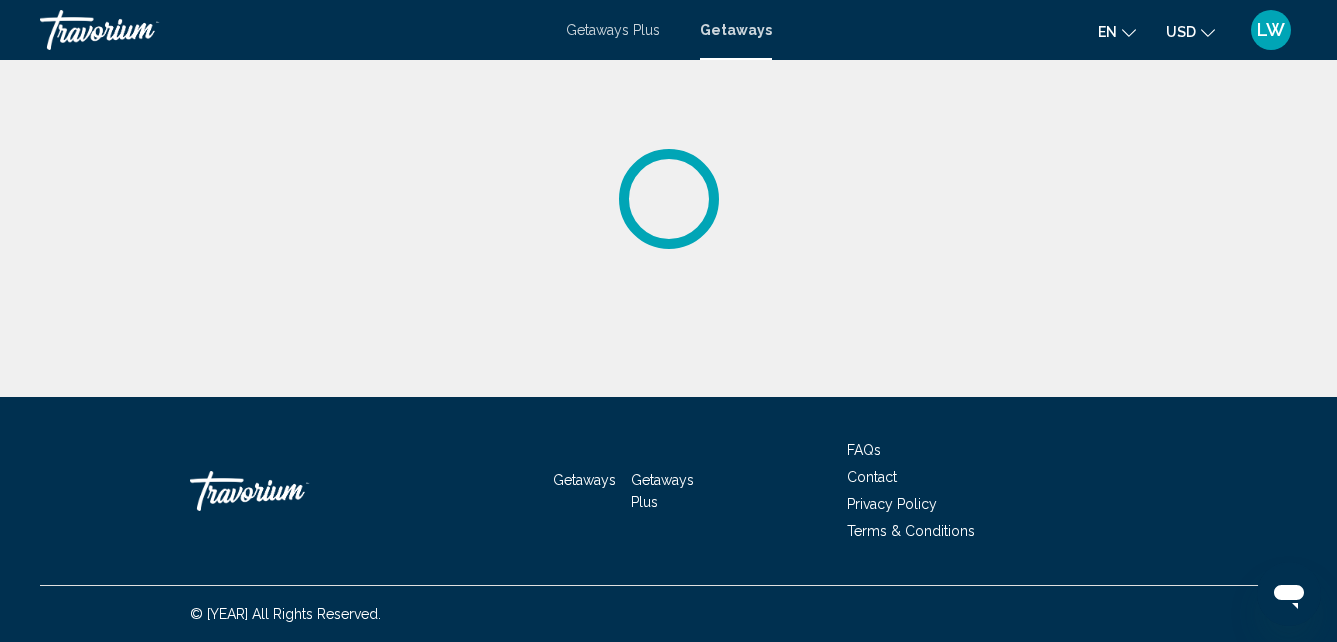 scroll, scrollTop: 0, scrollLeft: 0, axis: both 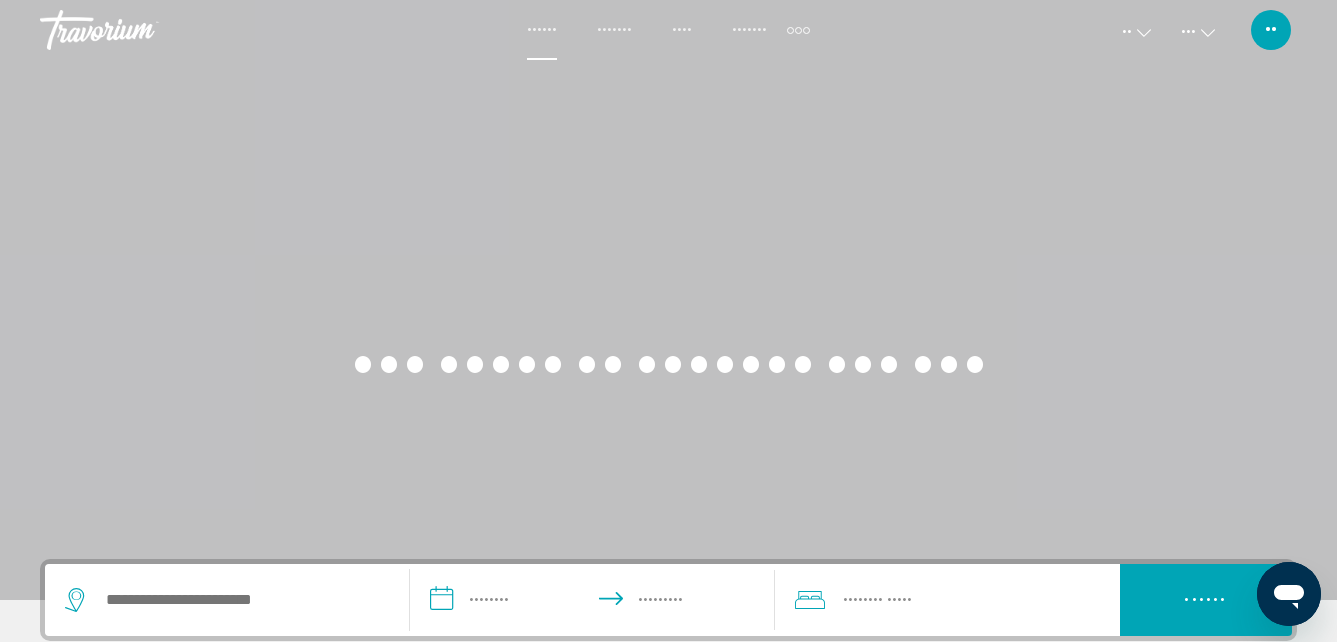 click on "•••••••" at bounding box center [614, 30] 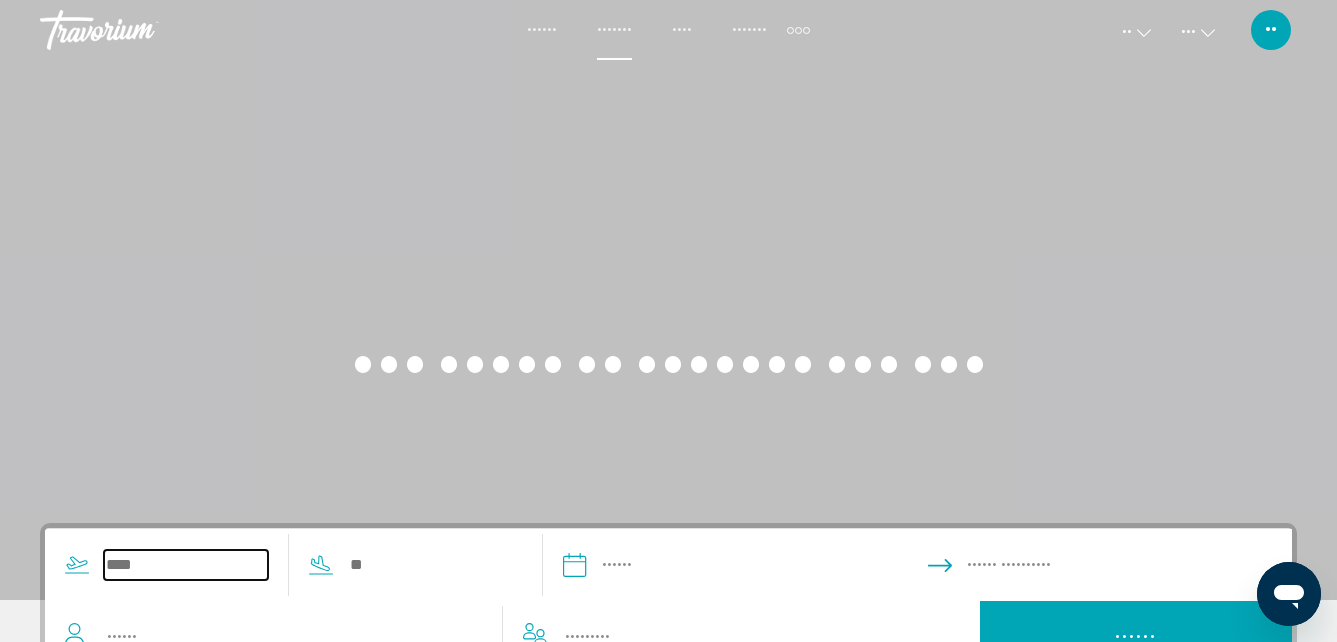 click at bounding box center [186, 565] 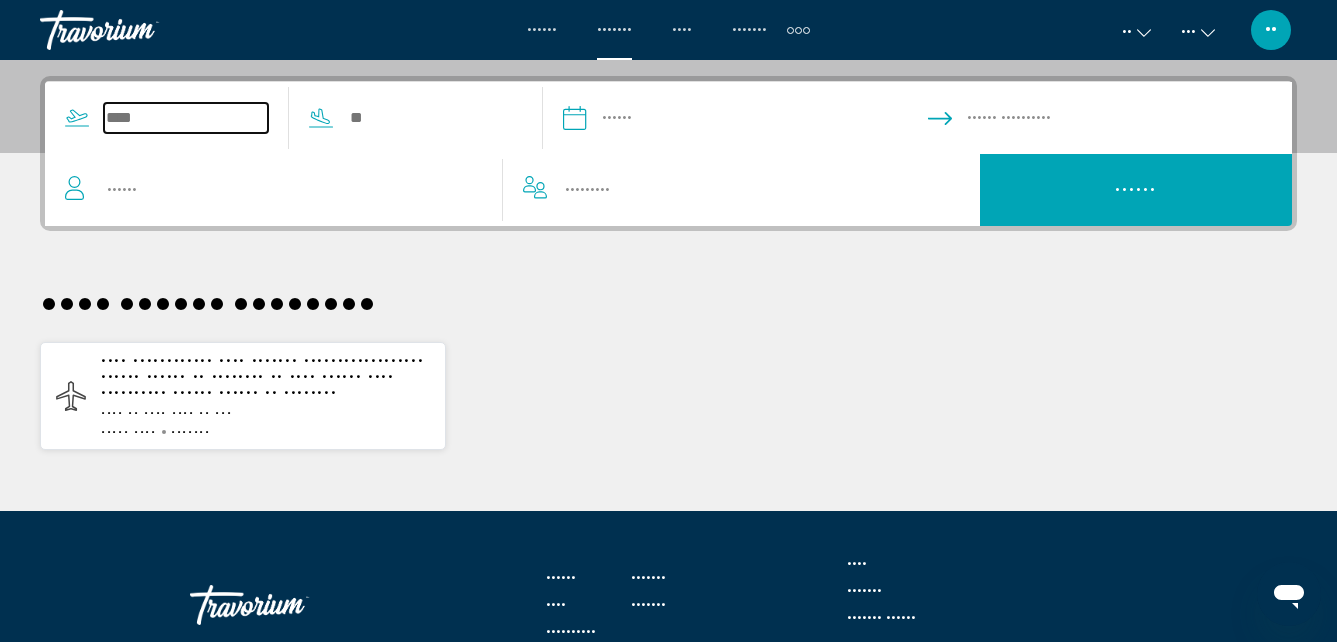 scroll, scrollTop: 458, scrollLeft: 0, axis: vertical 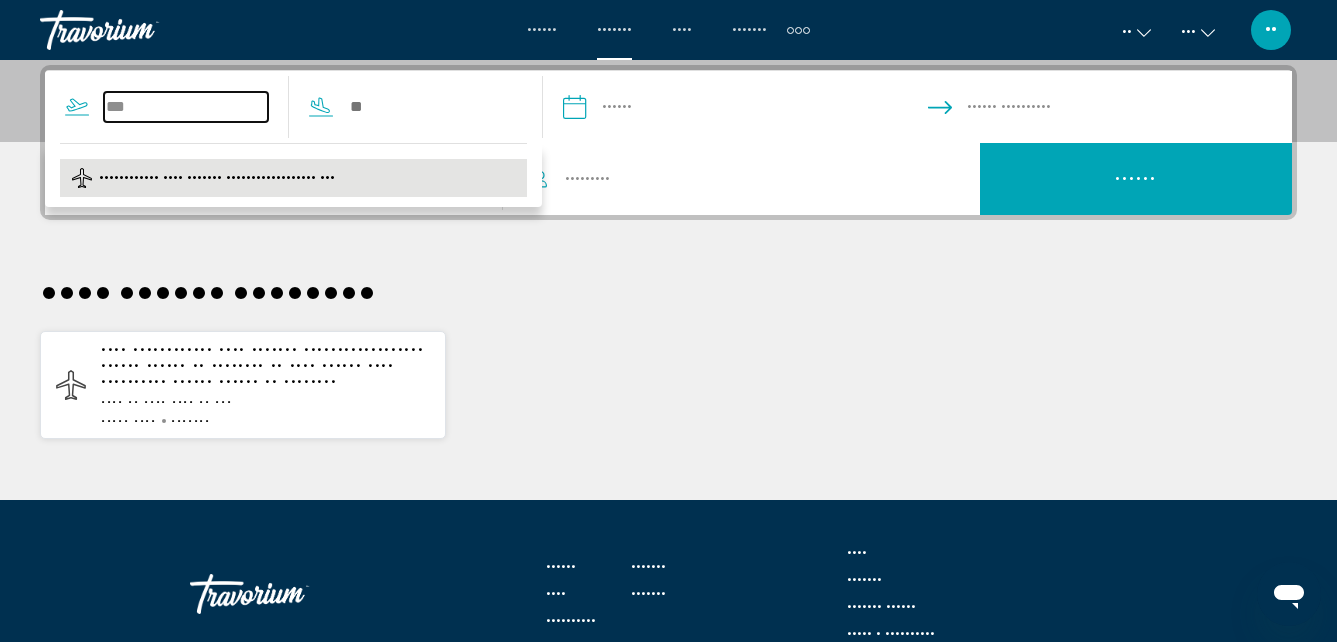type on "•••" 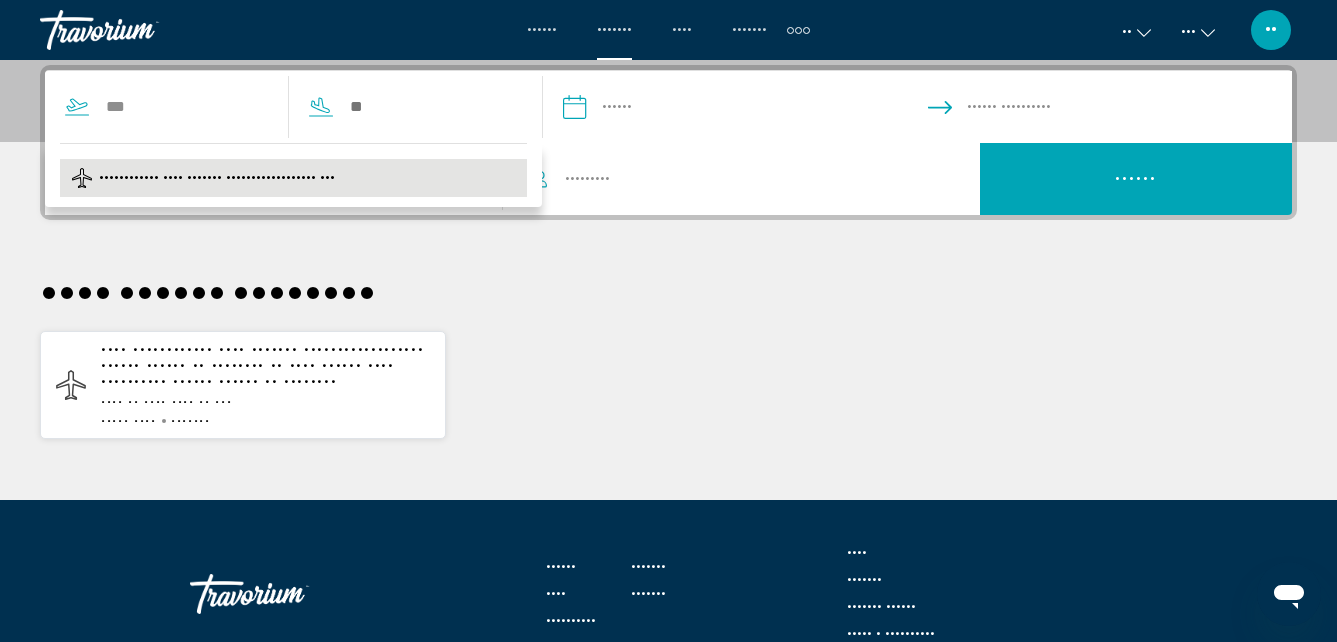 click on "•••••••••••• •••• ••••••• •••••••••••••••••• •••" at bounding box center (217, 178) 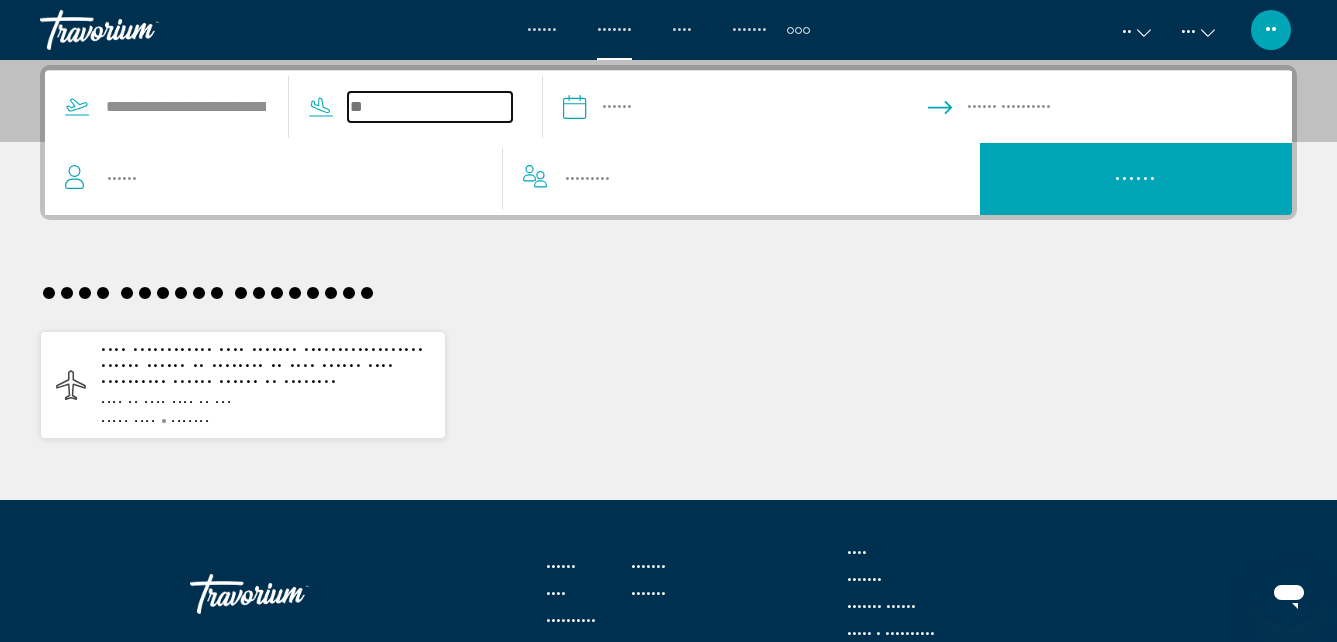 click at bounding box center [430, 107] 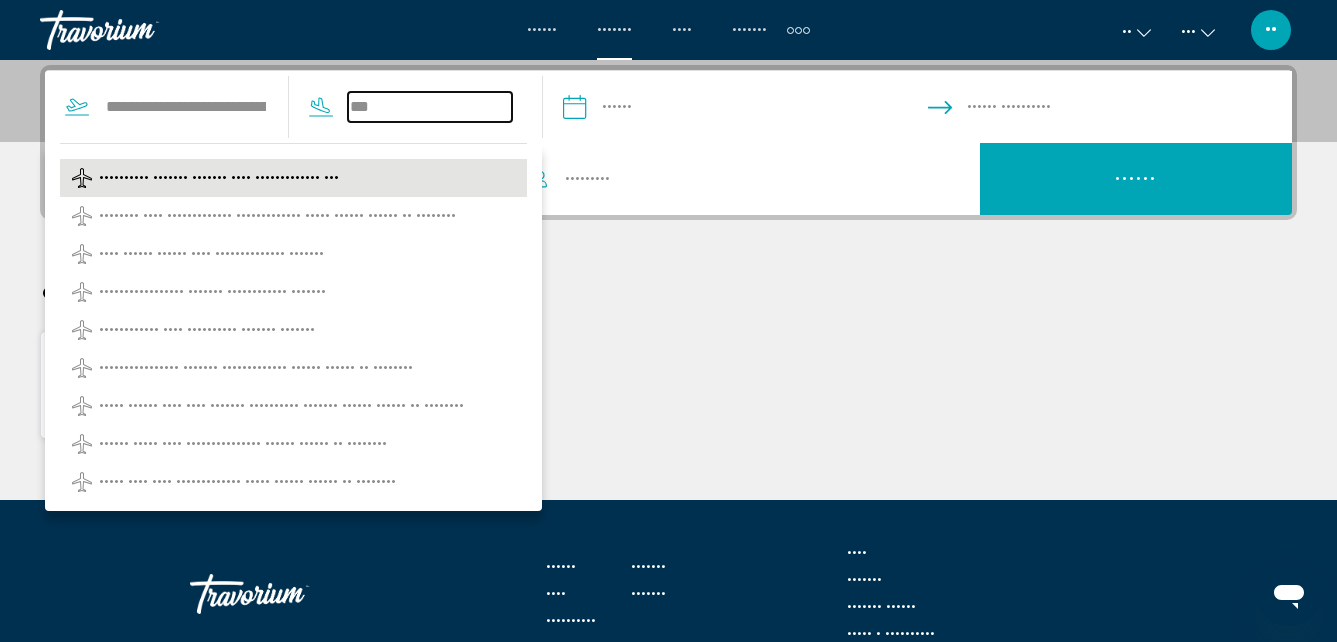 type on "•••" 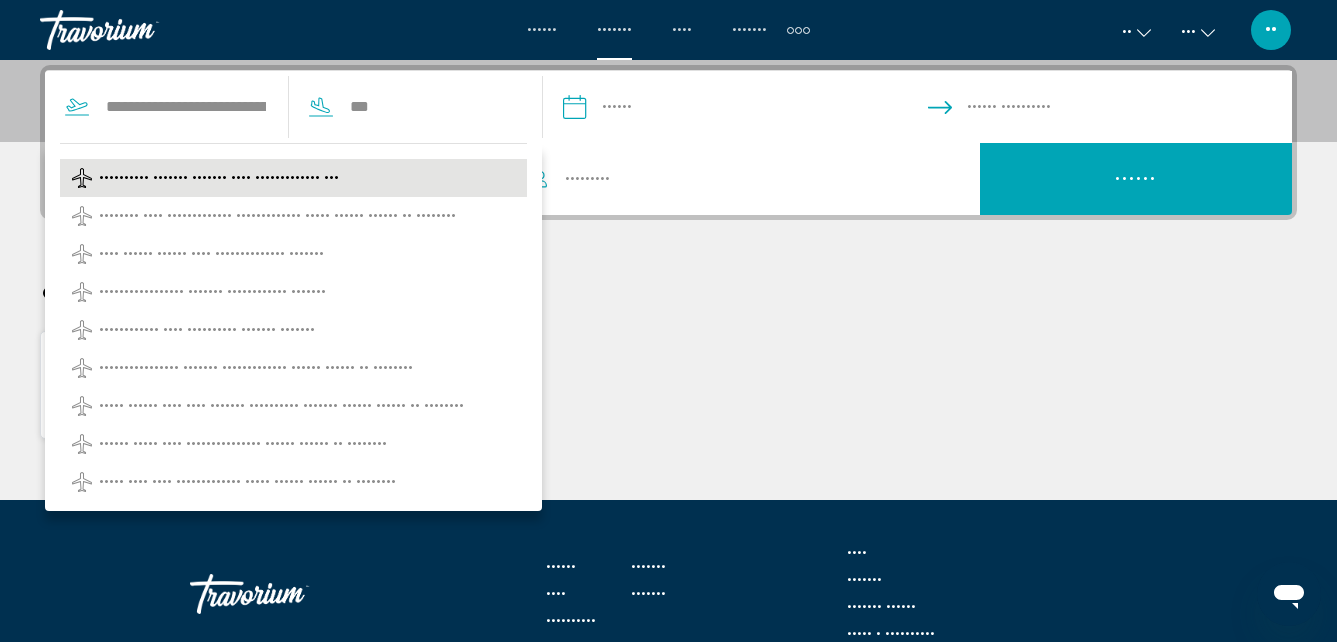 click on "•••••••••• ••••••• ••••••• ••••  ••••••••••••• •••" at bounding box center (219, 178) 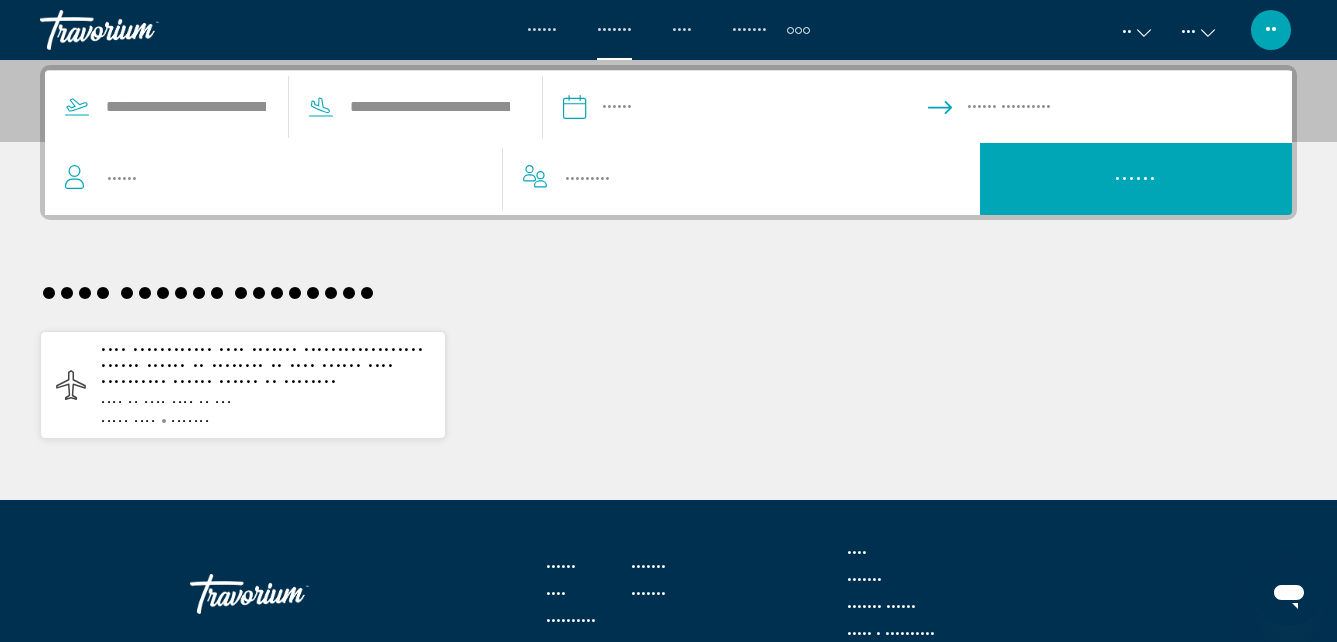 click at bounding box center (744, 110) 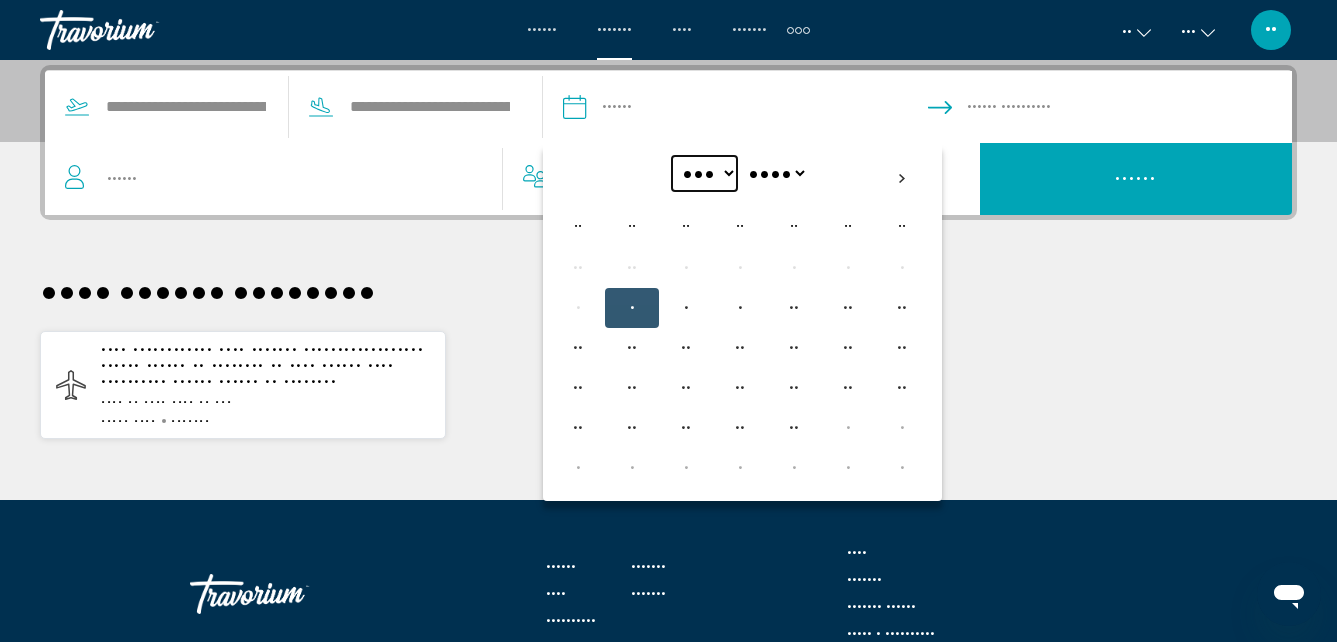 click on "••• ••• ••• ••• ••• ••• ••• ••• ••• ••• ••• •••" at bounding box center (704, 173) 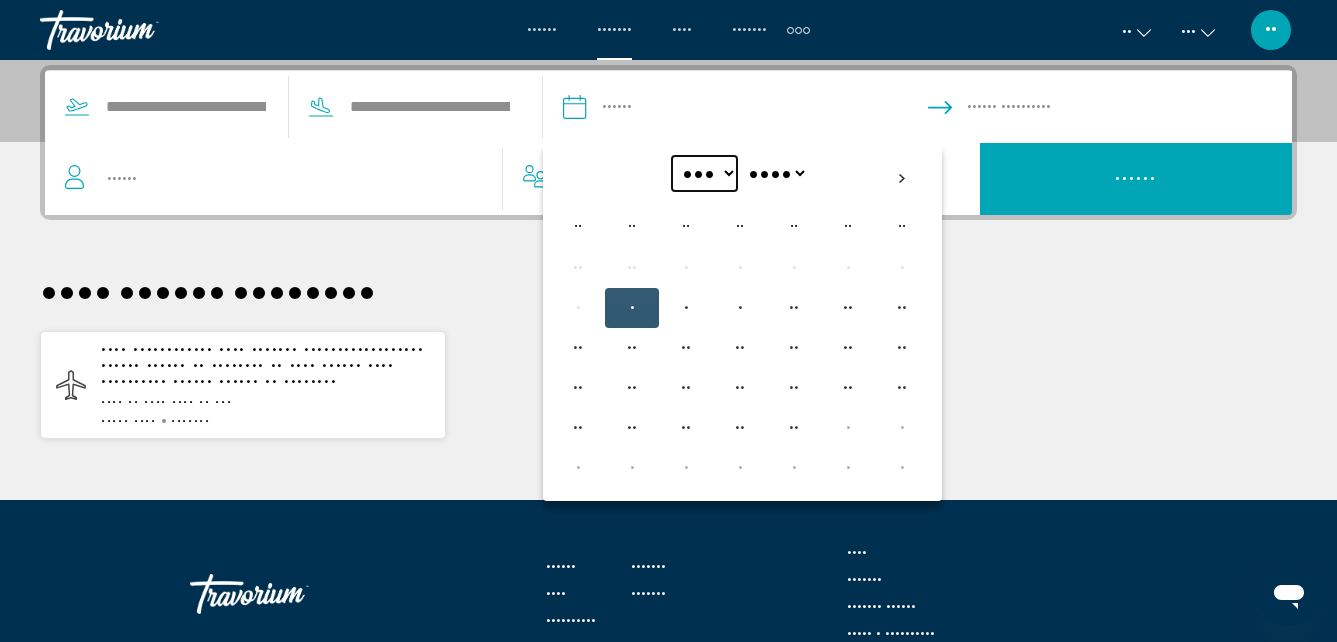 select on "•" 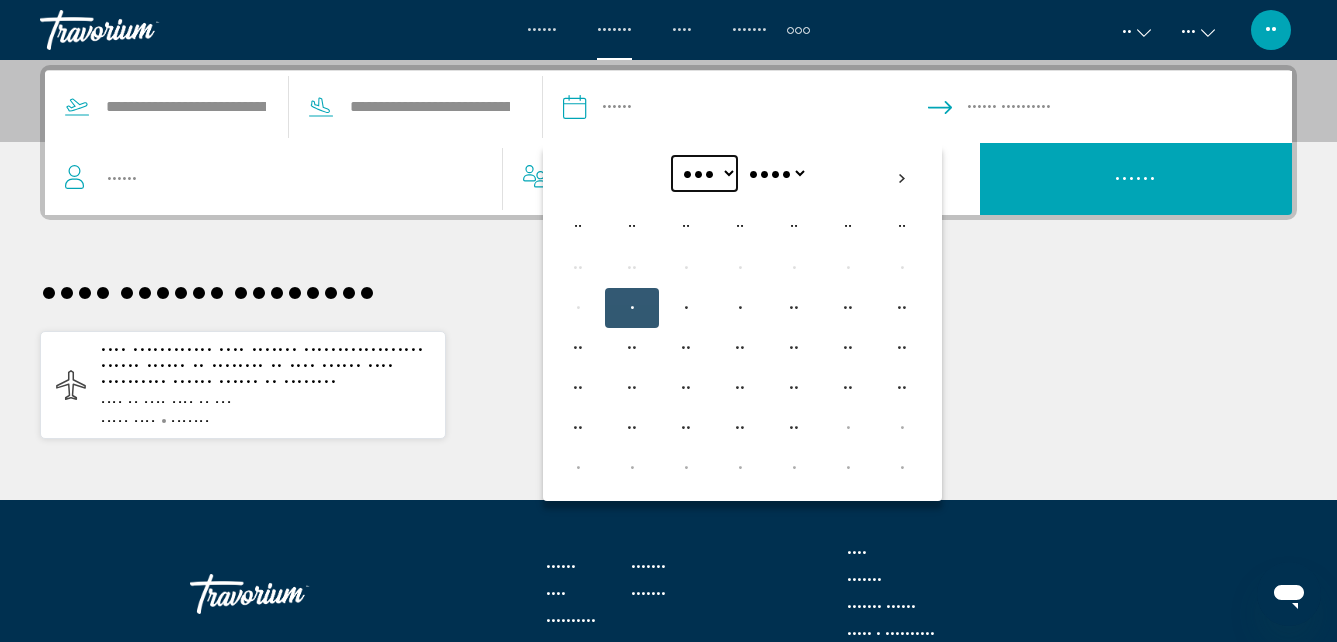 click on "••• ••• ••• ••• ••• ••• ••• ••• ••• ••• ••• •••" at bounding box center (704, 173) 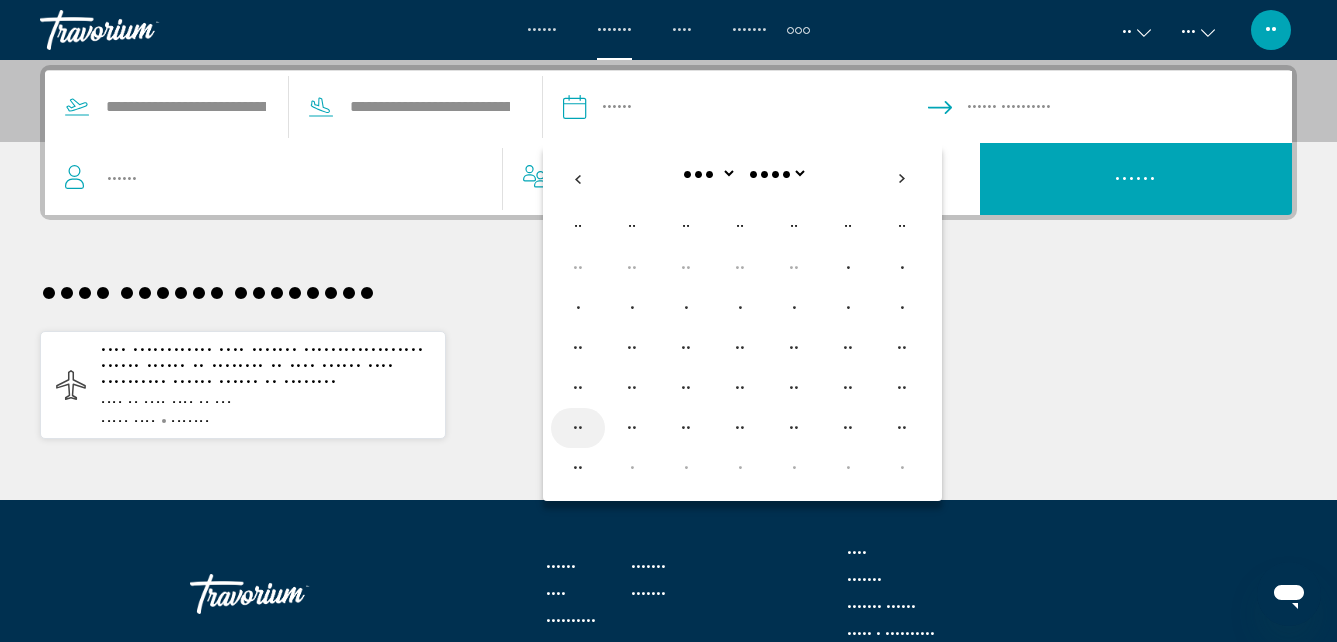 click on "••" at bounding box center (578, 428) 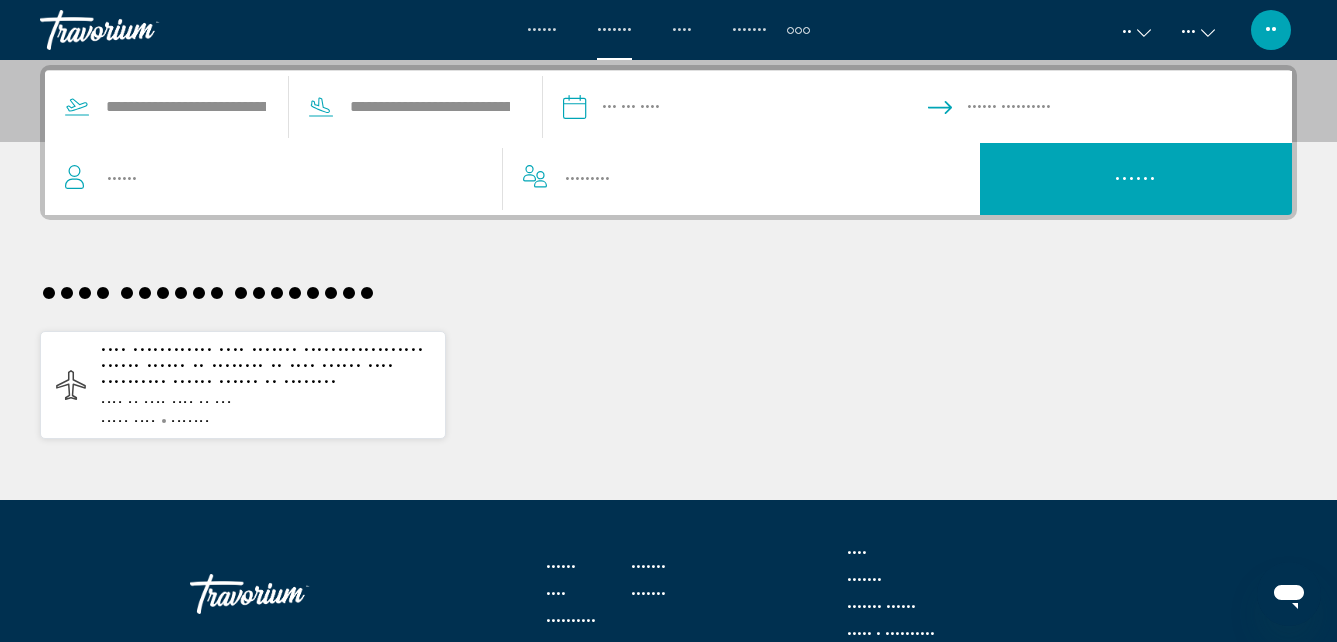 click at bounding box center [1114, 110] 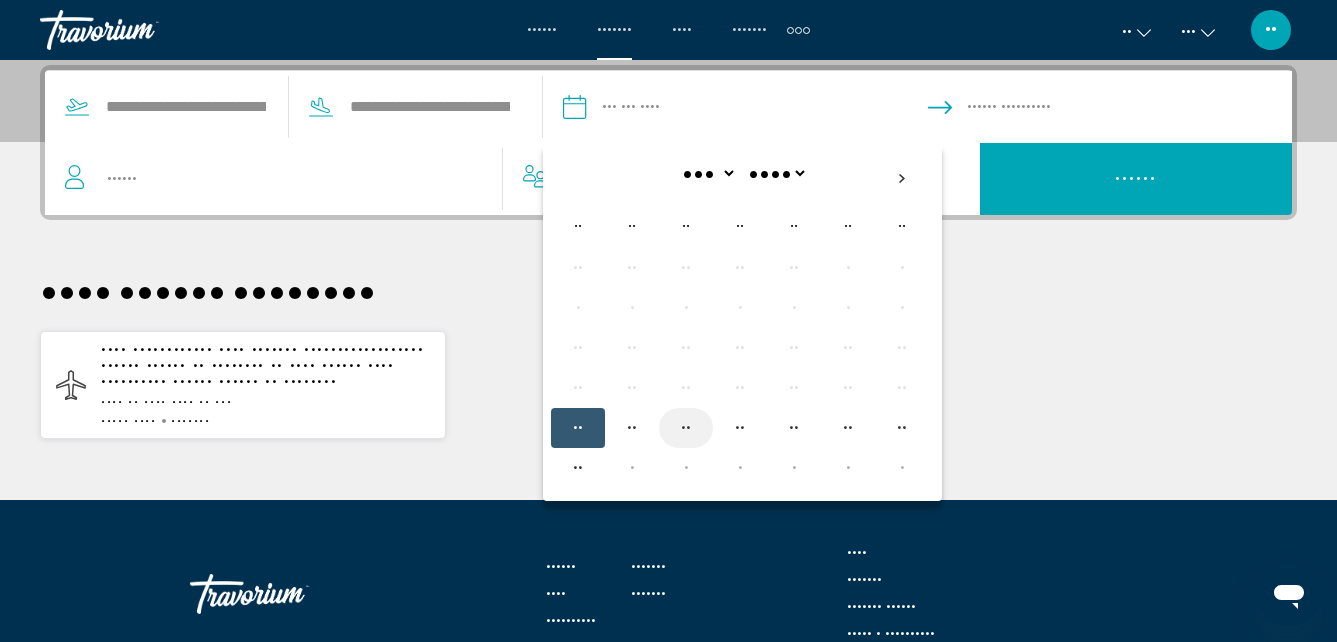 click on "••" at bounding box center [686, 428] 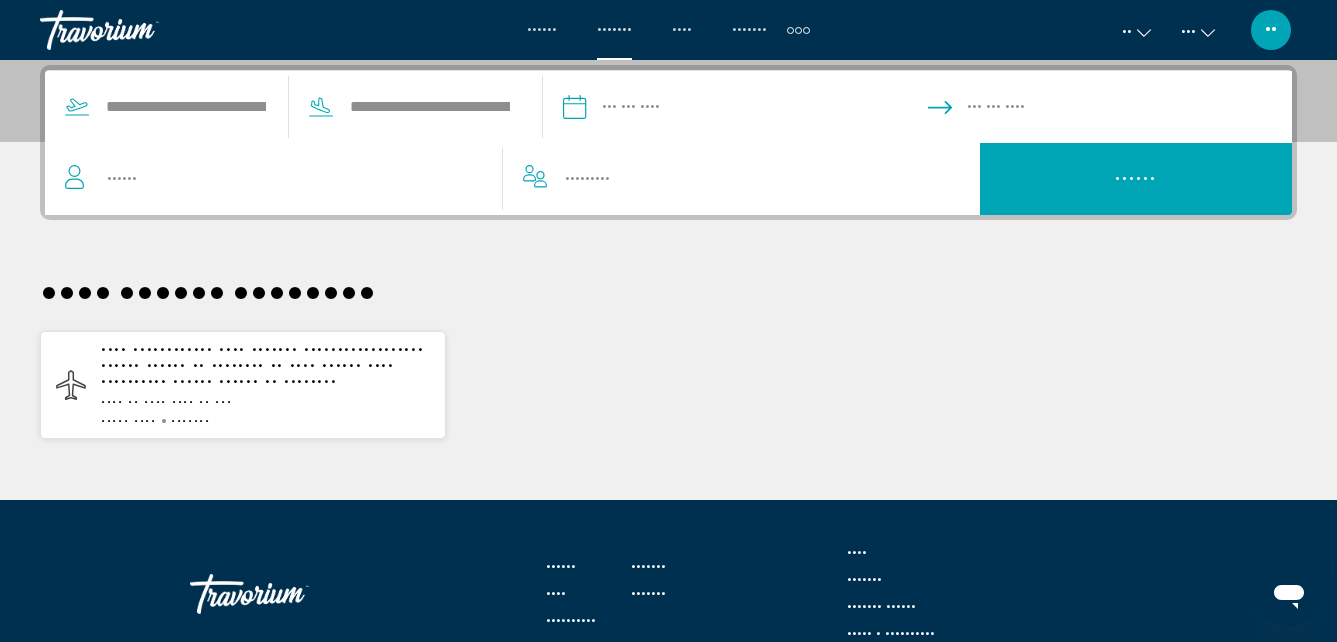 click on "•  ••••• ••••••" at bounding box center [284, 179] 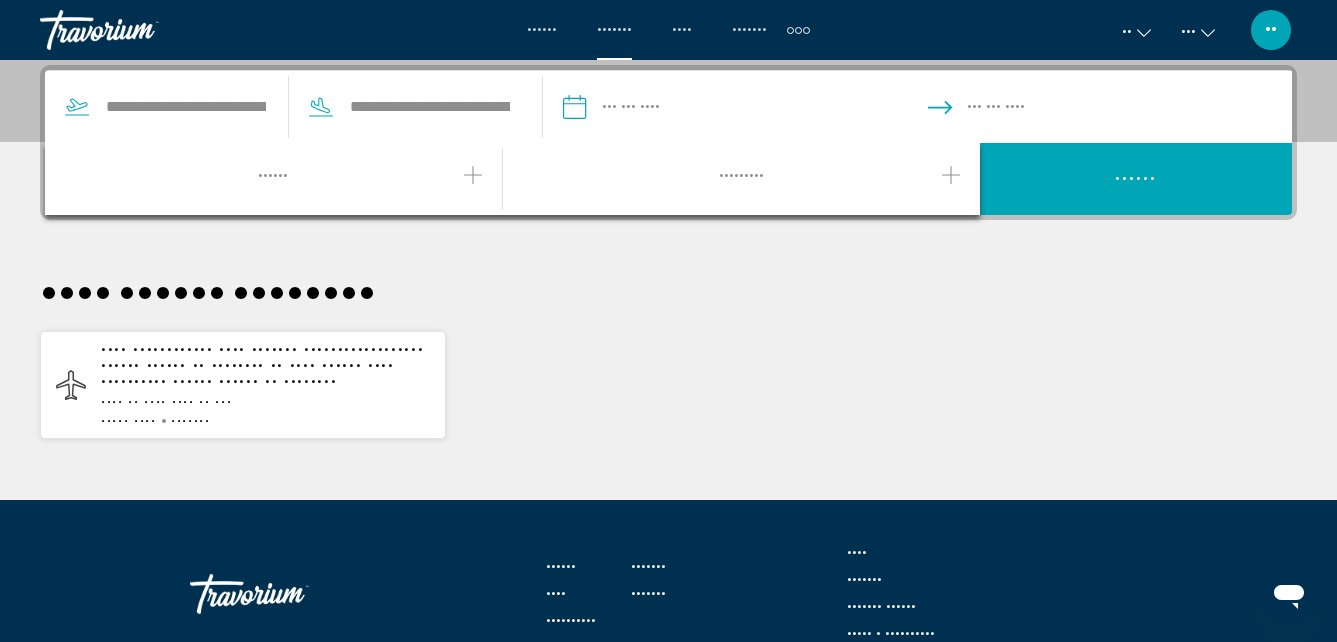 click at bounding box center (473, 175) 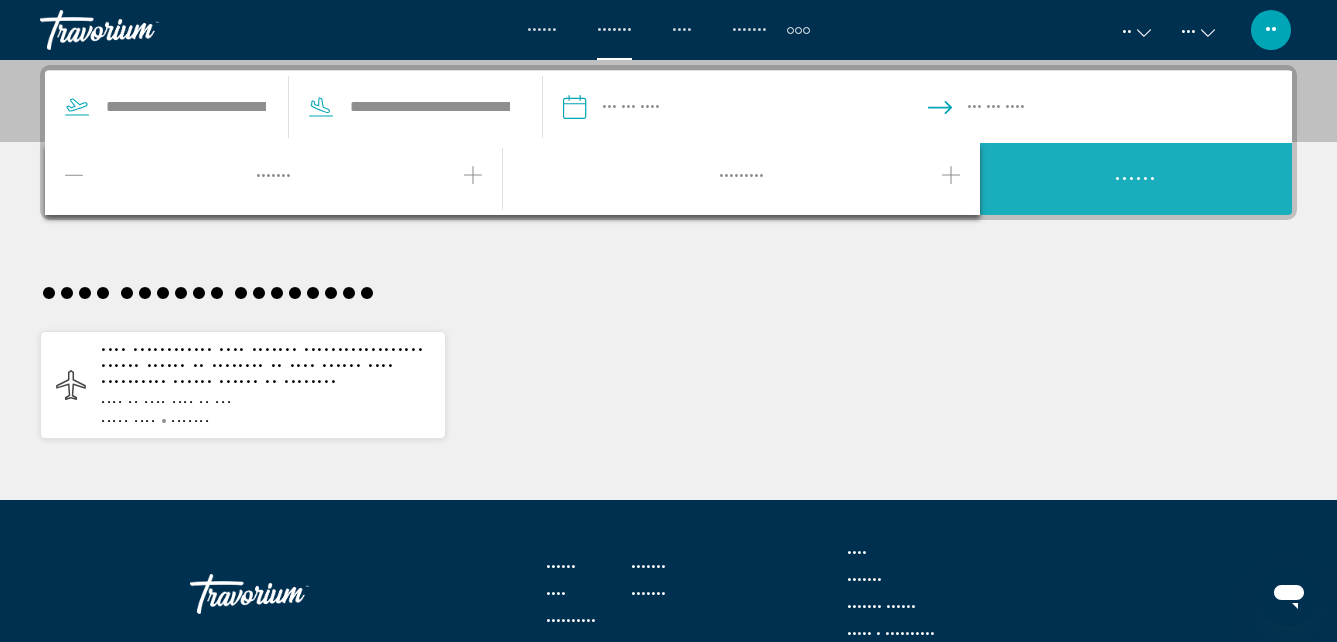 click on "••••••" at bounding box center (1136, 180) 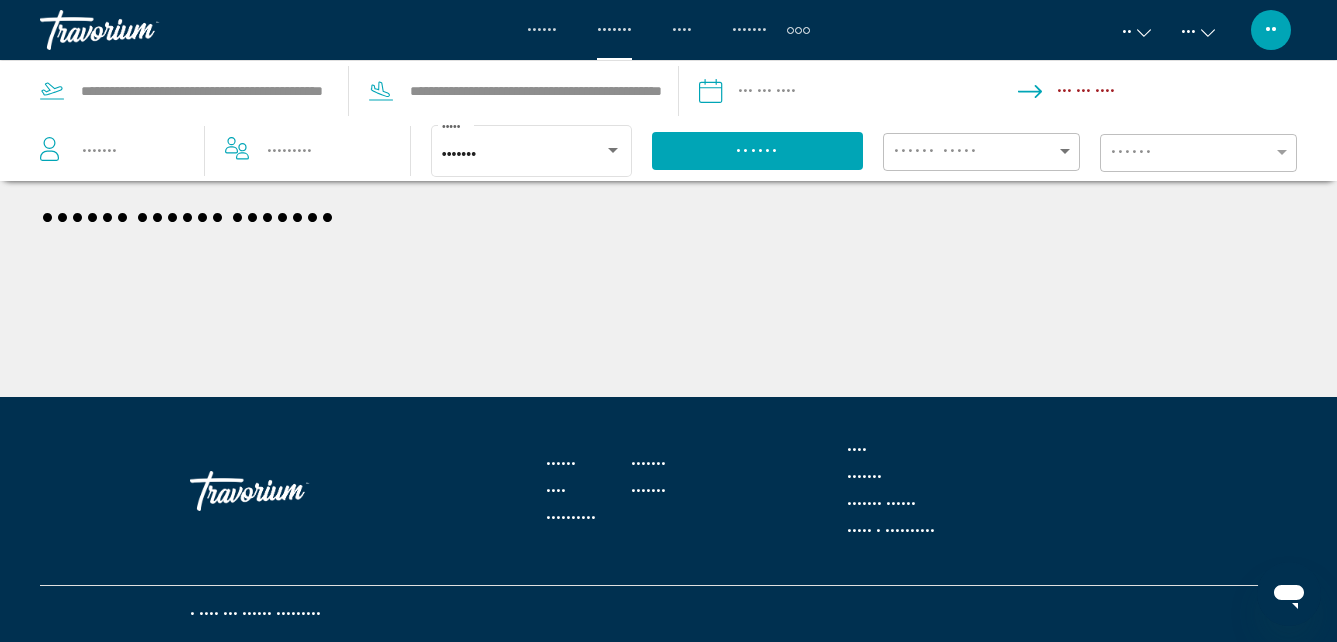 scroll, scrollTop: 0, scrollLeft: 0, axis: both 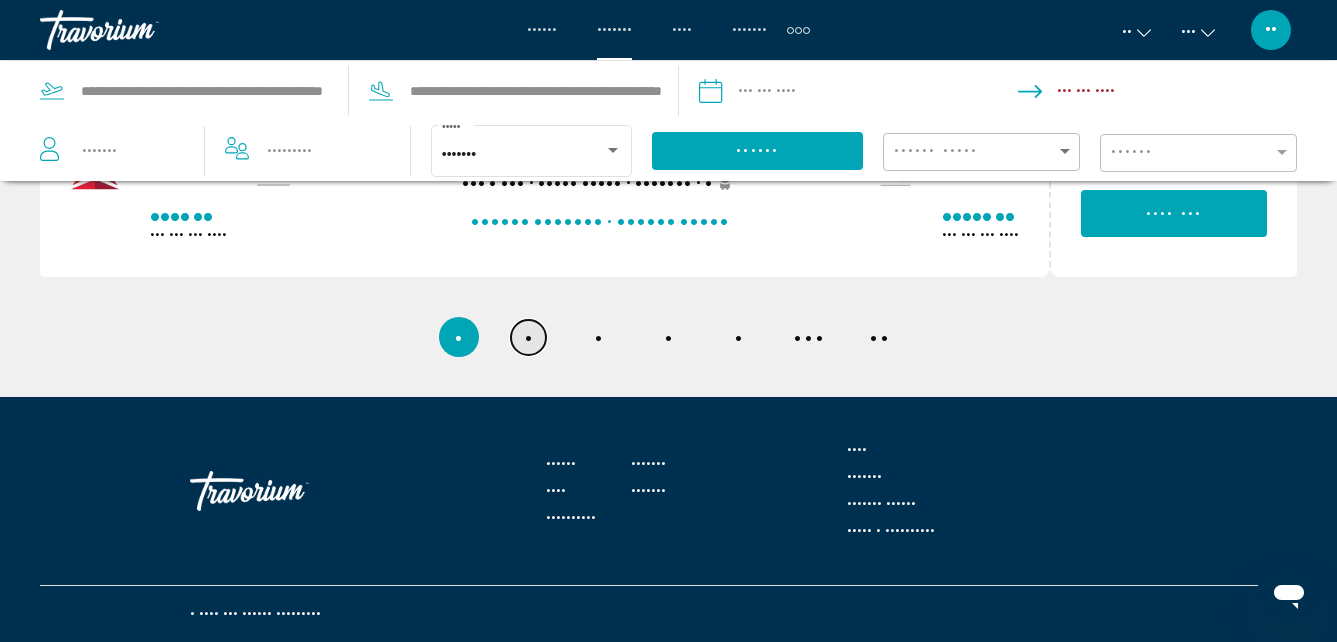 click on "••••  •" at bounding box center (528, 337) 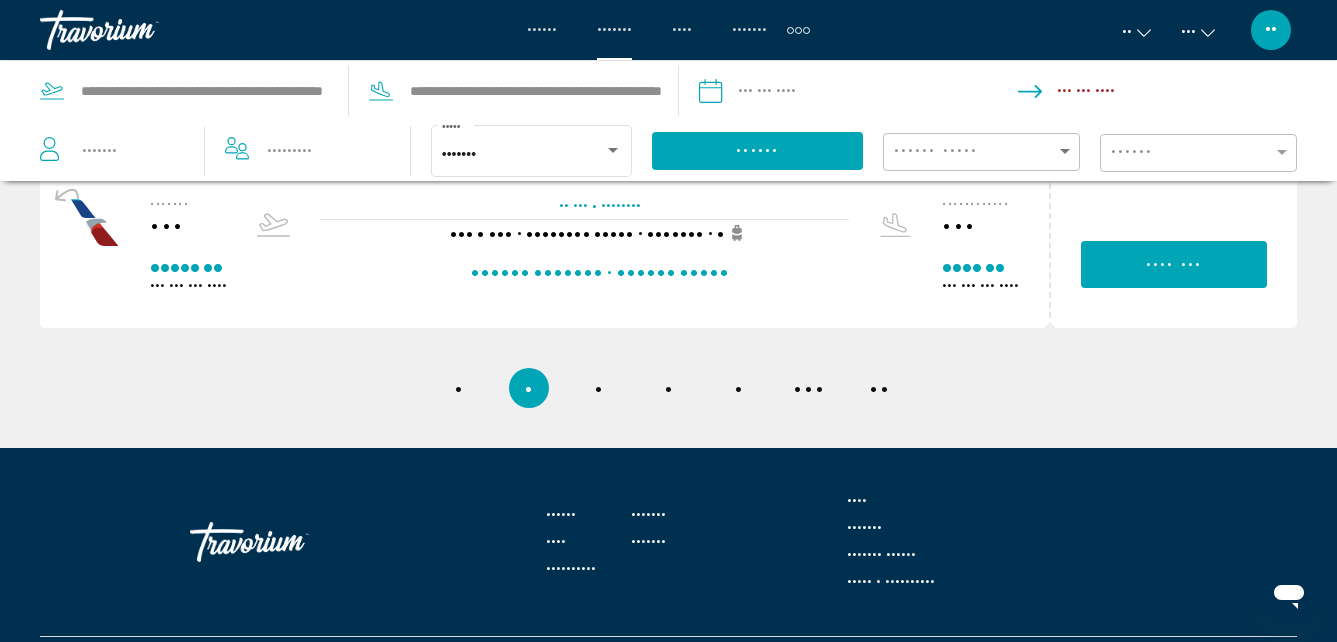 scroll, scrollTop: 0, scrollLeft: 0, axis: both 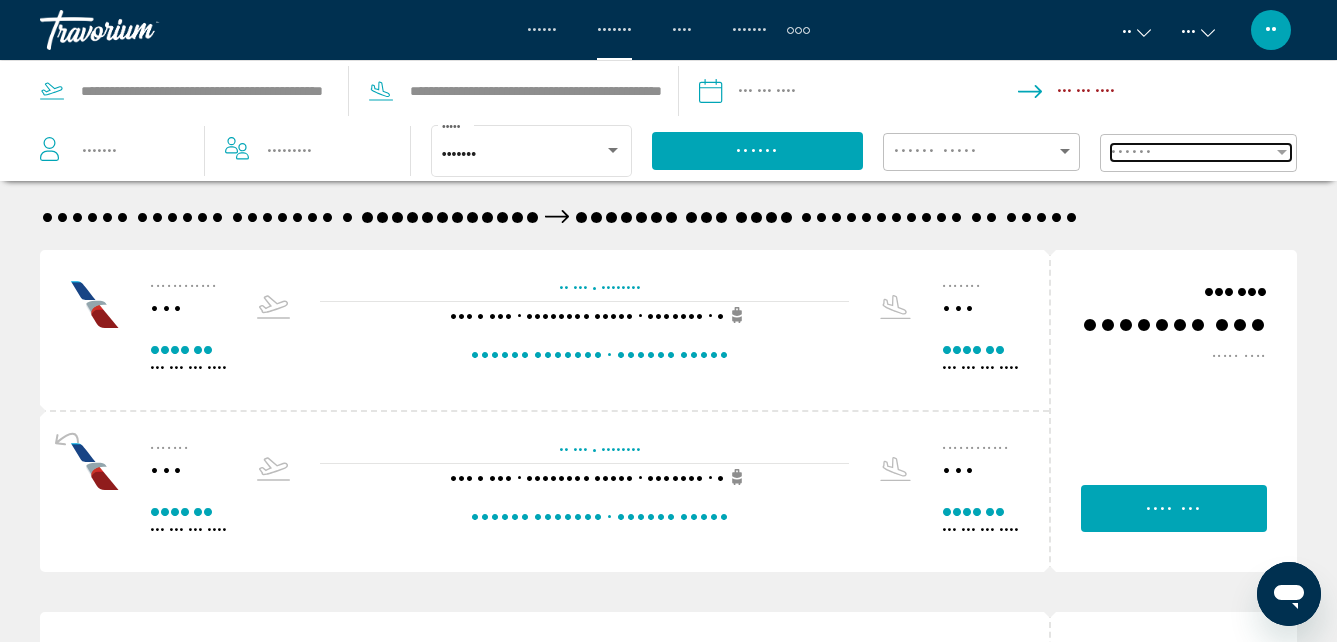 click on "••••••" at bounding box center (1201, 153) 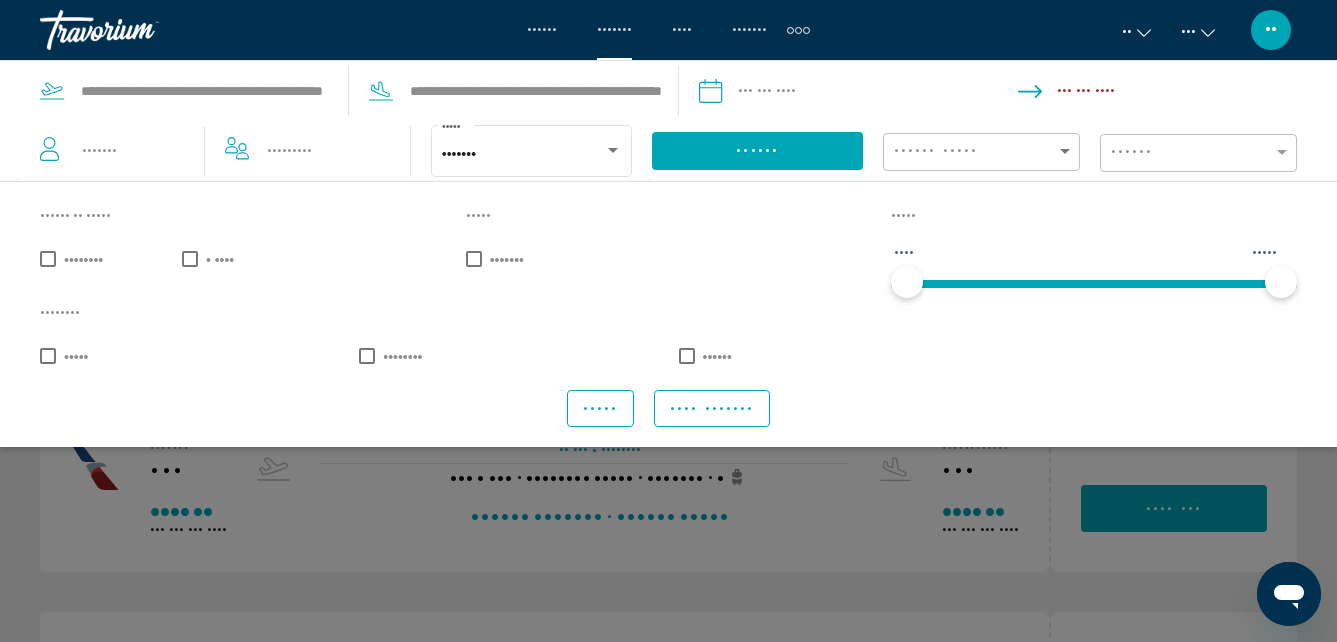 click at bounding box center [48, 356] 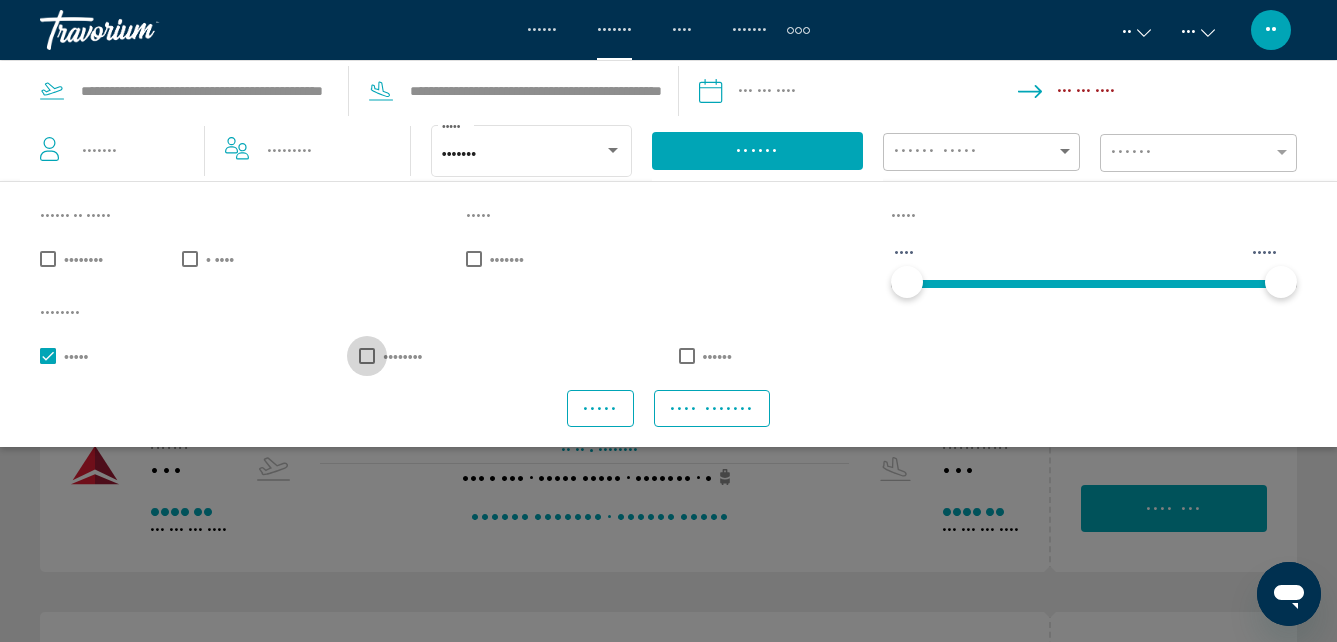 click at bounding box center (367, 356) 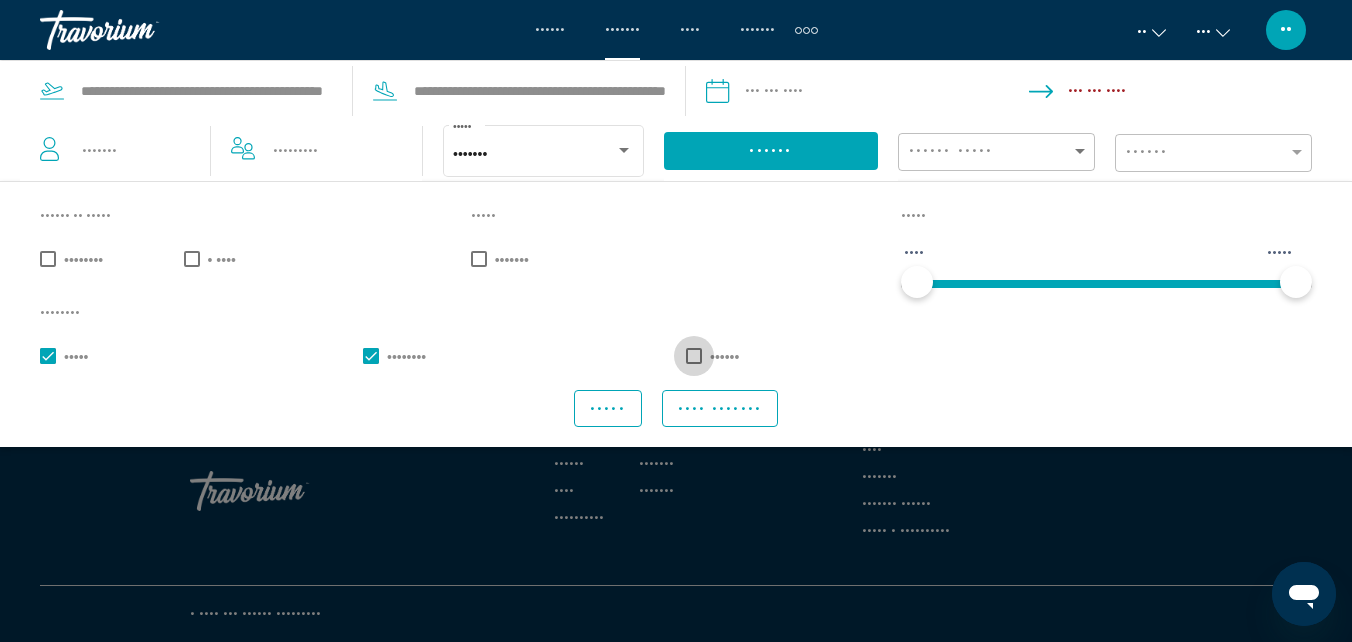 click at bounding box center [694, 356] 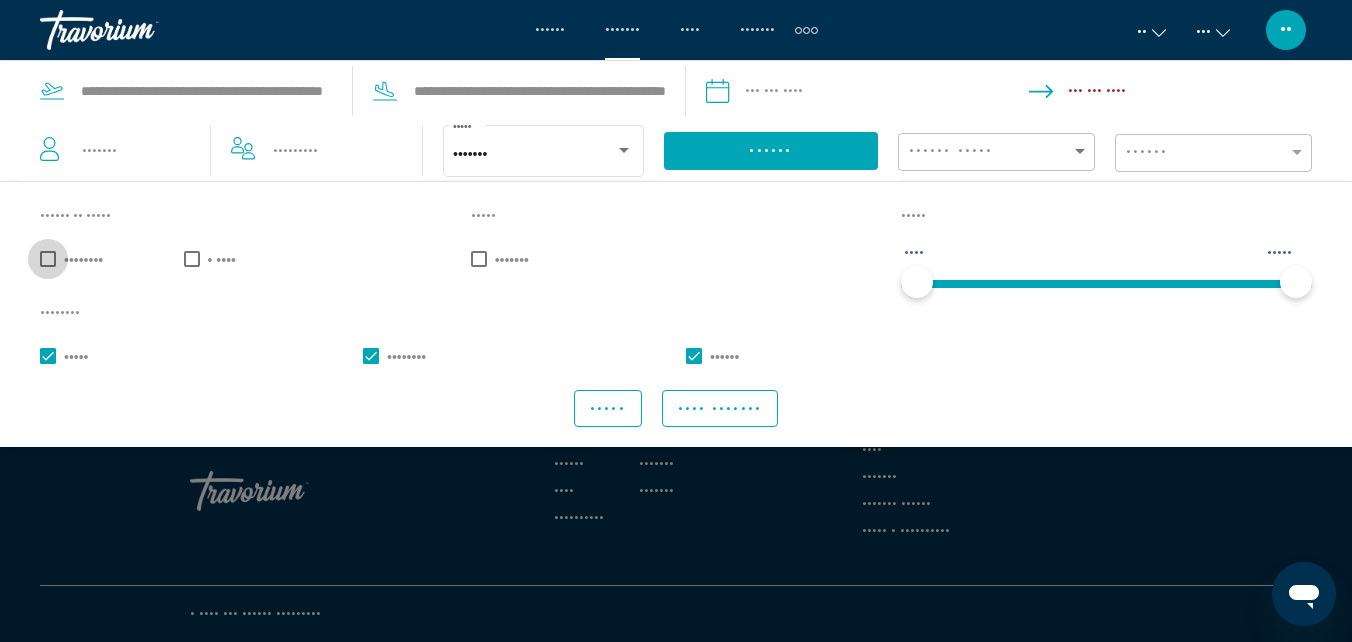 click at bounding box center (48, 259) 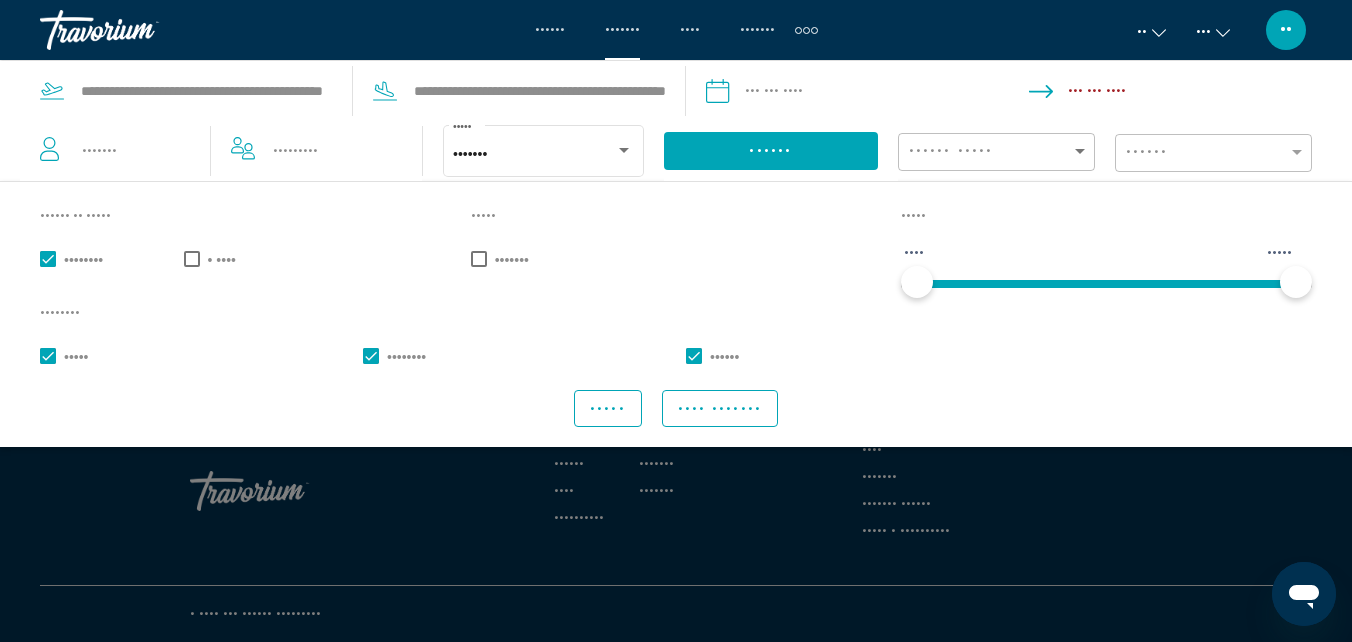 click on "•••• •••••••" at bounding box center [720, 409] 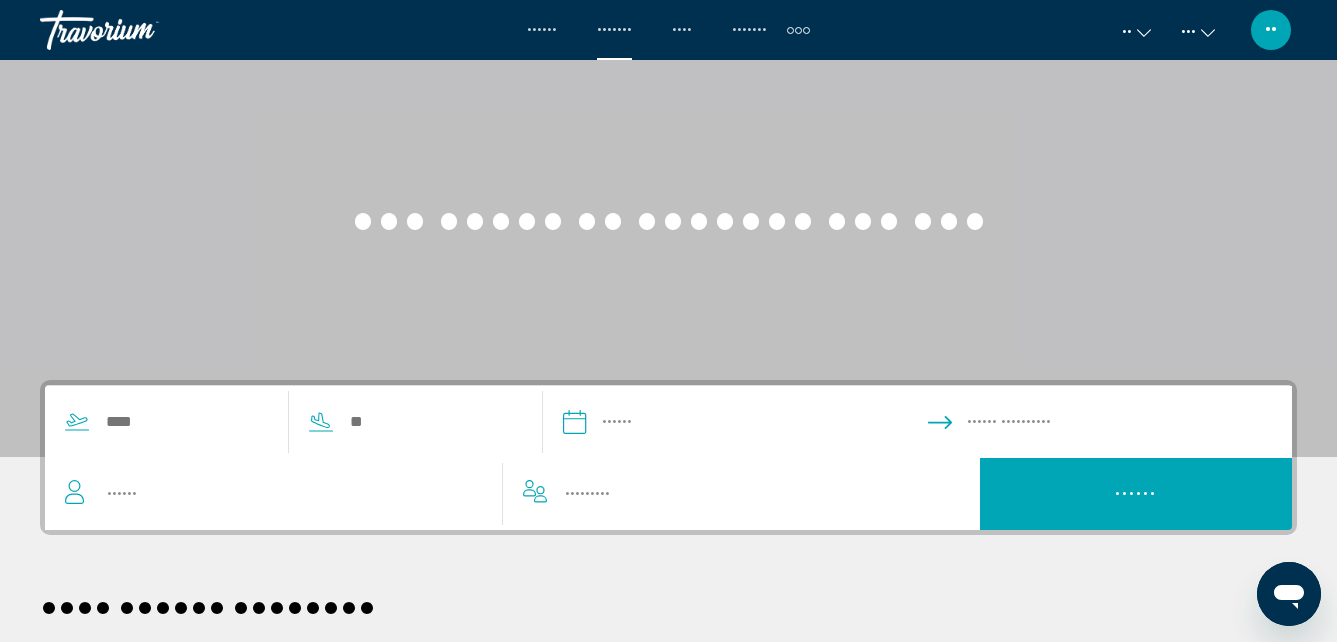 scroll, scrollTop: 149, scrollLeft: 0, axis: vertical 